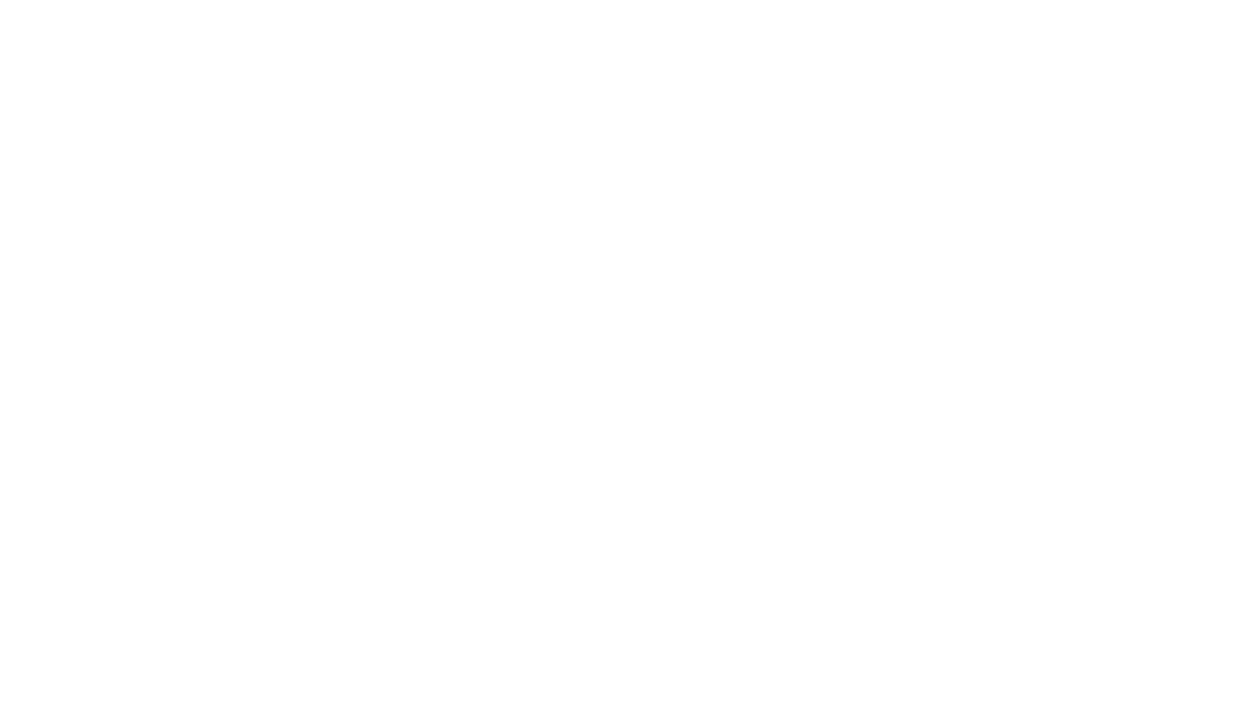scroll, scrollTop: 0, scrollLeft: 0, axis: both 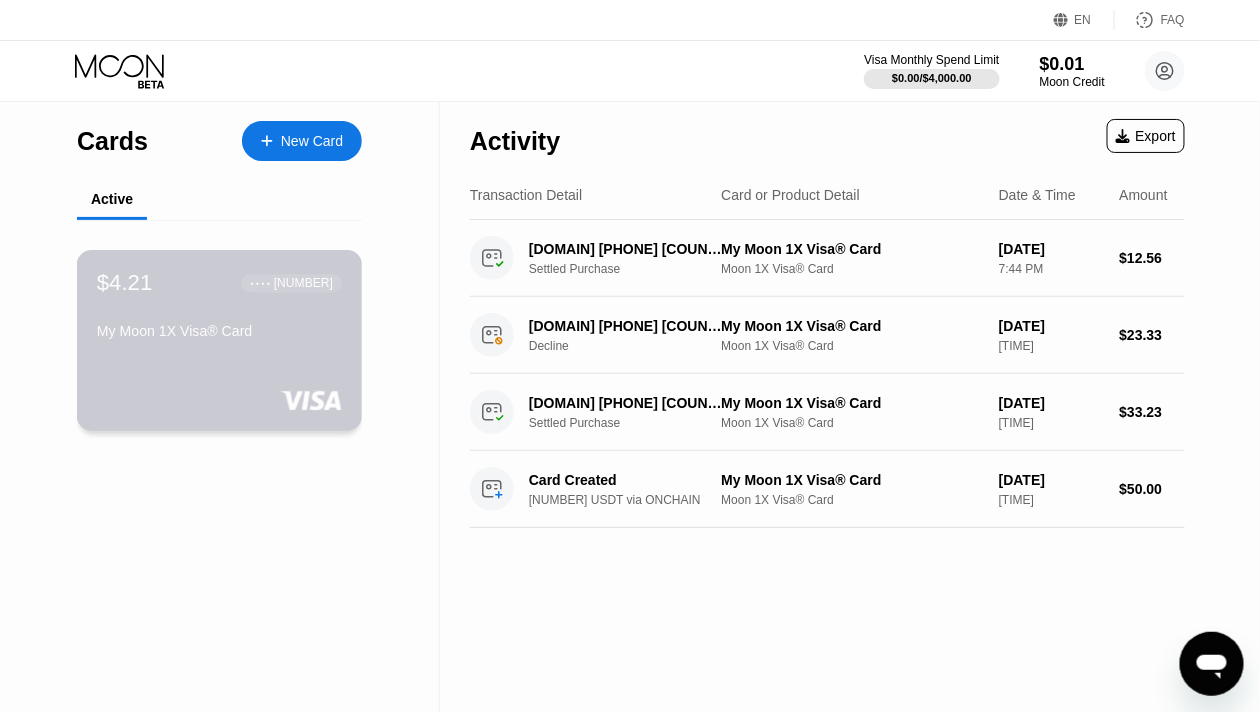 click on "$4.21 ● ● ● ● [CARD_NUMBER] [CARD_TYPE]" at bounding box center [219, 308] 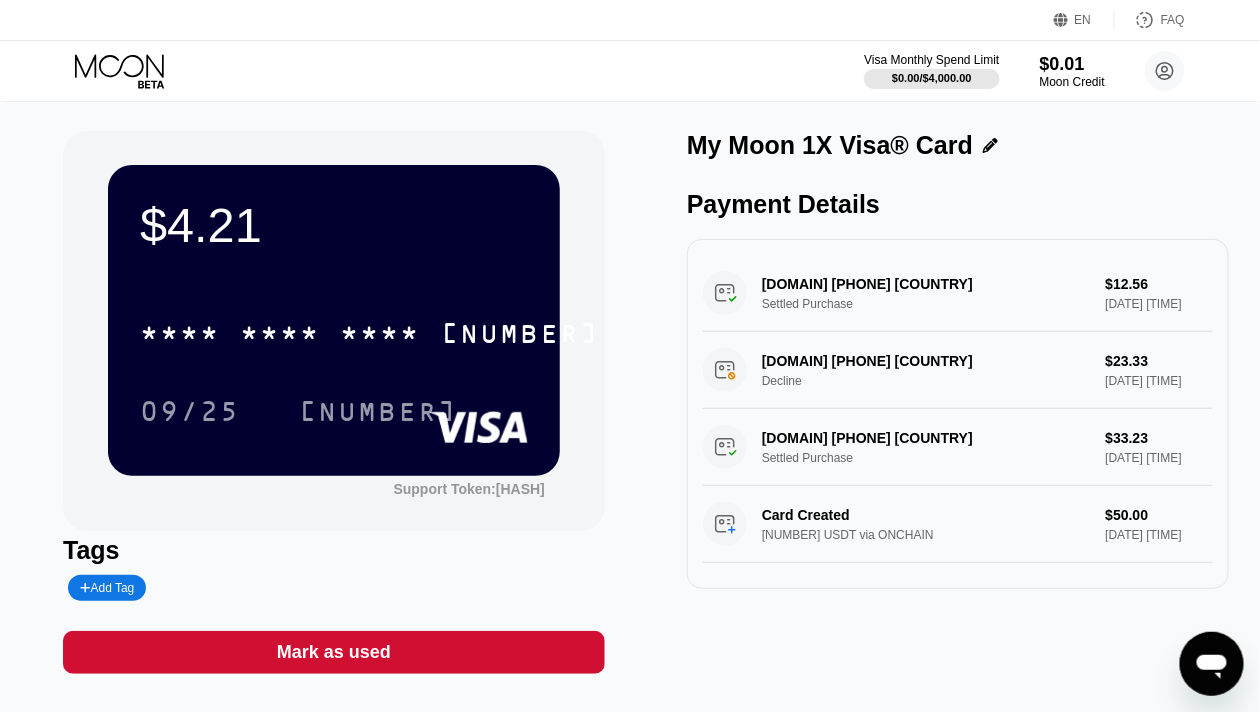 scroll, scrollTop: 325, scrollLeft: 0, axis: vertical 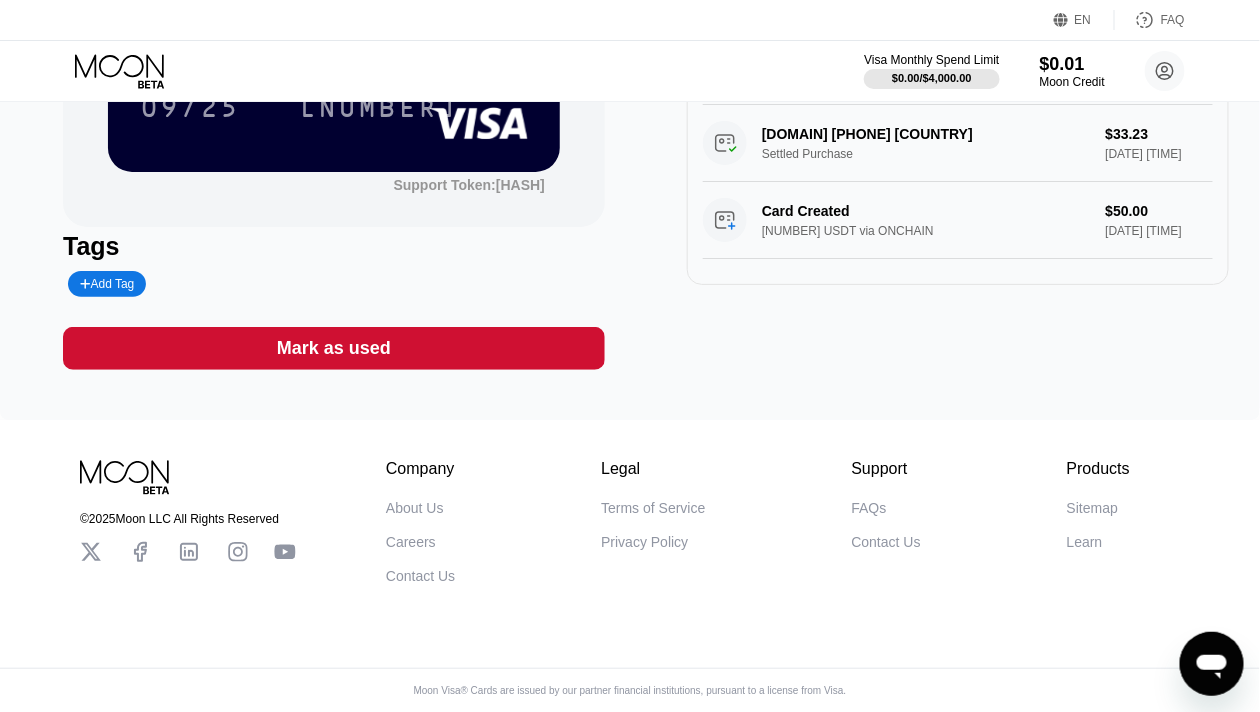 click on "Mark as used" at bounding box center [334, 348] 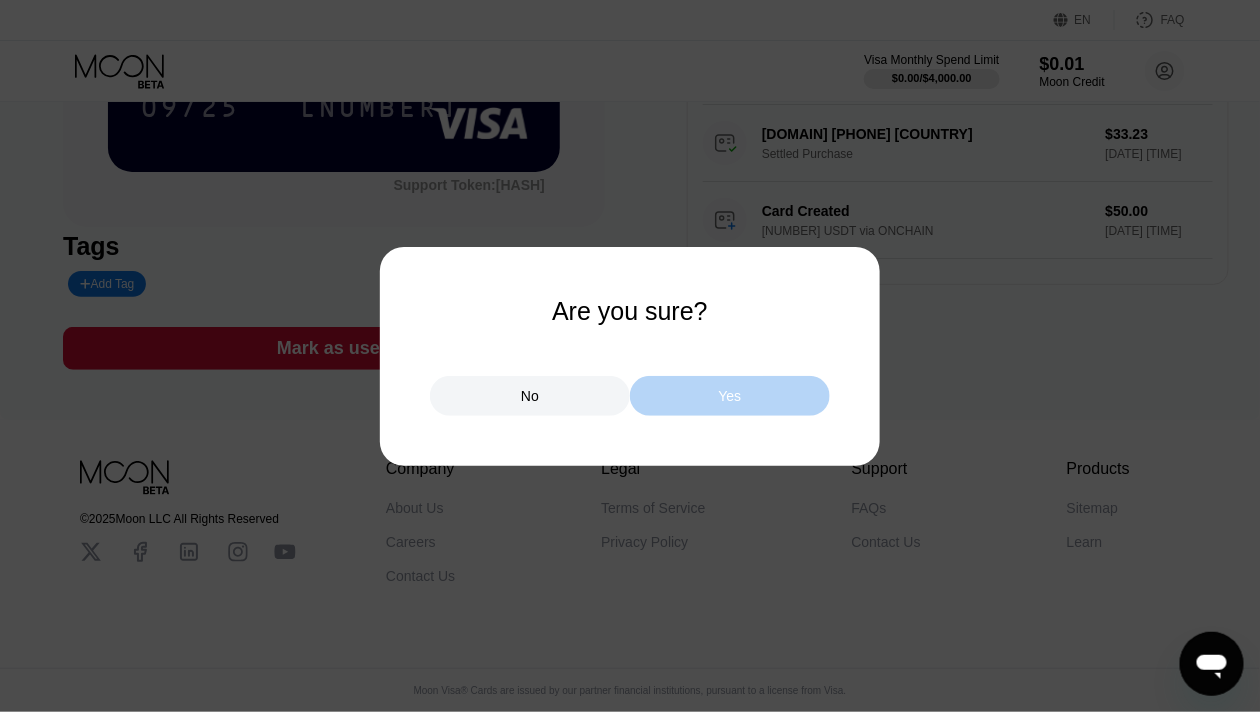 click on "Yes" at bounding box center (730, 396) 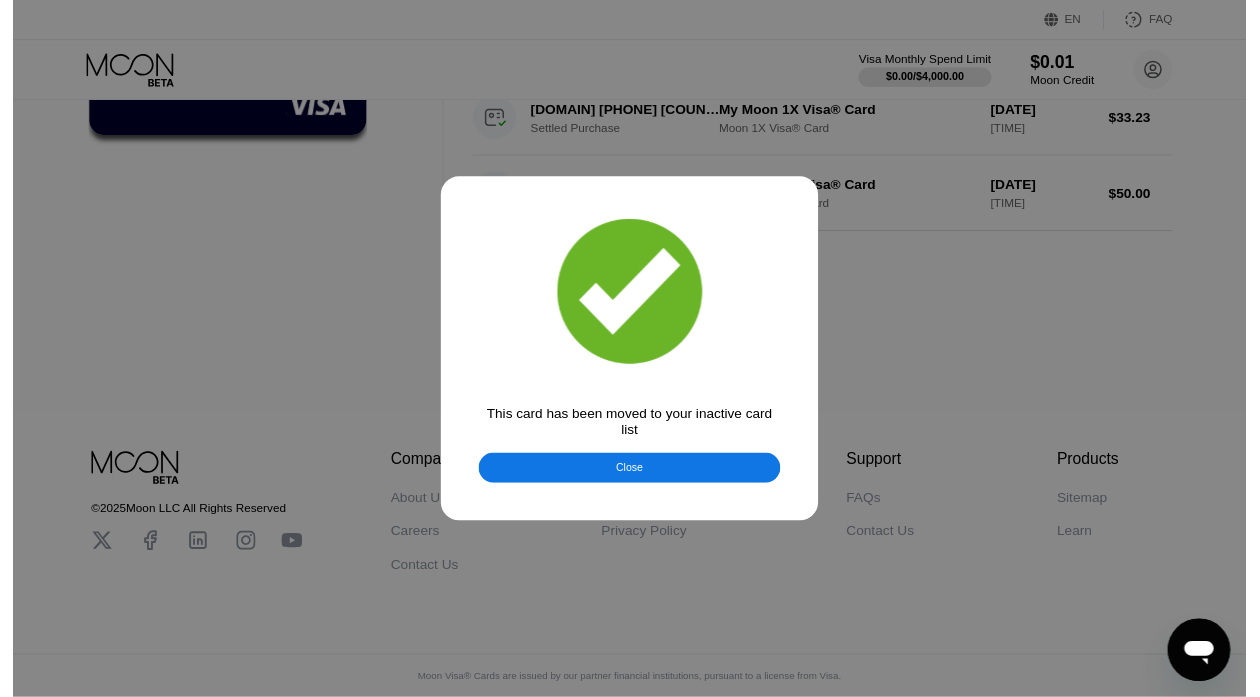 scroll, scrollTop: 0, scrollLeft: 0, axis: both 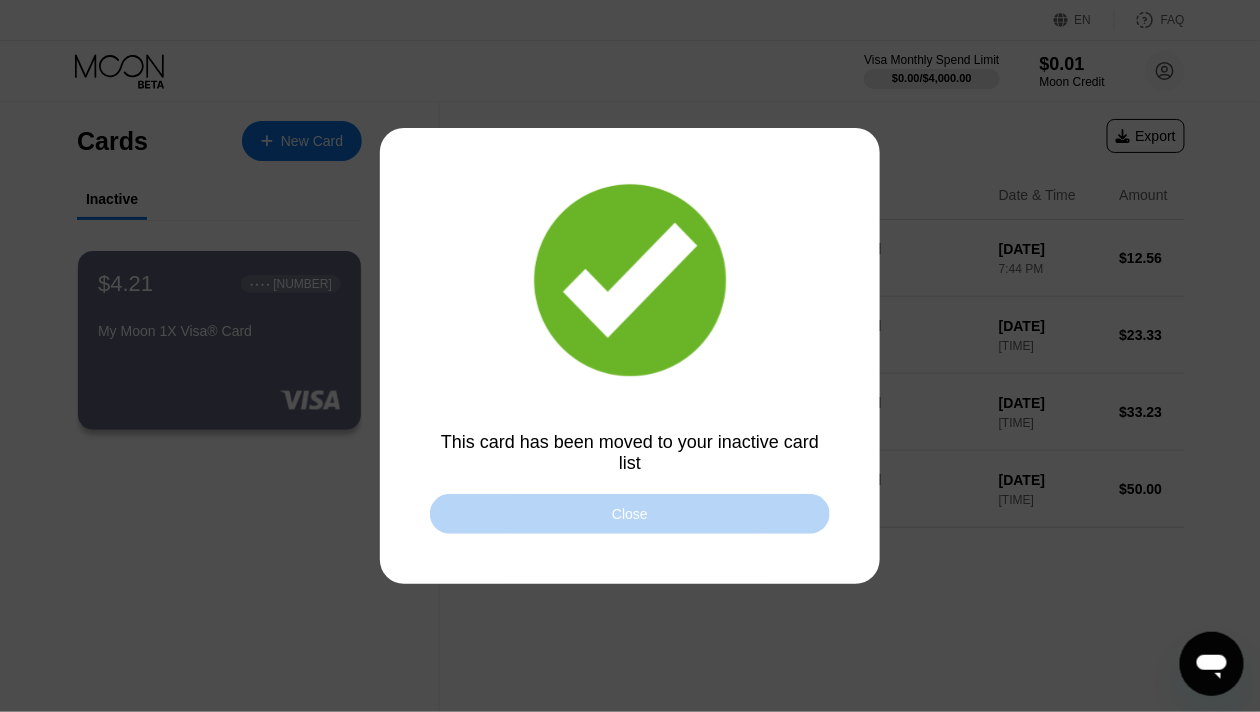 click on "Close" at bounding box center [630, 514] 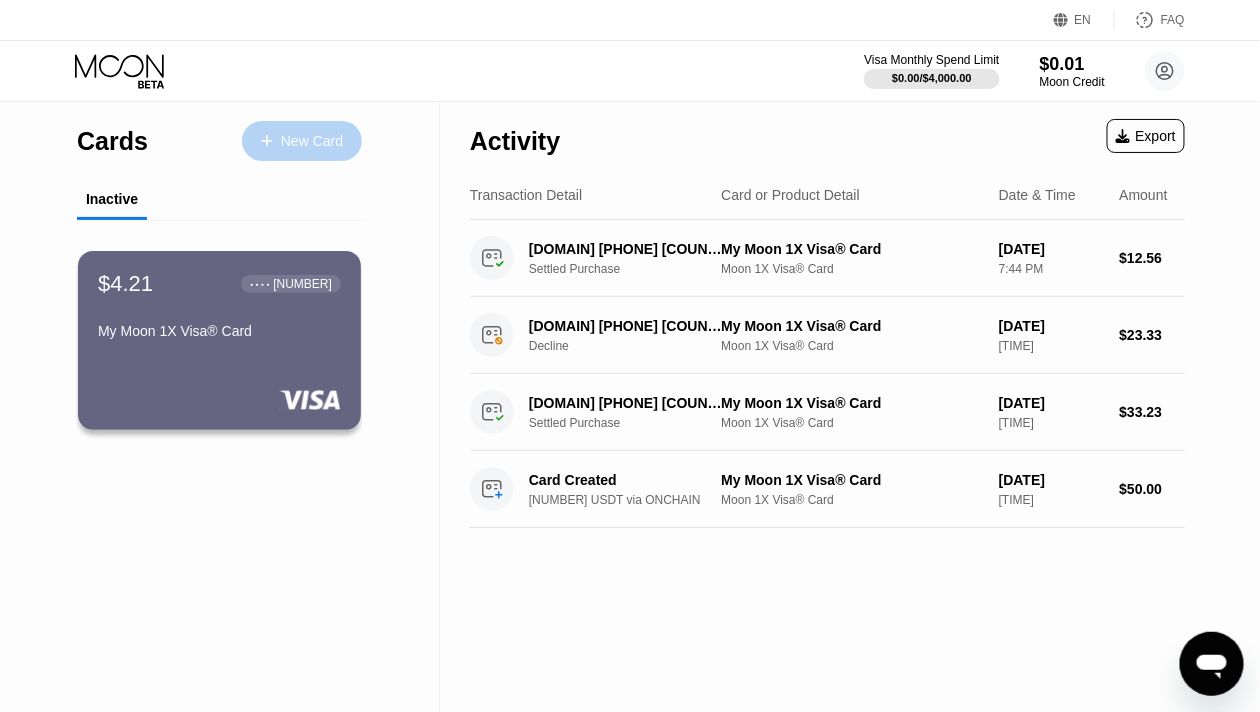 click on "New Card" at bounding box center [312, 141] 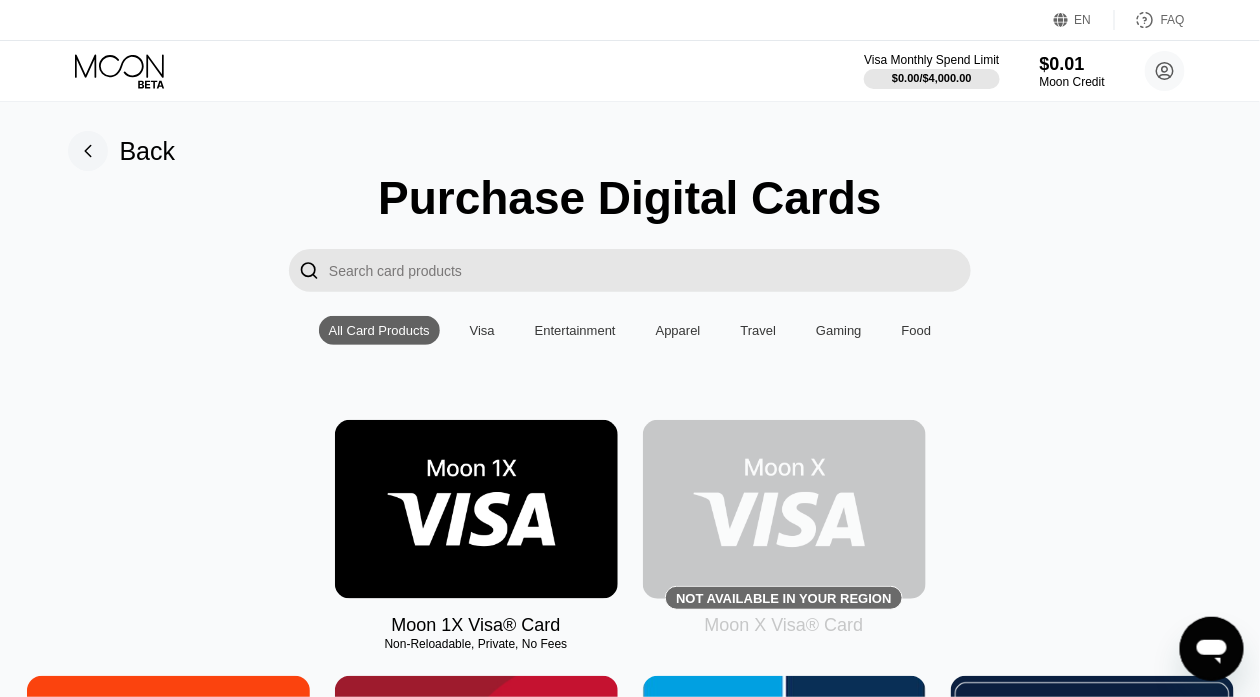 scroll, scrollTop: 200, scrollLeft: 0, axis: vertical 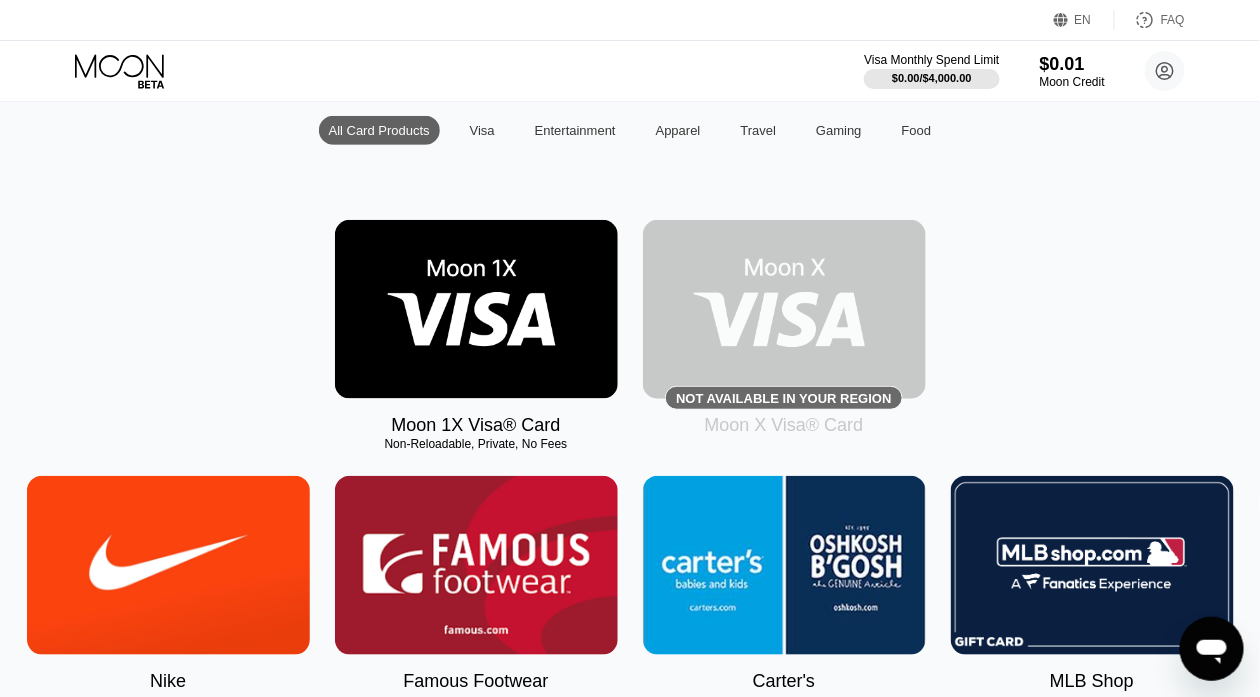 click at bounding box center (476, 309) 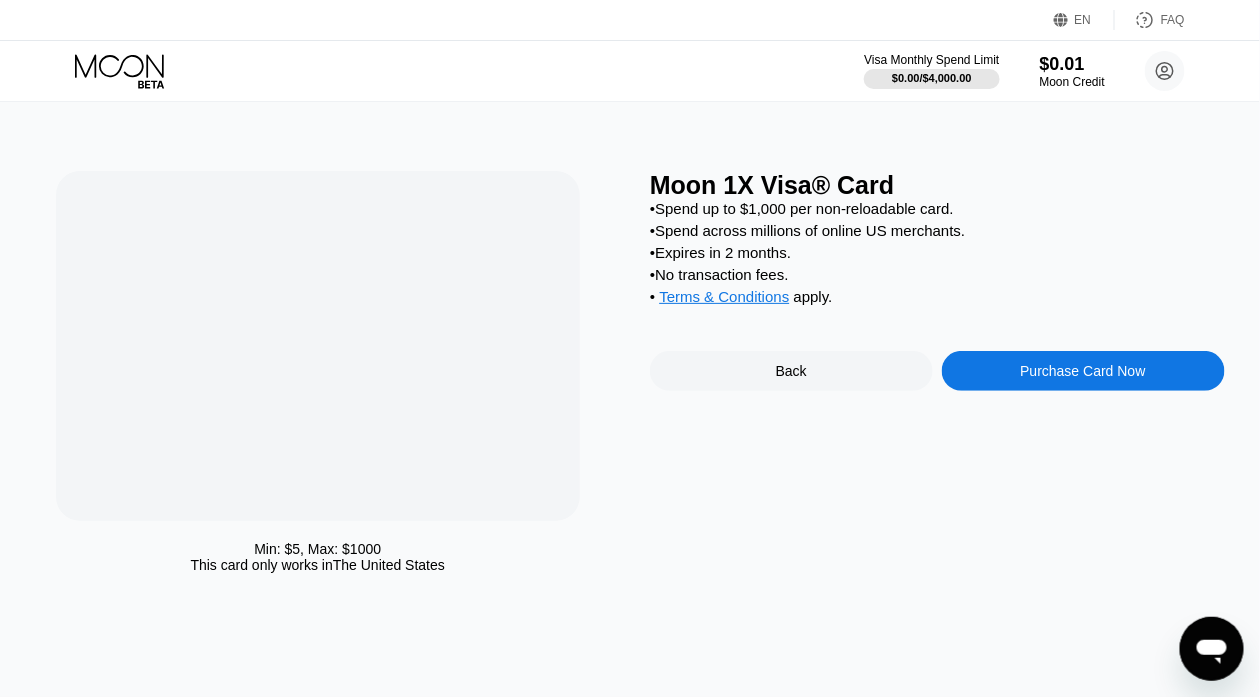 scroll, scrollTop: 0, scrollLeft: 0, axis: both 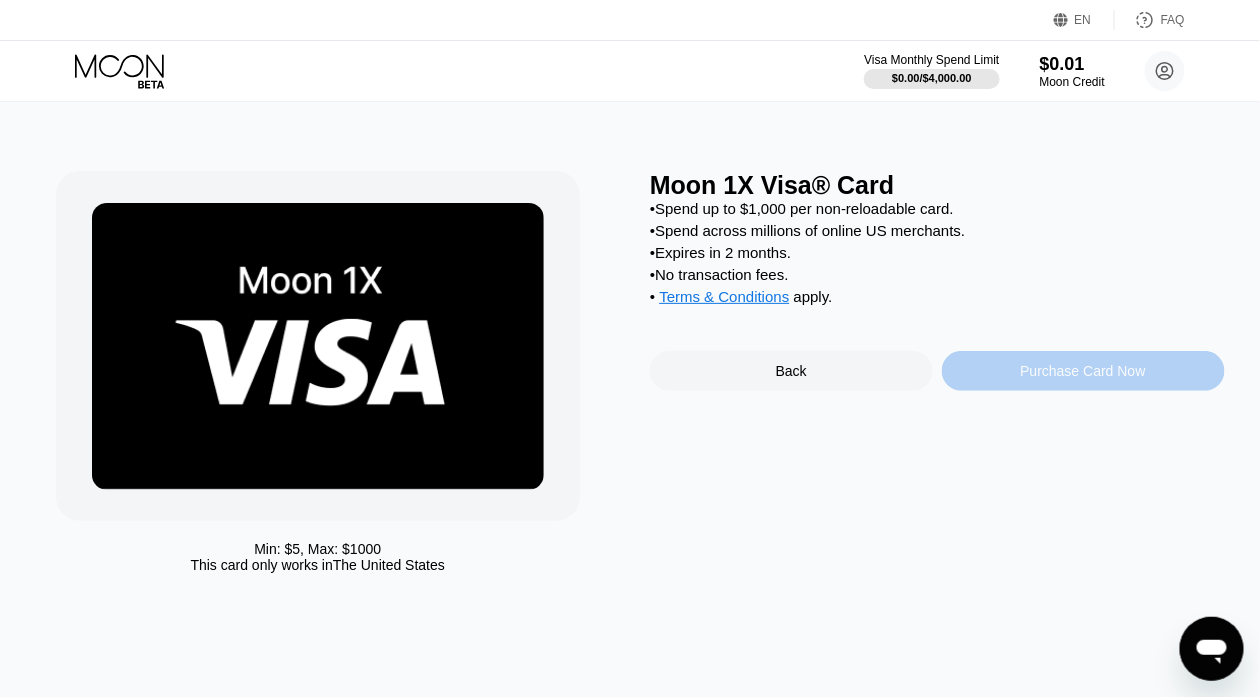 click on "Purchase Card Now" at bounding box center [1082, 371] 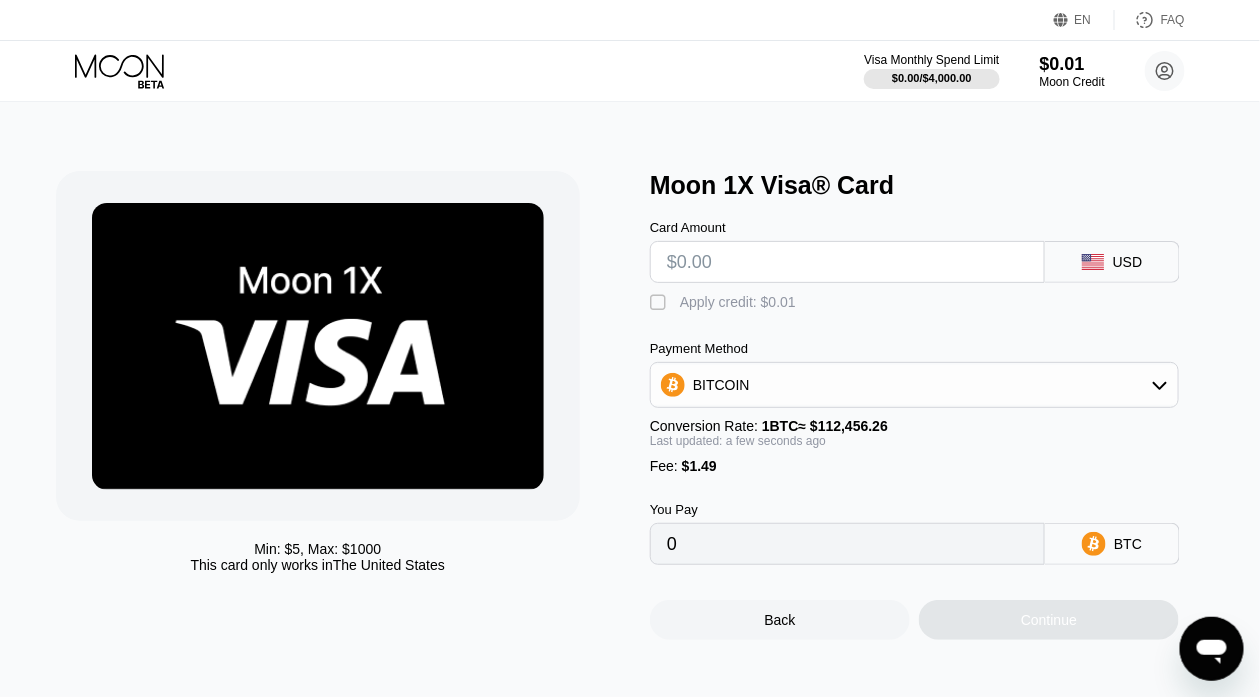 click at bounding box center [847, 262] 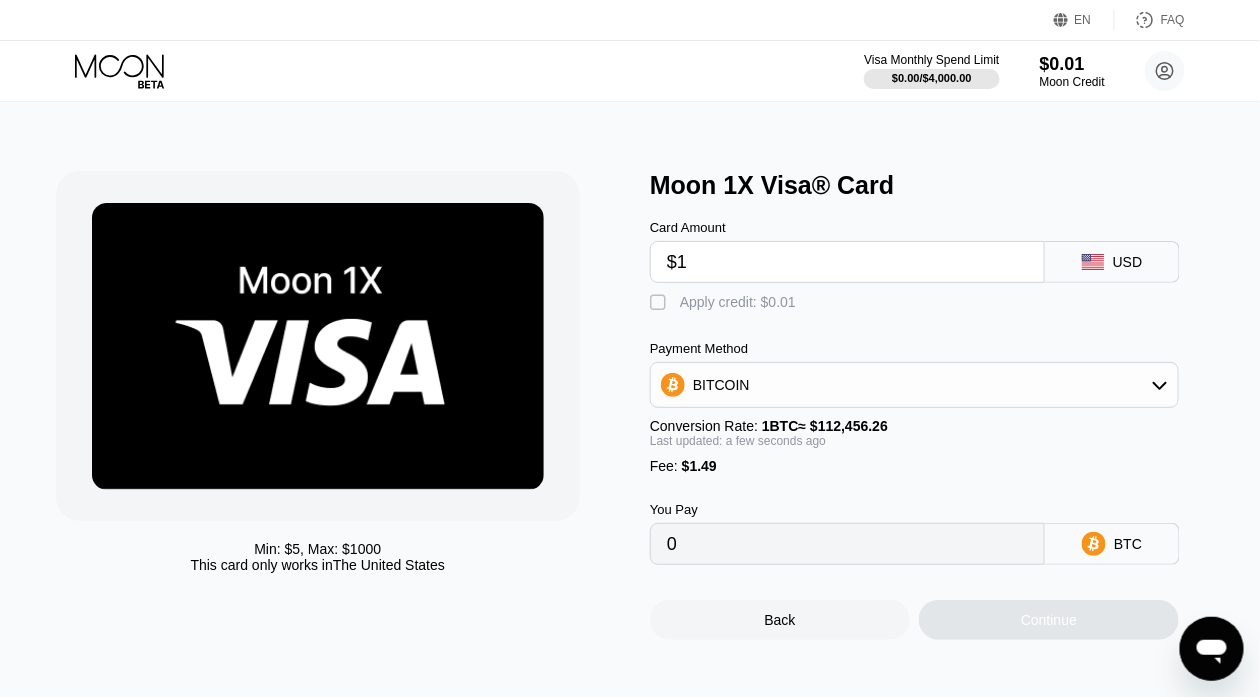 type on "$11" 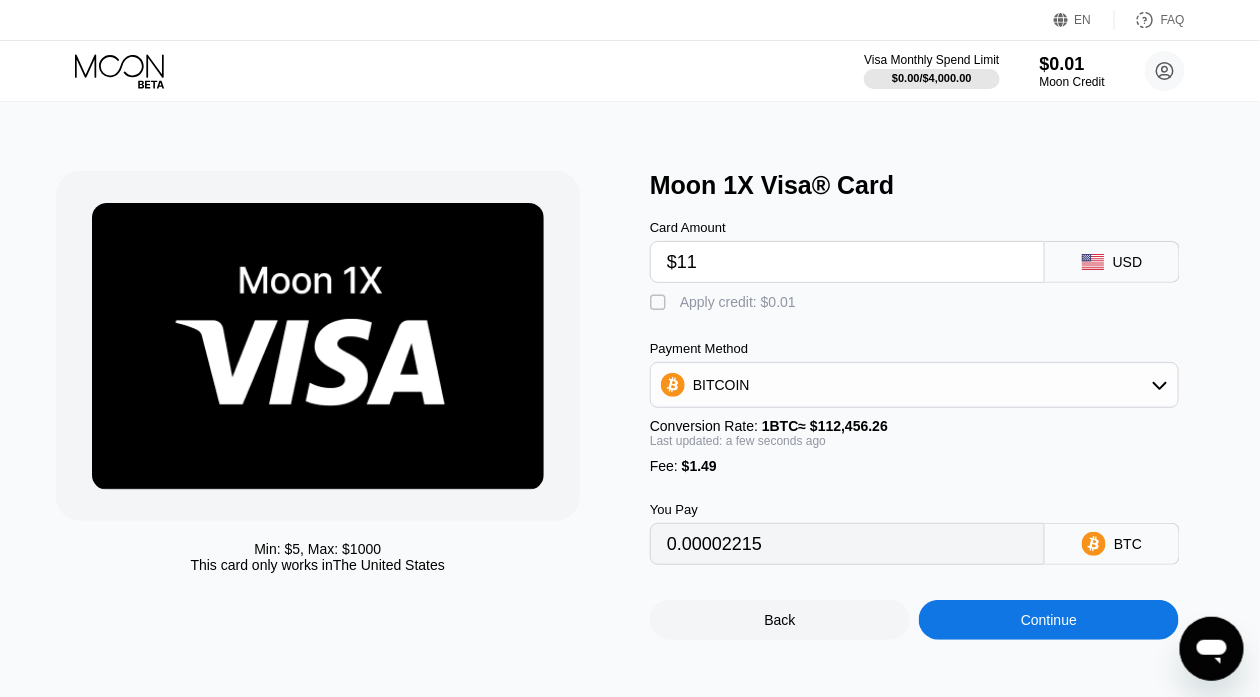 type on "0.00011107" 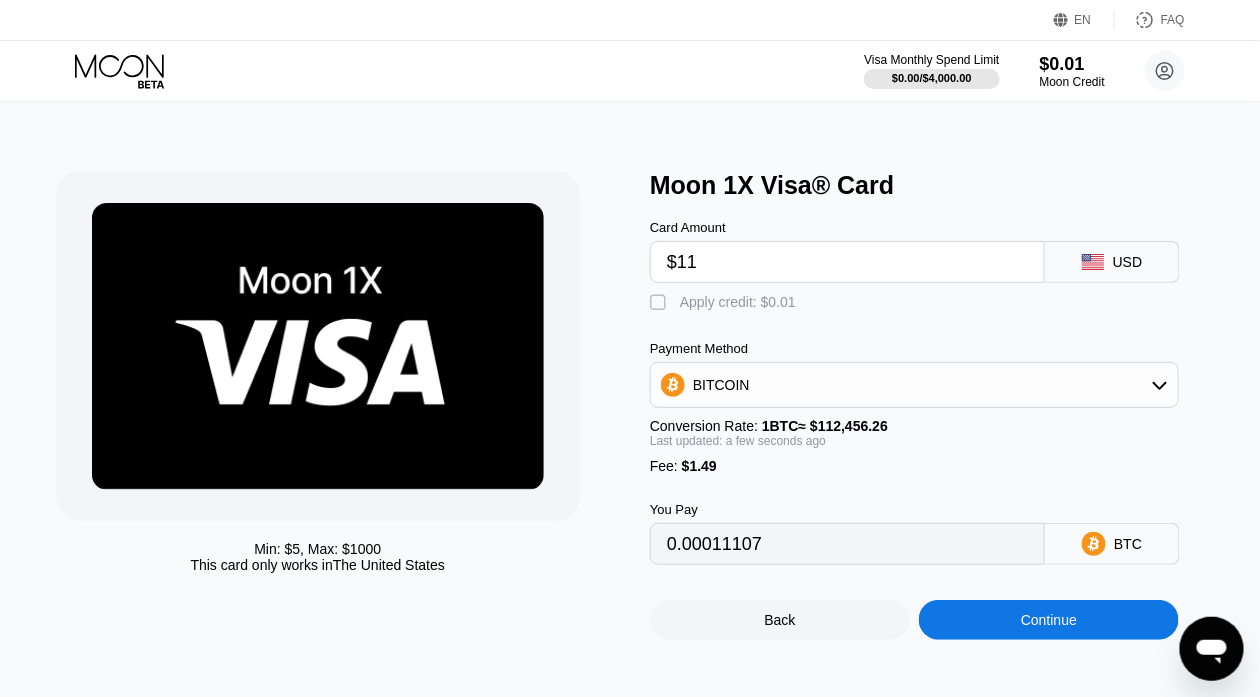 type on "$110" 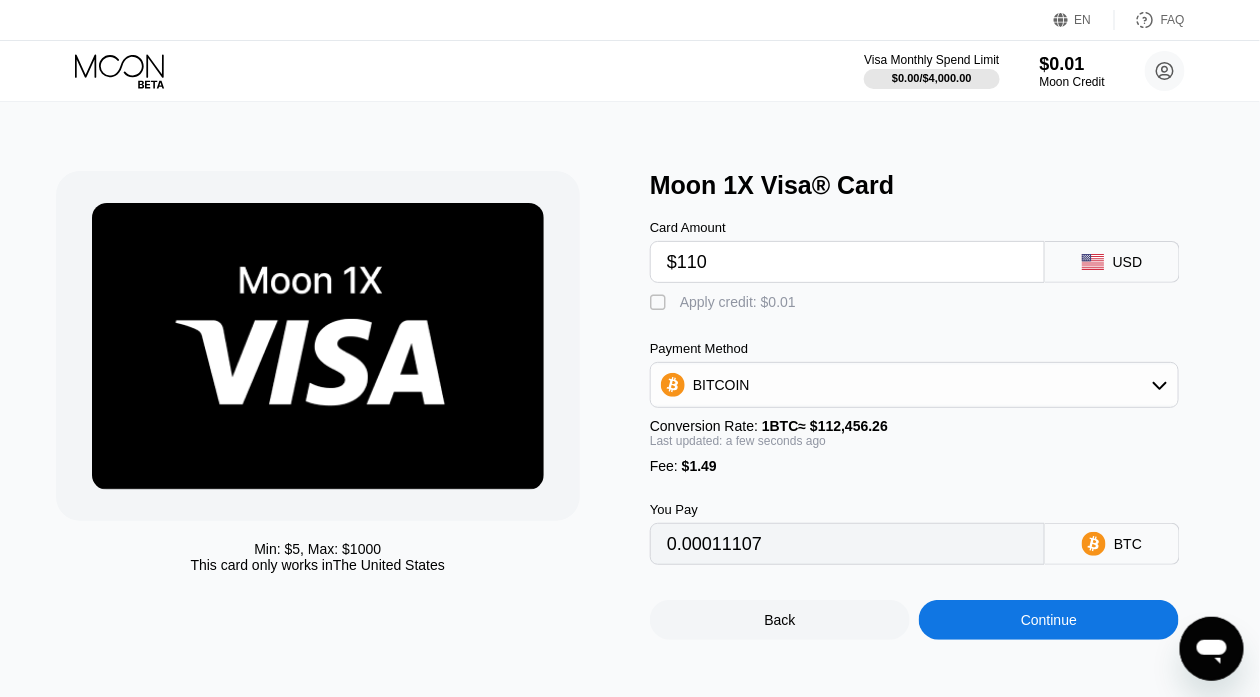 type on "0.00099141" 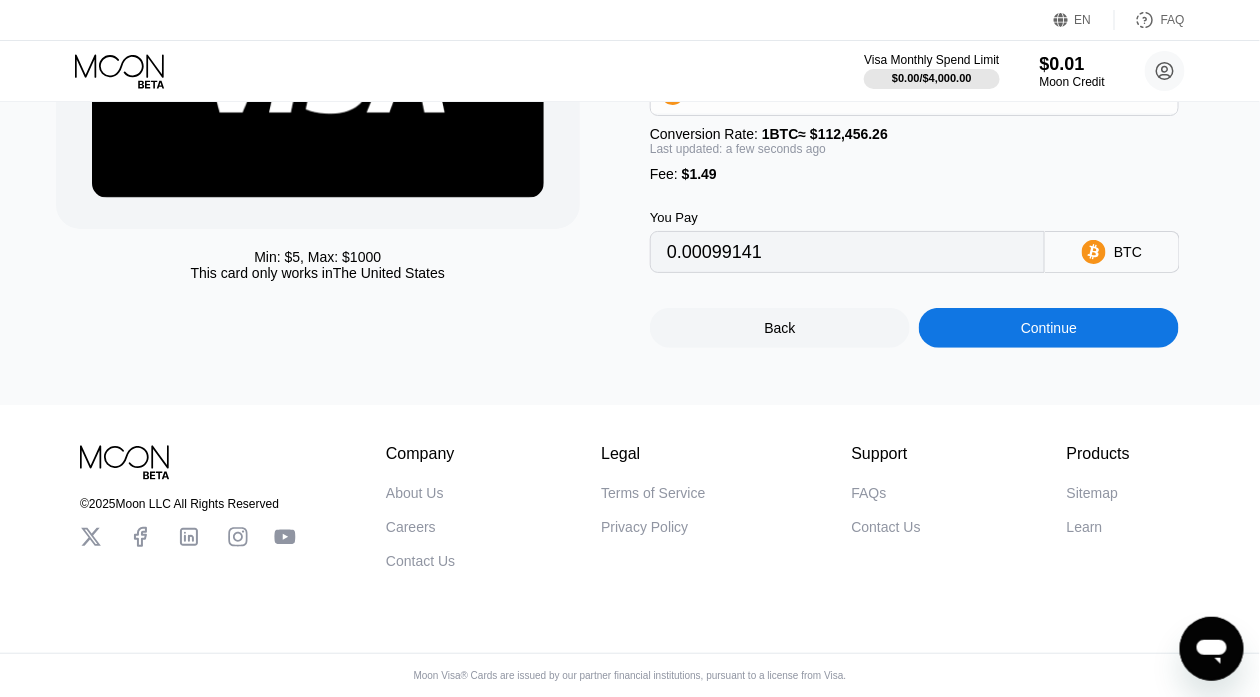 scroll, scrollTop: 0, scrollLeft: 0, axis: both 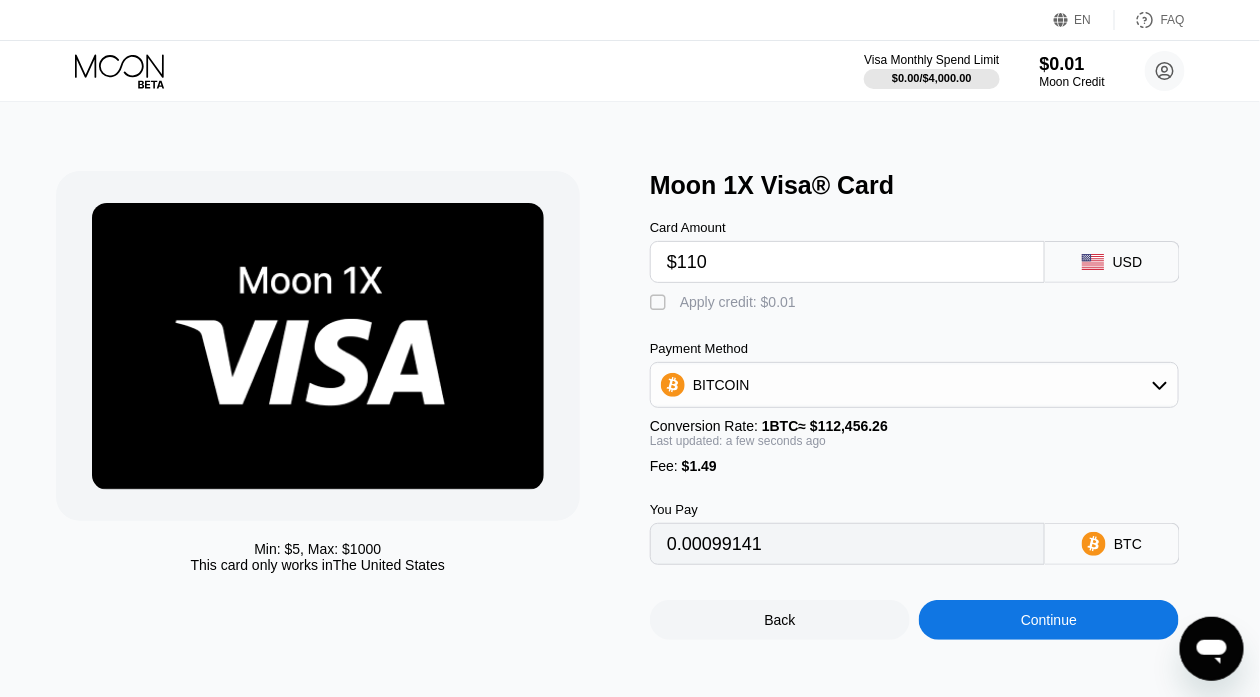 type on "$110" 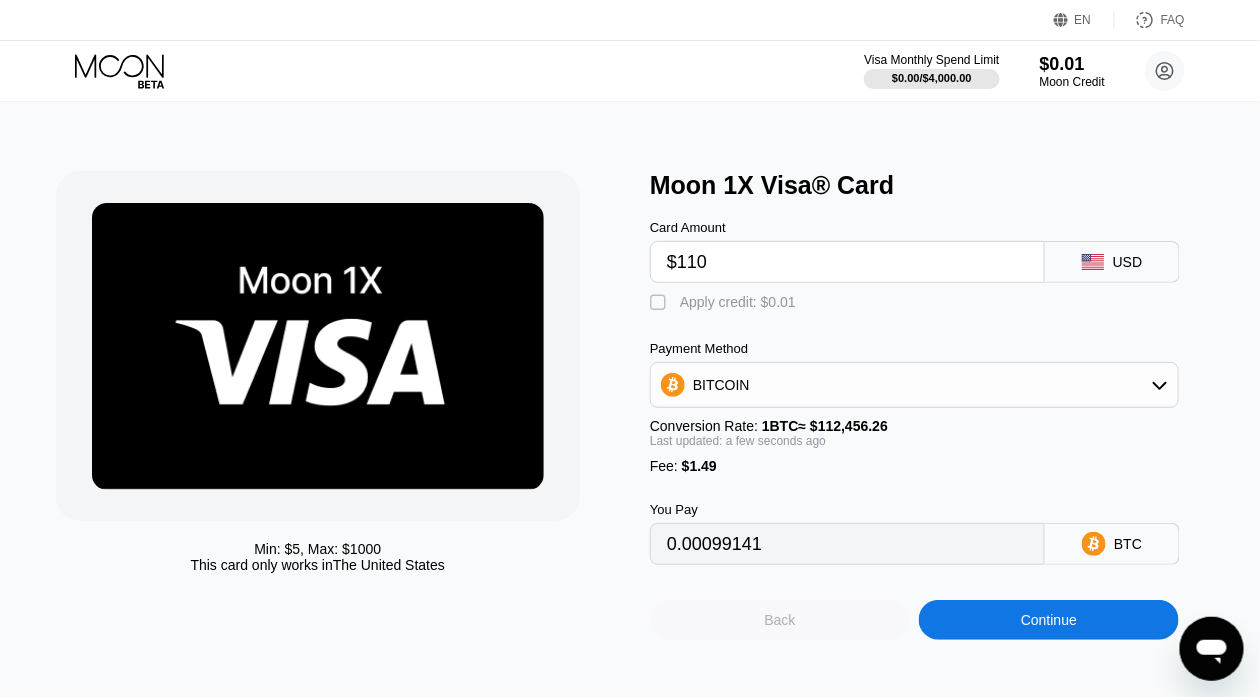 click on "Back" at bounding box center [780, 620] 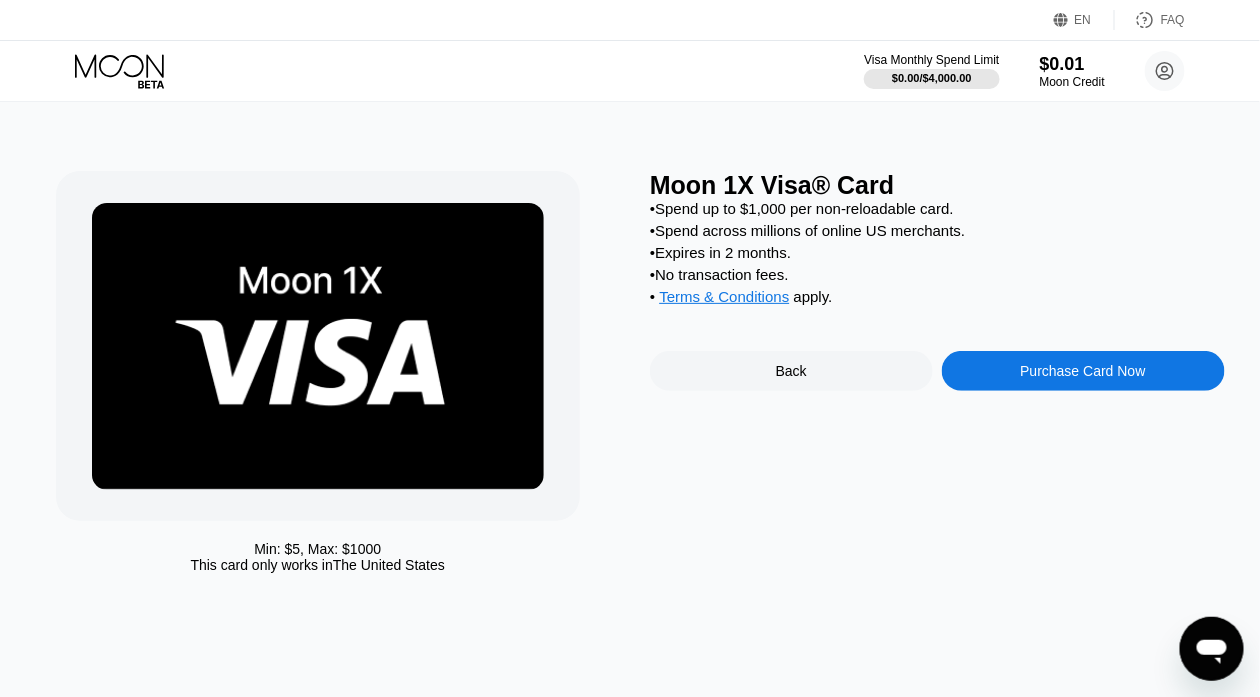 click on "Back" at bounding box center [791, 371] 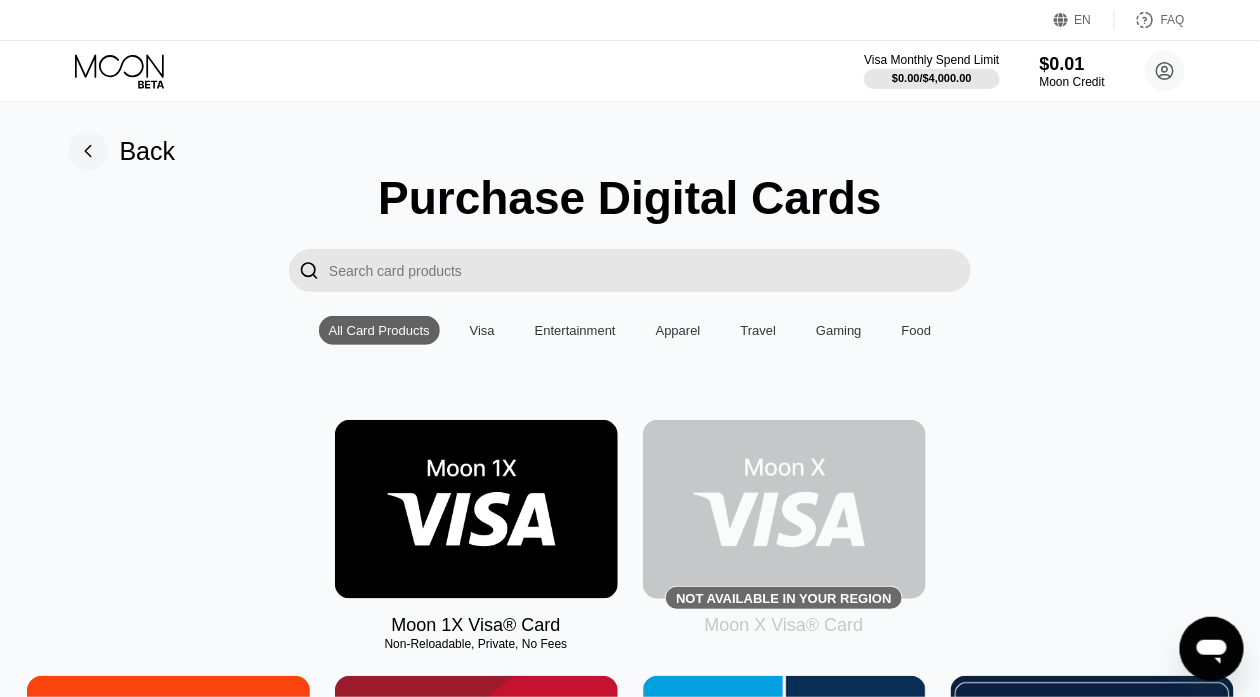 scroll, scrollTop: 200, scrollLeft: 0, axis: vertical 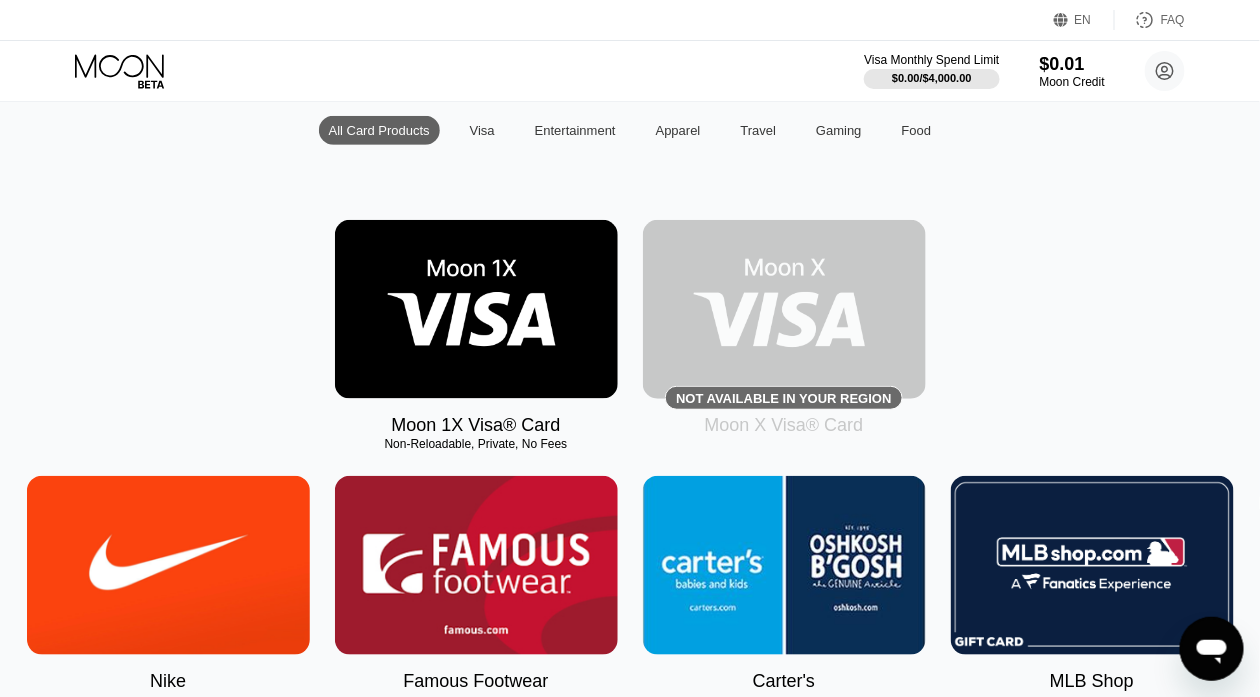 click 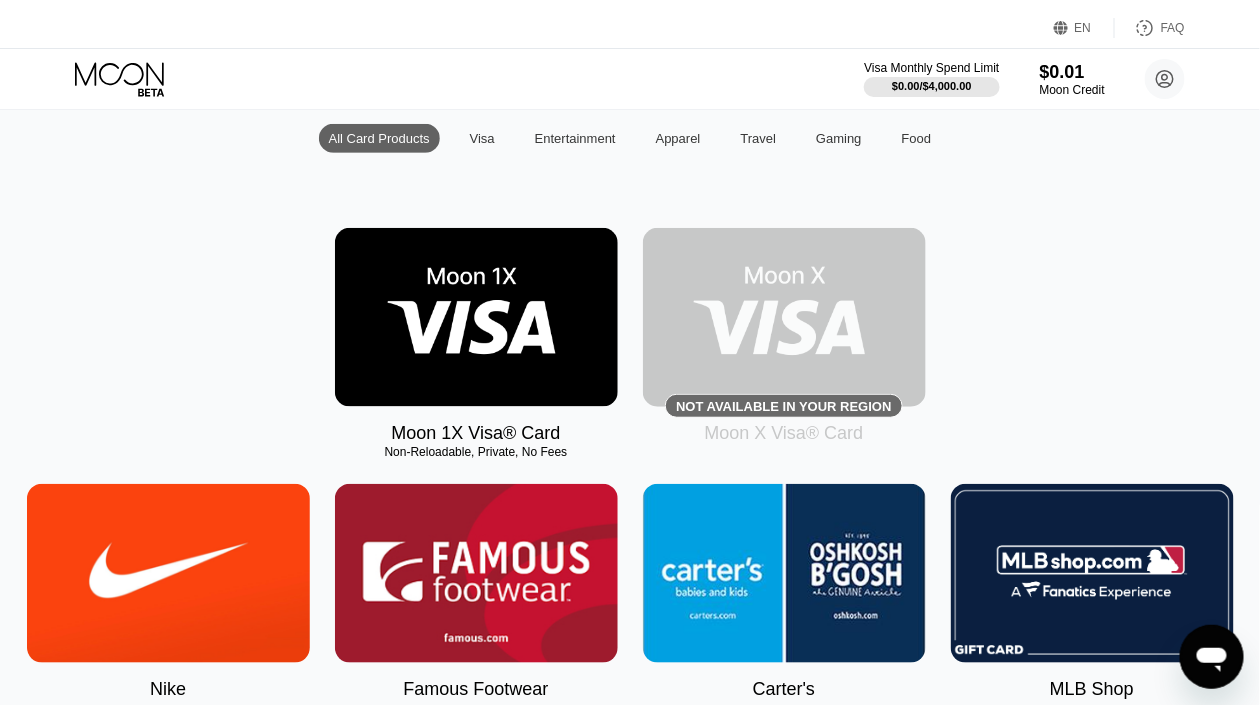 scroll, scrollTop: 0, scrollLeft: 0, axis: both 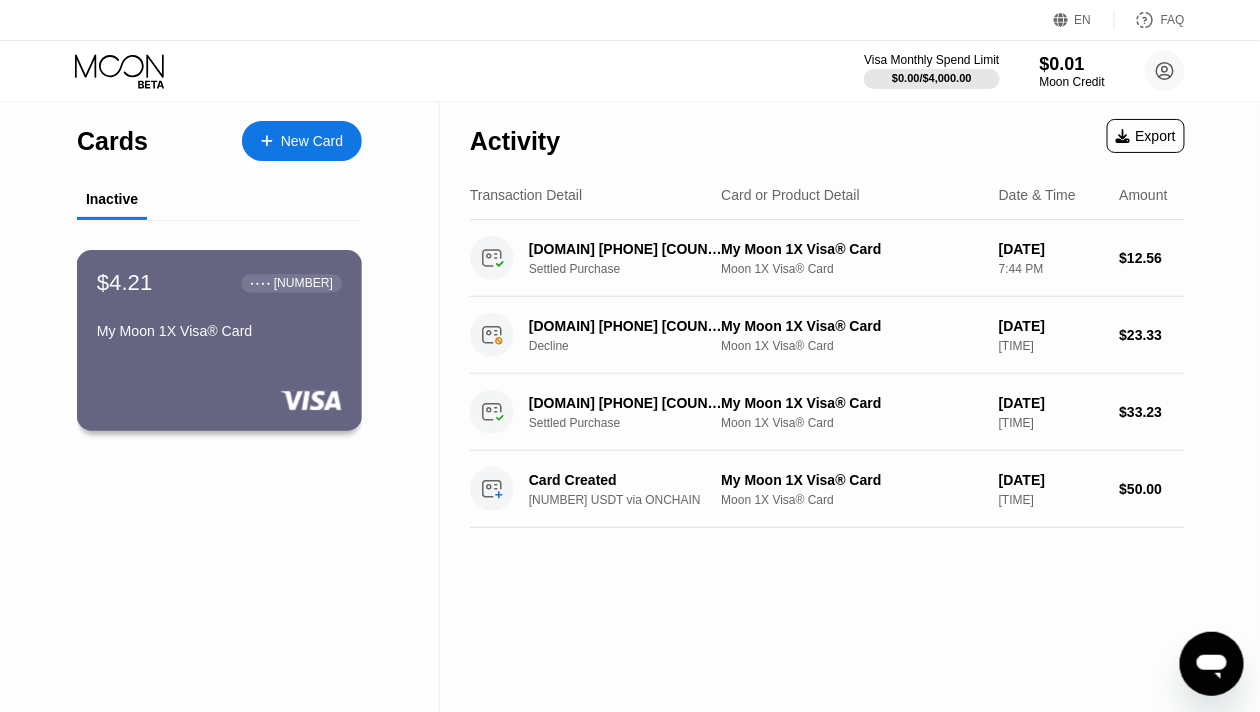 click on "My Moon 1X Visa® Card" at bounding box center [219, 331] 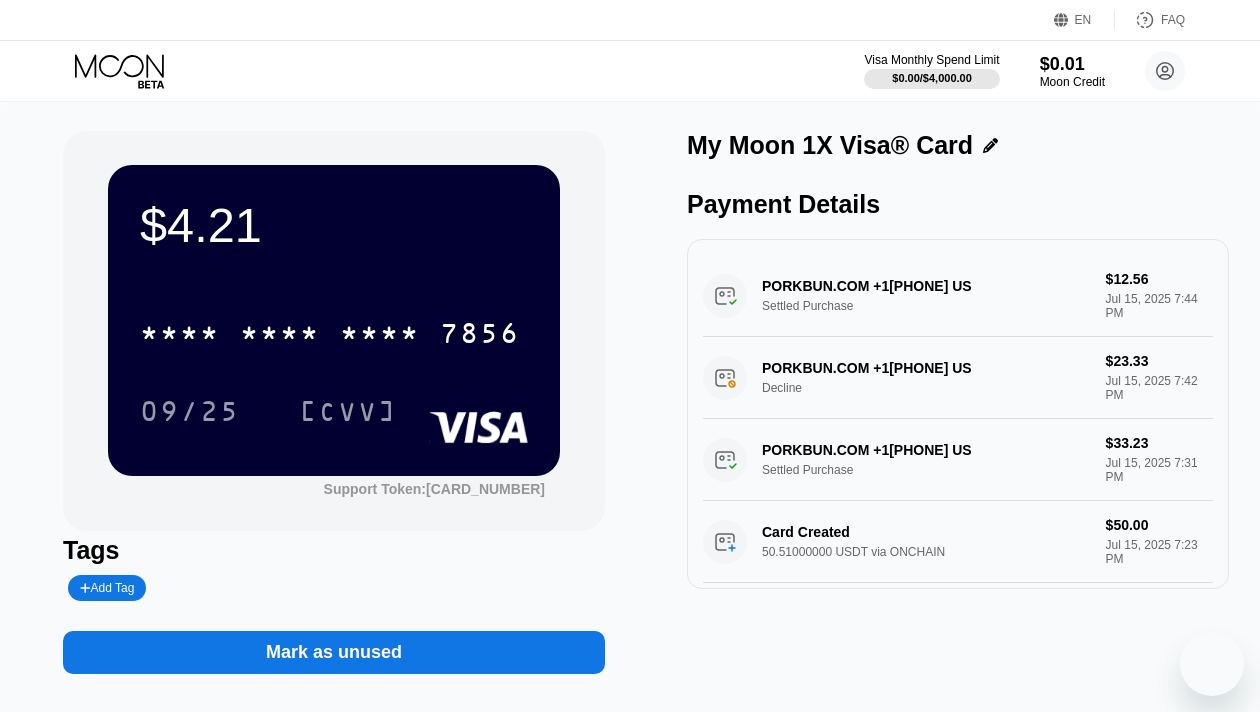 scroll, scrollTop: 0, scrollLeft: 0, axis: both 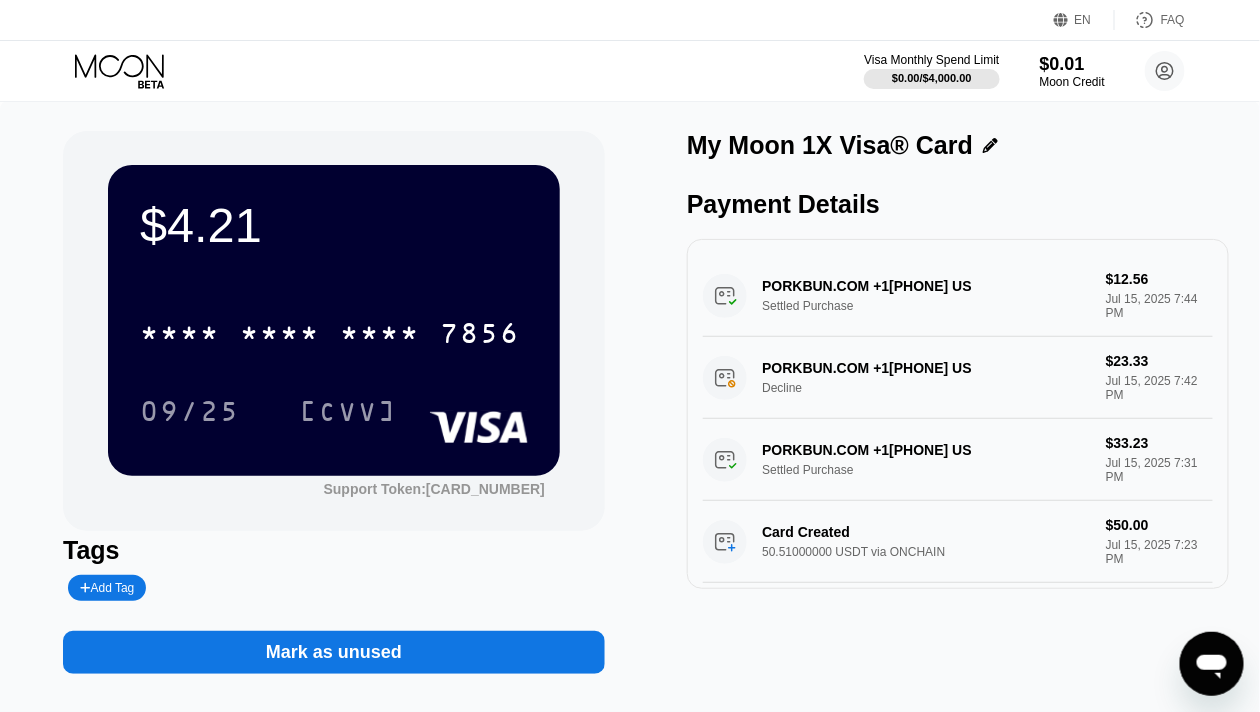 click on "$4.21" at bounding box center (334, 225) 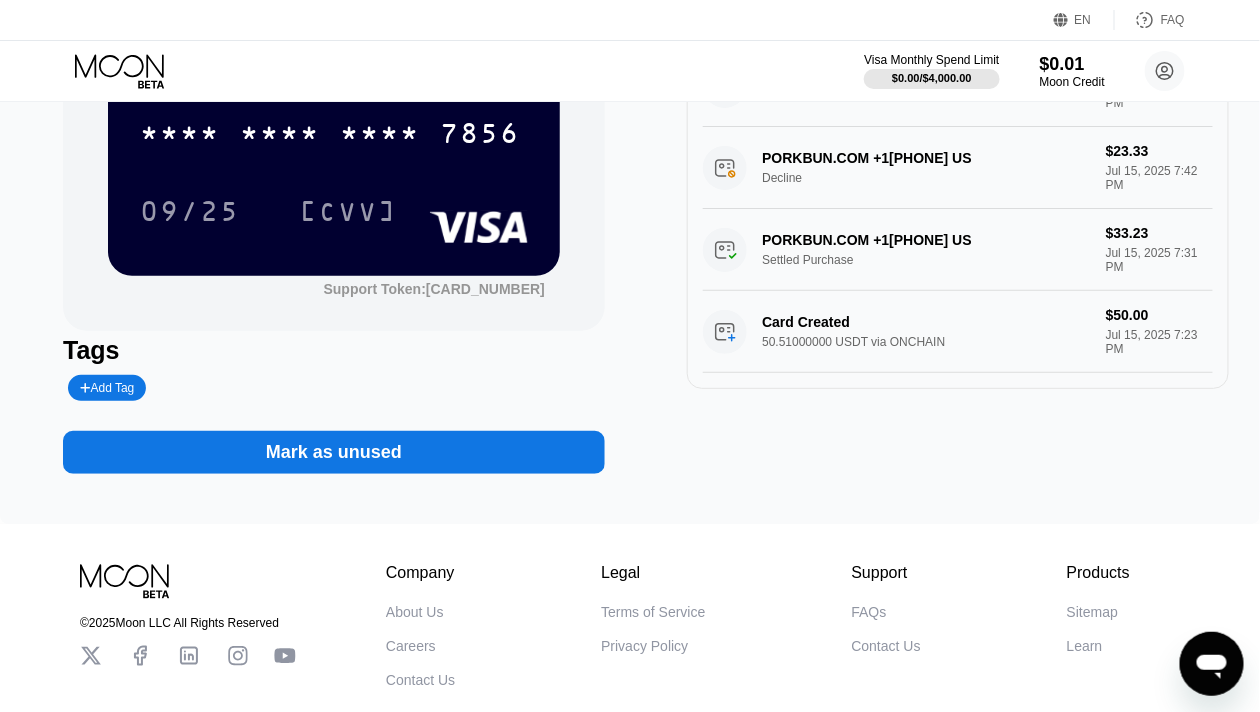 scroll, scrollTop: 0, scrollLeft: 0, axis: both 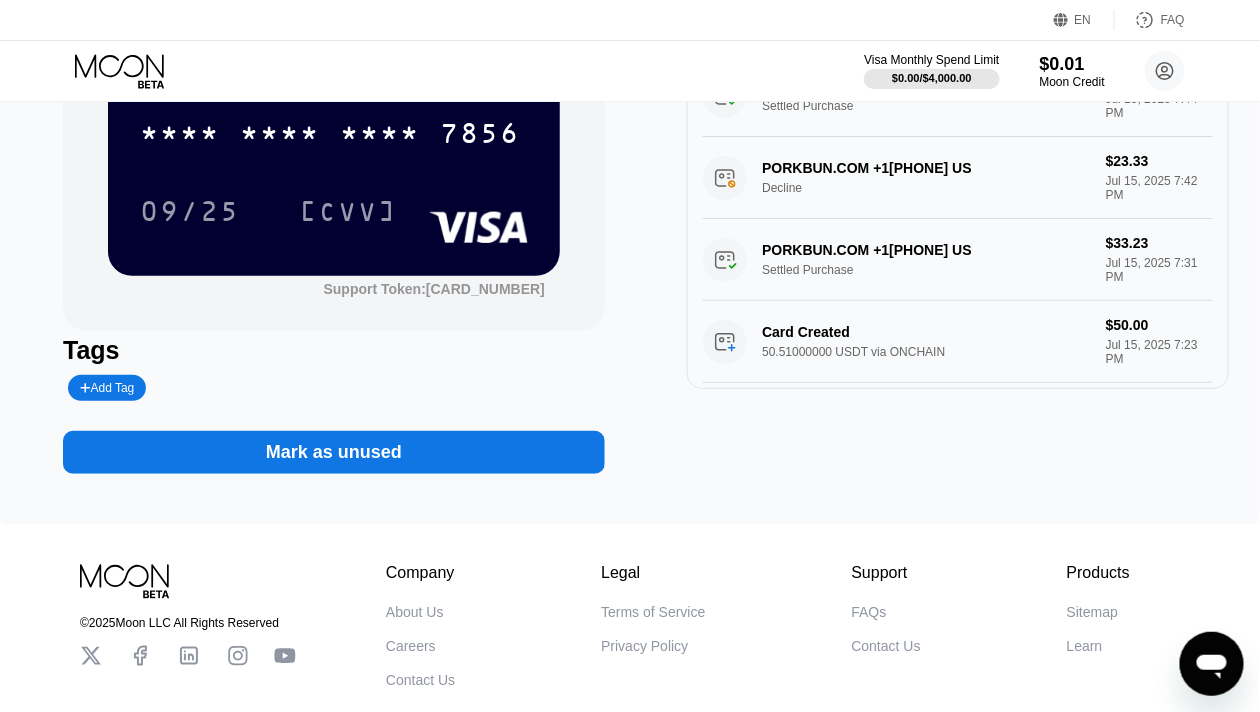 click on "Mark as unused" at bounding box center [334, 452] 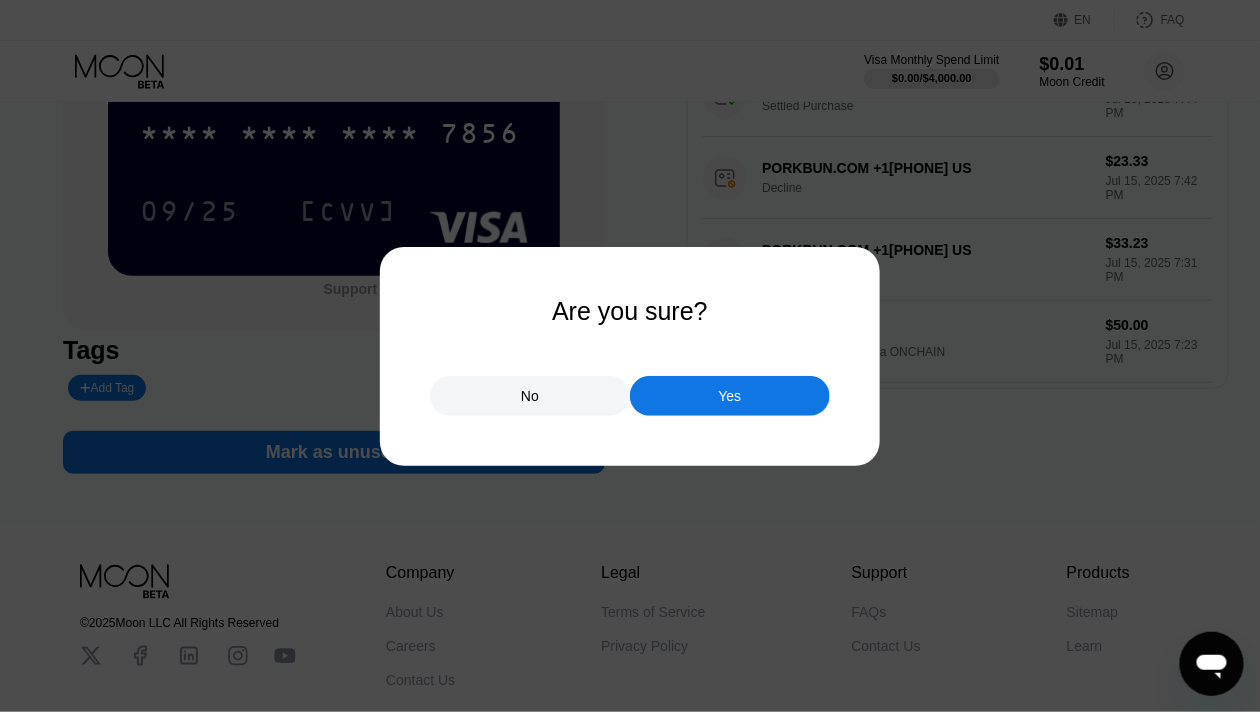click on "Yes" at bounding box center [730, 396] 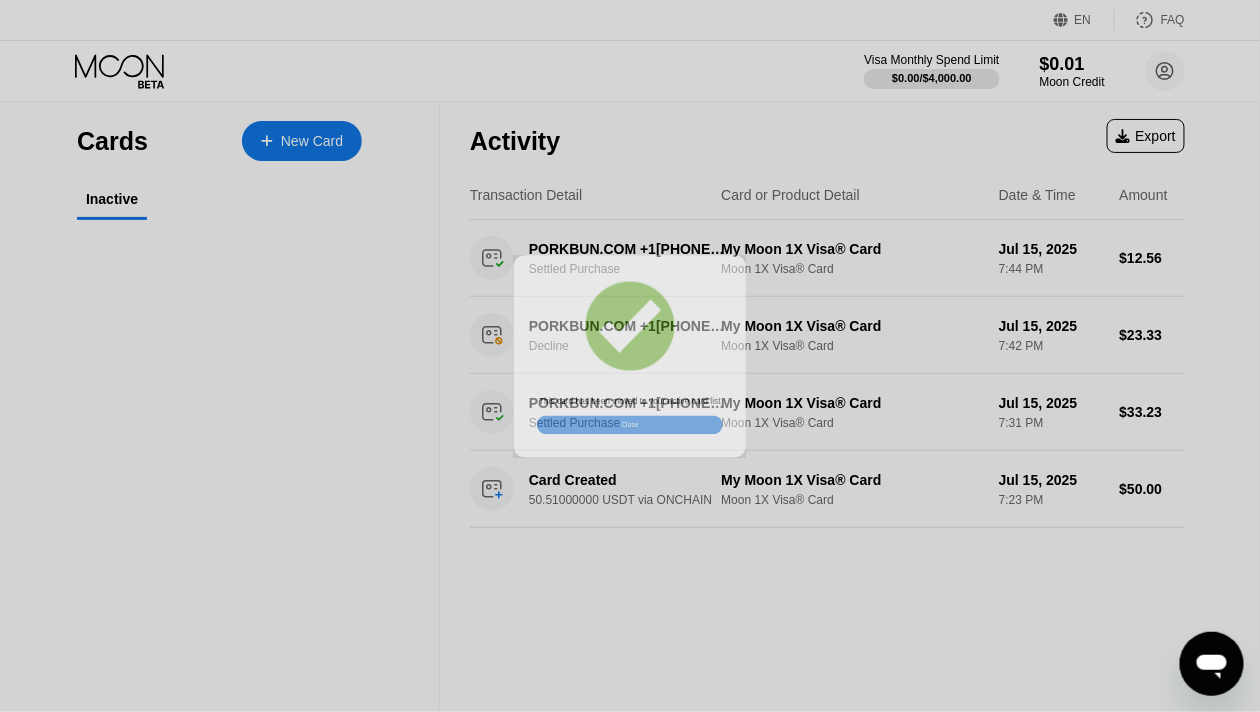 scroll, scrollTop: 0, scrollLeft: 0, axis: both 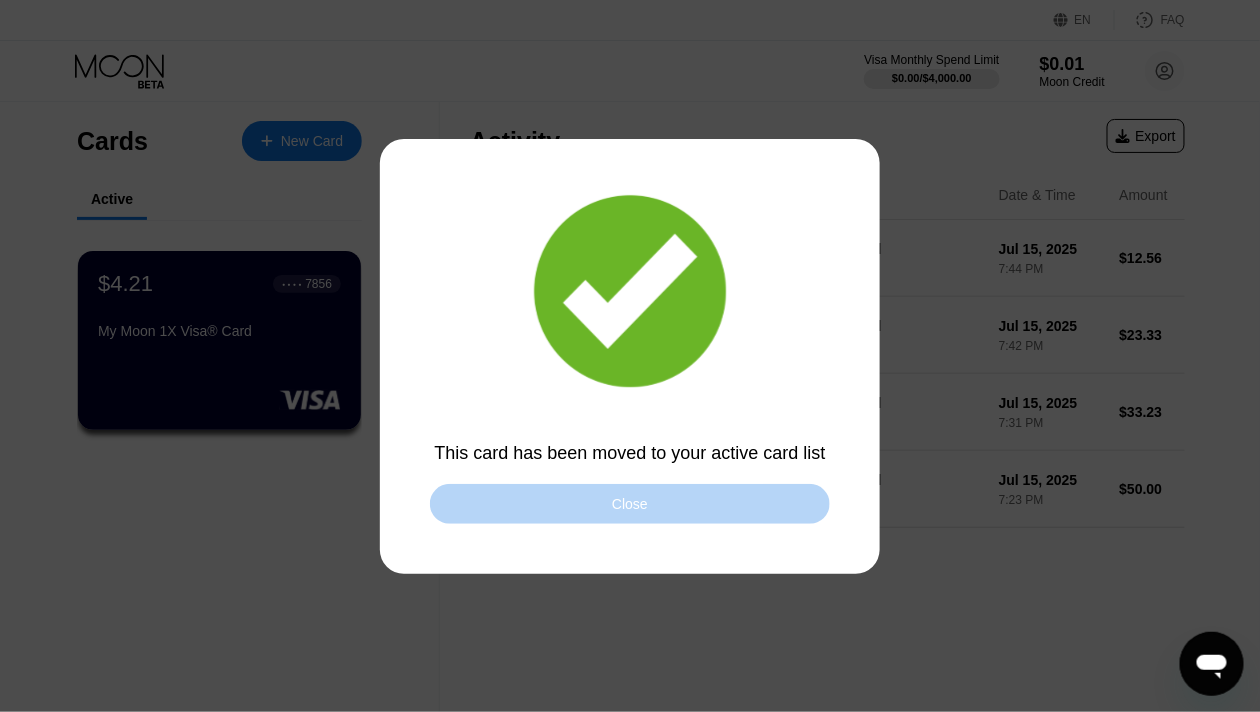 click on "Close" at bounding box center (630, 504) 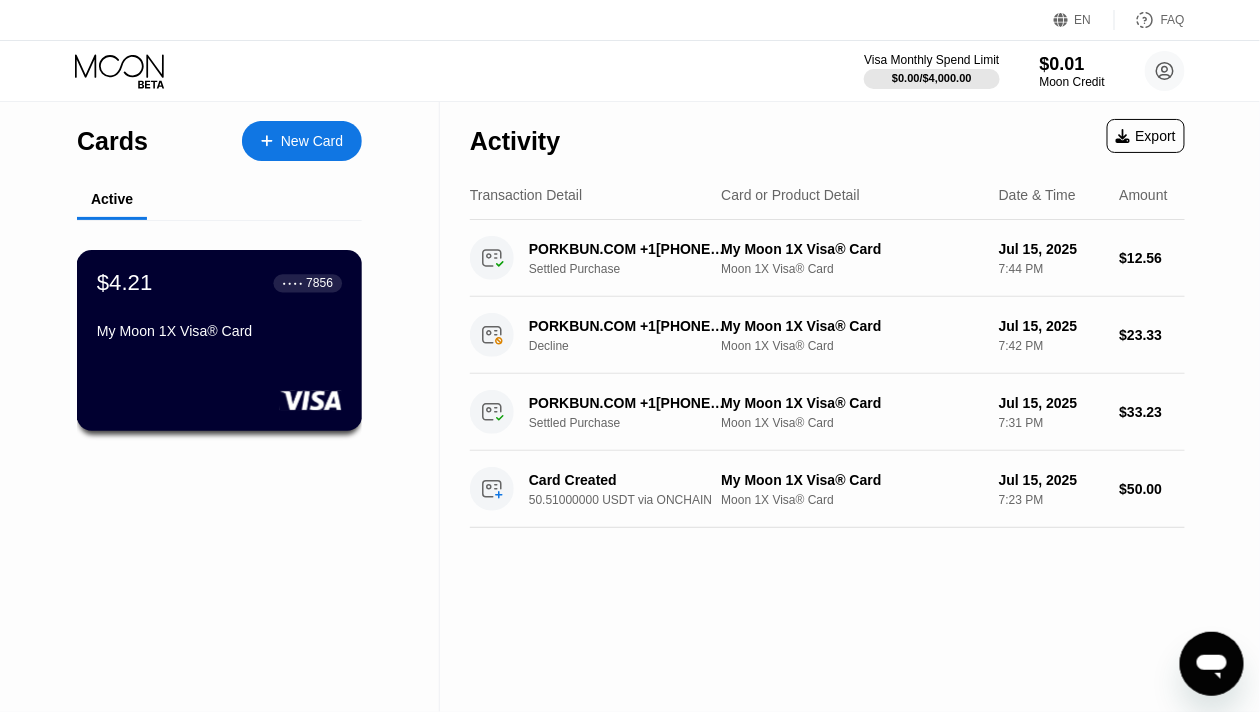 click on "$4.21 ● ● ● ● [CARD_LAST_FOUR] My Moon 1X Visa® Card" at bounding box center [220, 340] 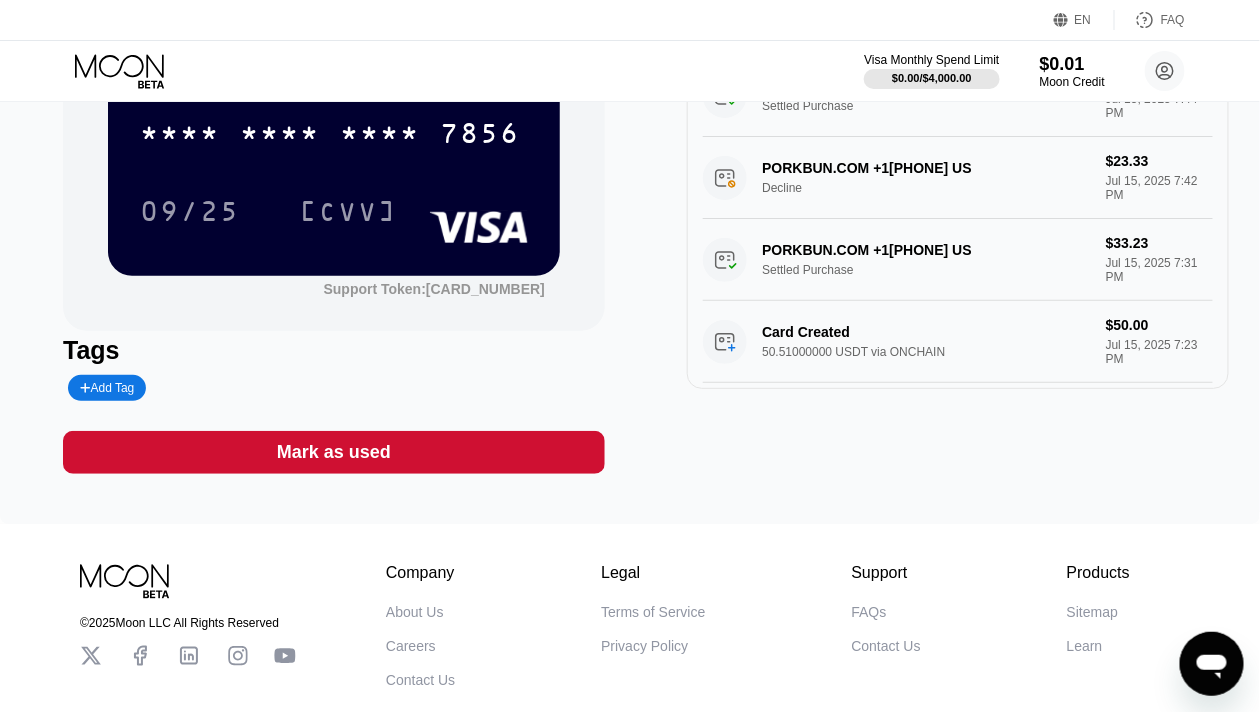 scroll, scrollTop: 0, scrollLeft: 0, axis: both 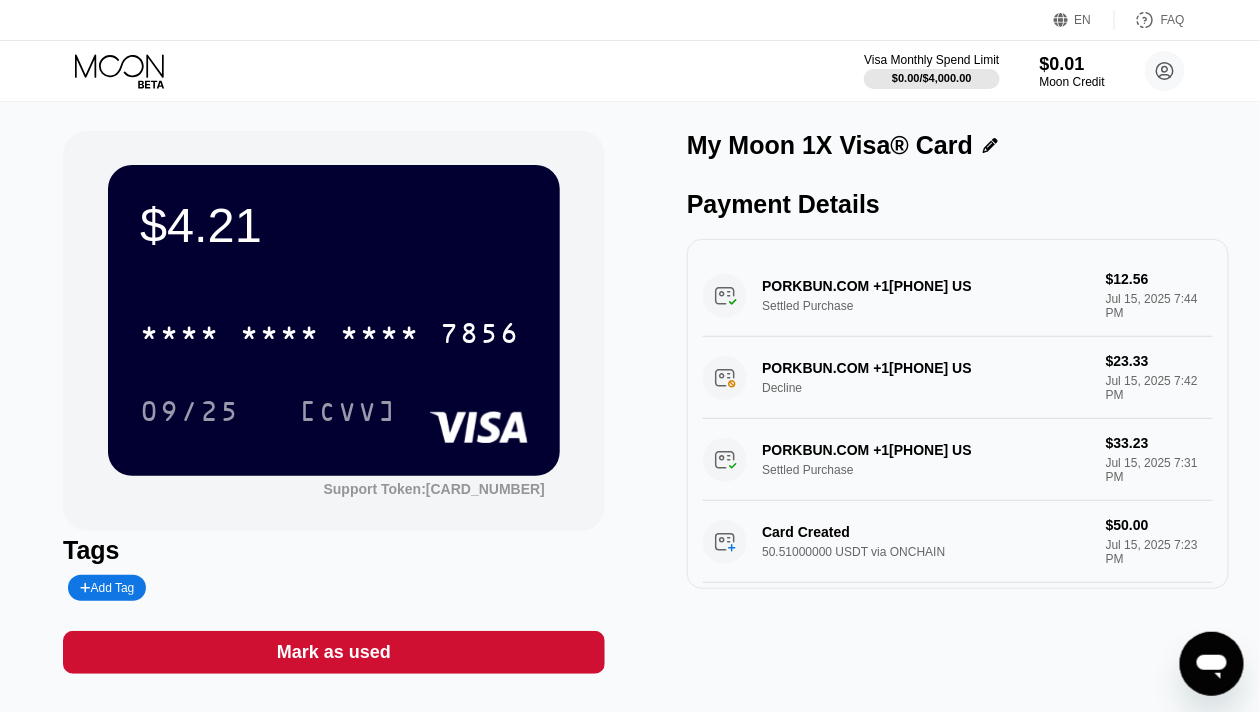 click on "$4.21" at bounding box center (334, 225) 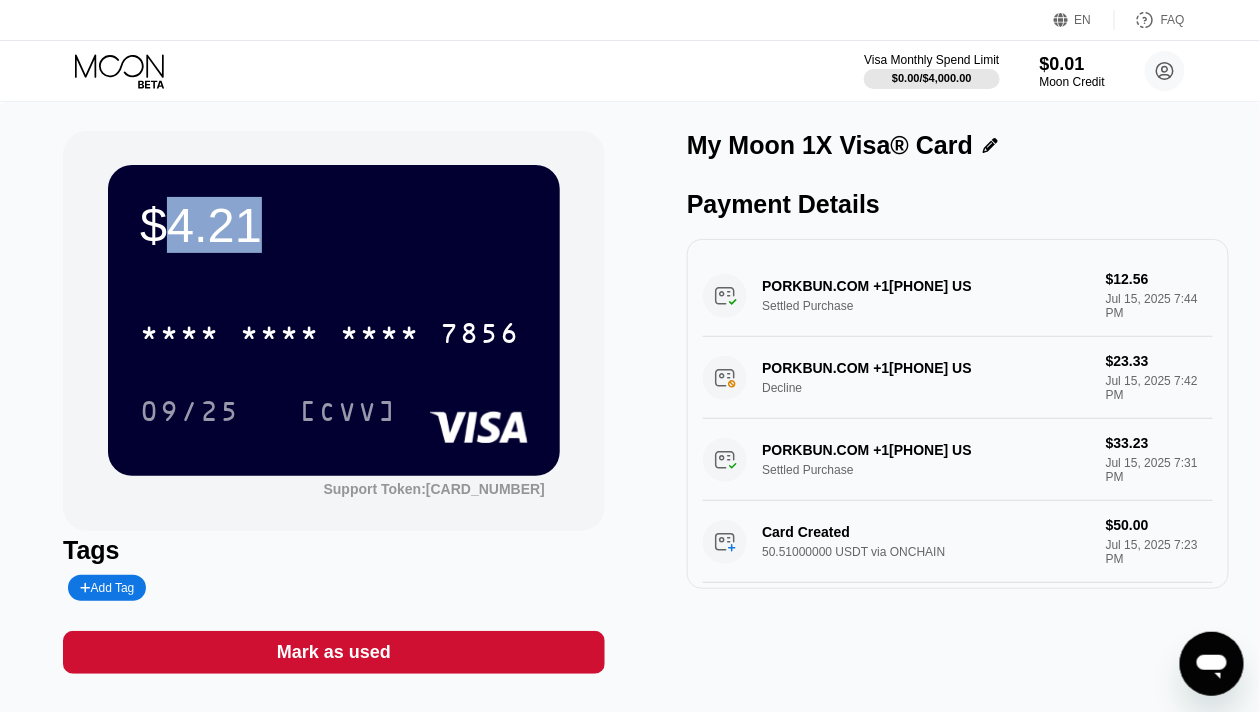 click on "$4.21" at bounding box center (334, 225) 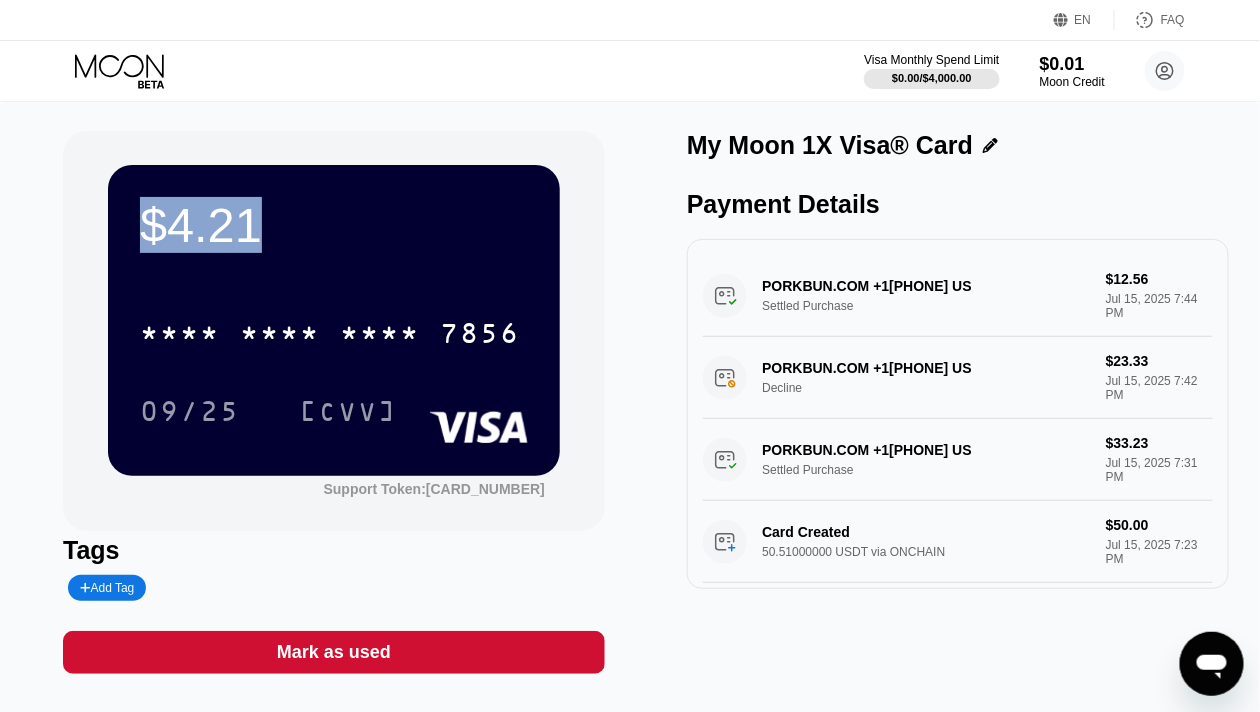 click on "$4.21" at bounding box center [334, 225] 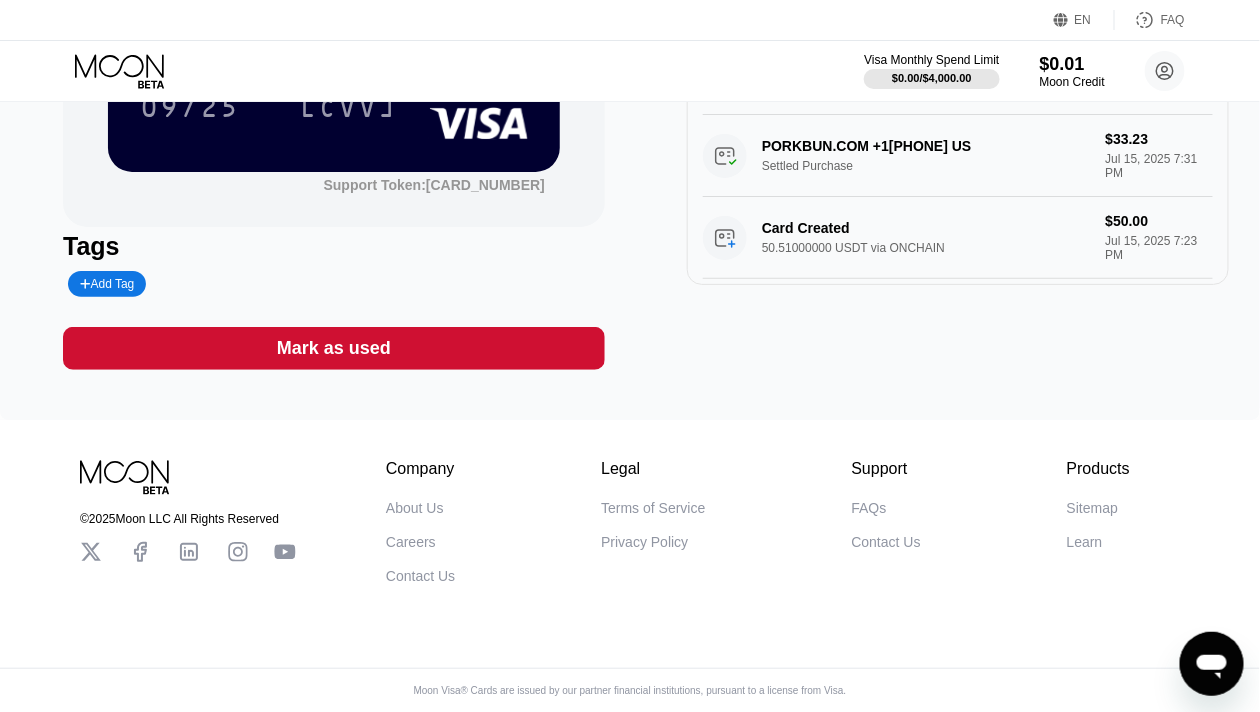 scroll, scrollTop: 0, scrollLeft: 0, axis: both 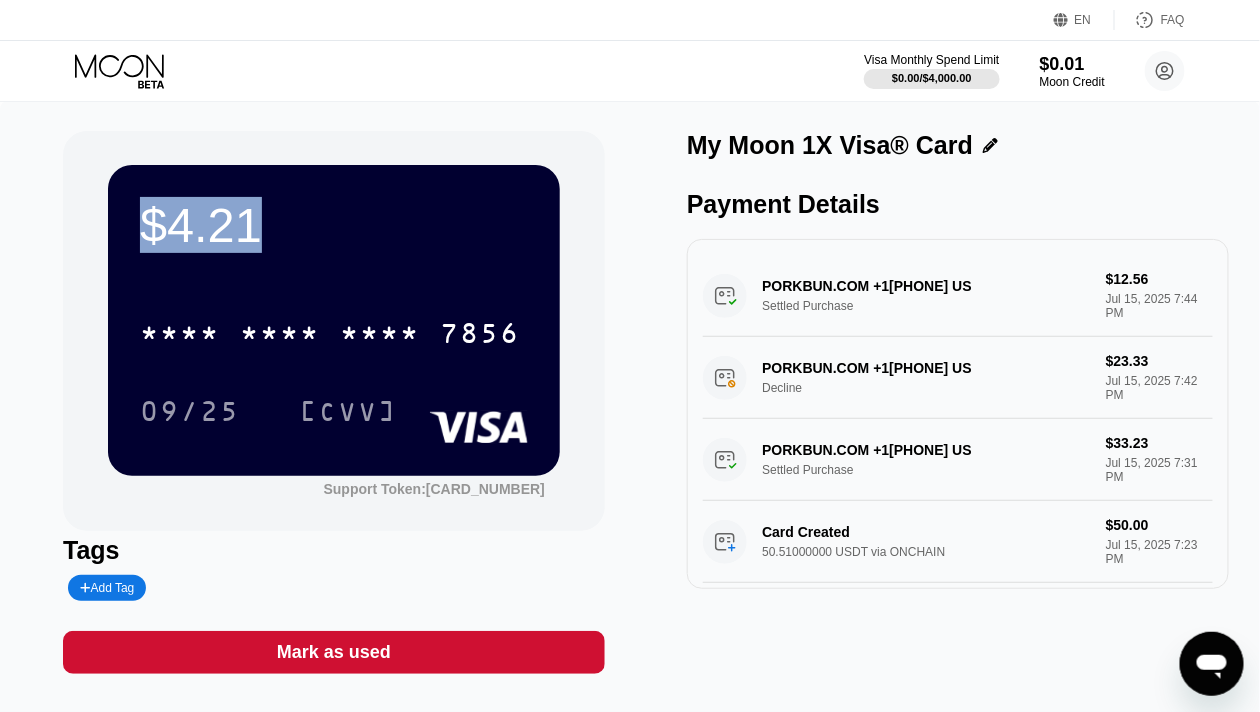 click on "$4.21 * * * * * * * * * * * * [CARD_LAST_FOUR] [EXPIRY_DATE] [CVV]" at bounding box center [334, 320] 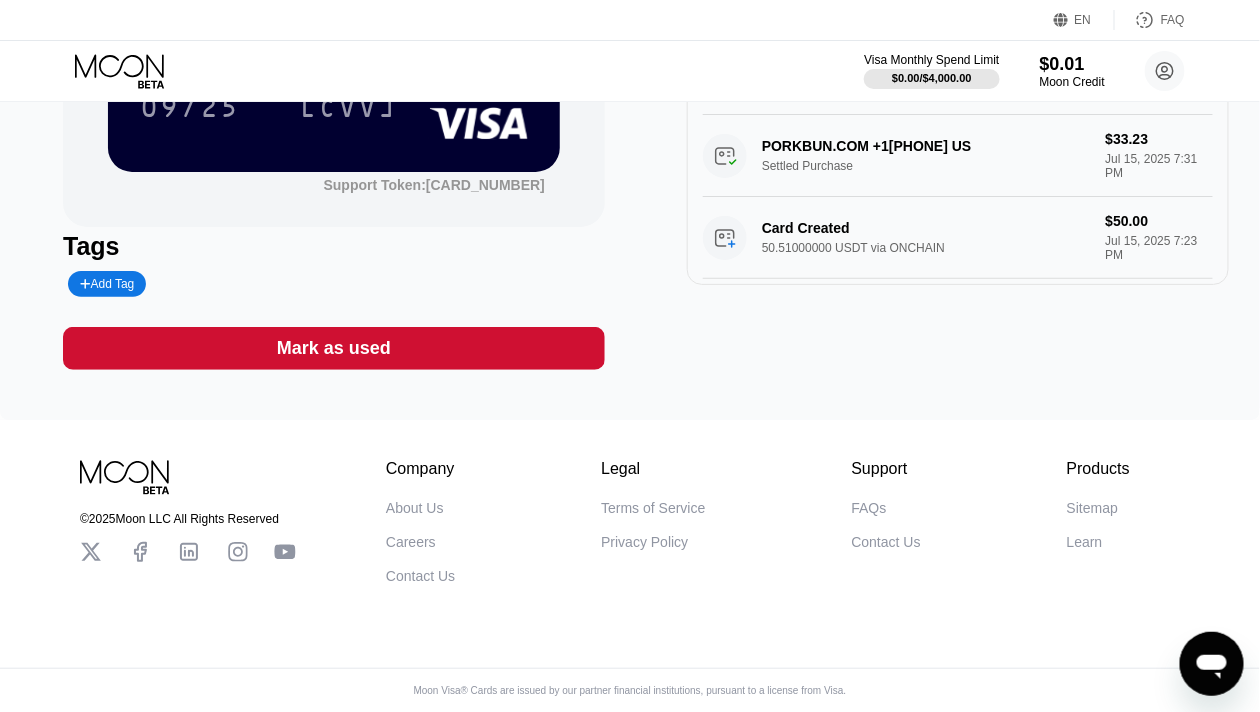 scroll, scrollTop: 0, scrollLeft: 0, axis: both 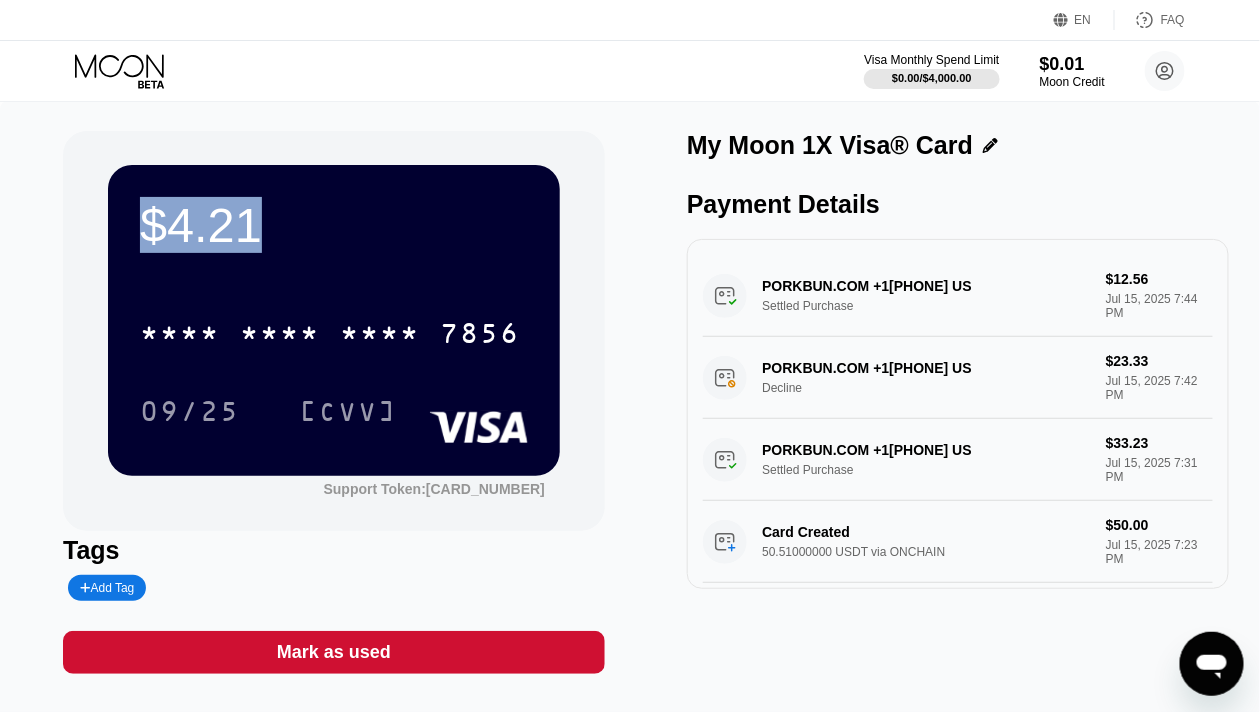 click on "$4.21 * * * * * * * * * * * * [CARD_LAST_FOUR] [EXPIRY_DATE] [CVV] Support Token:  [TOKEN]" at bounding box center [334, 331] 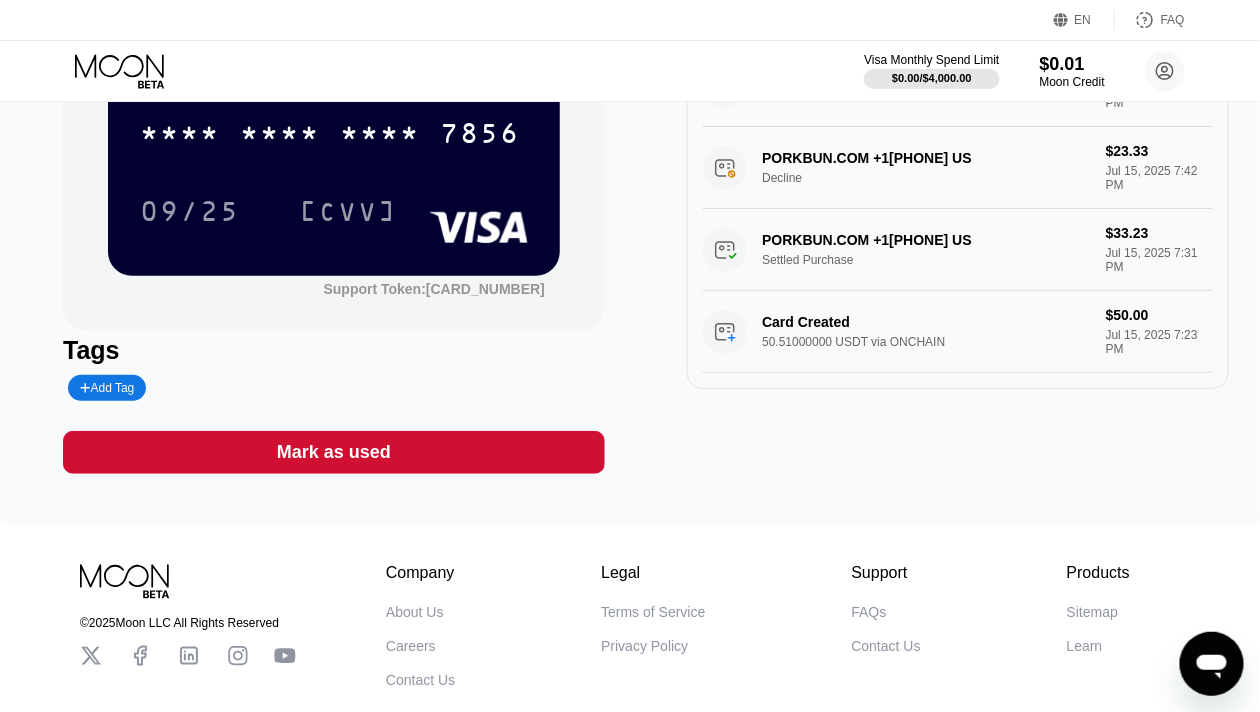 scroll, scrollTop: 325, scrollLeft: 0, axis: vertical 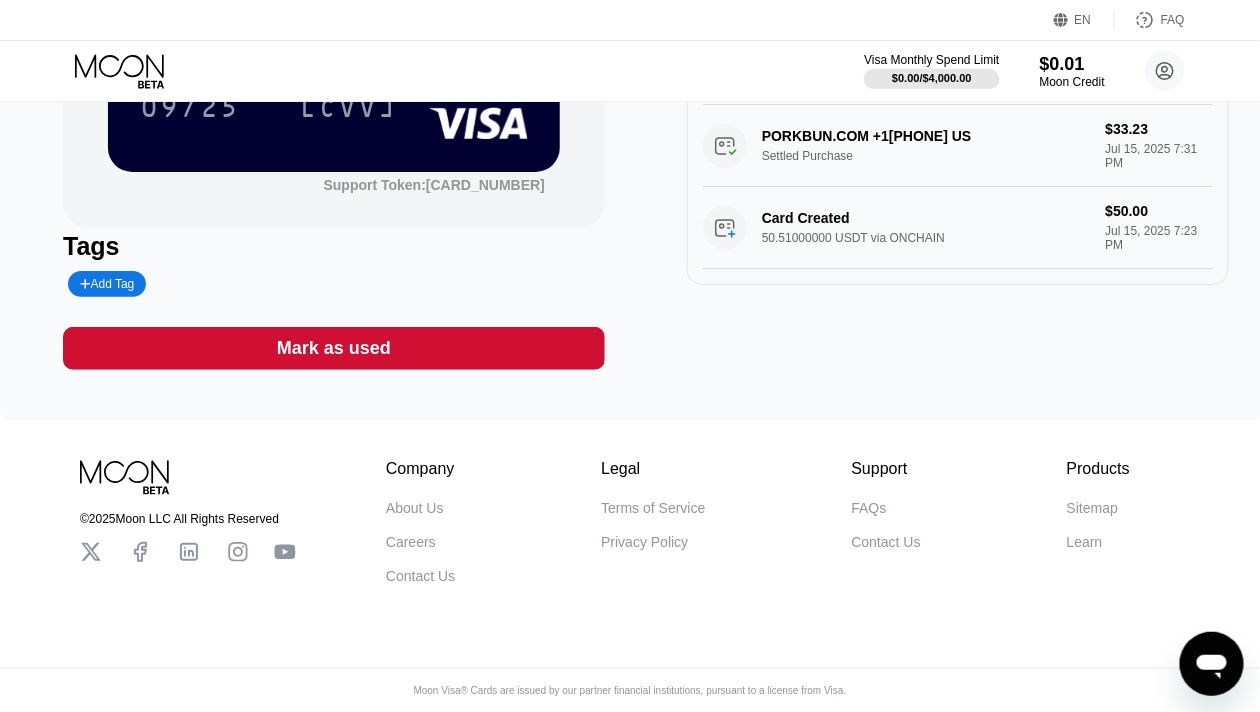 click on "FAQs" at bounding box center (869, 508) 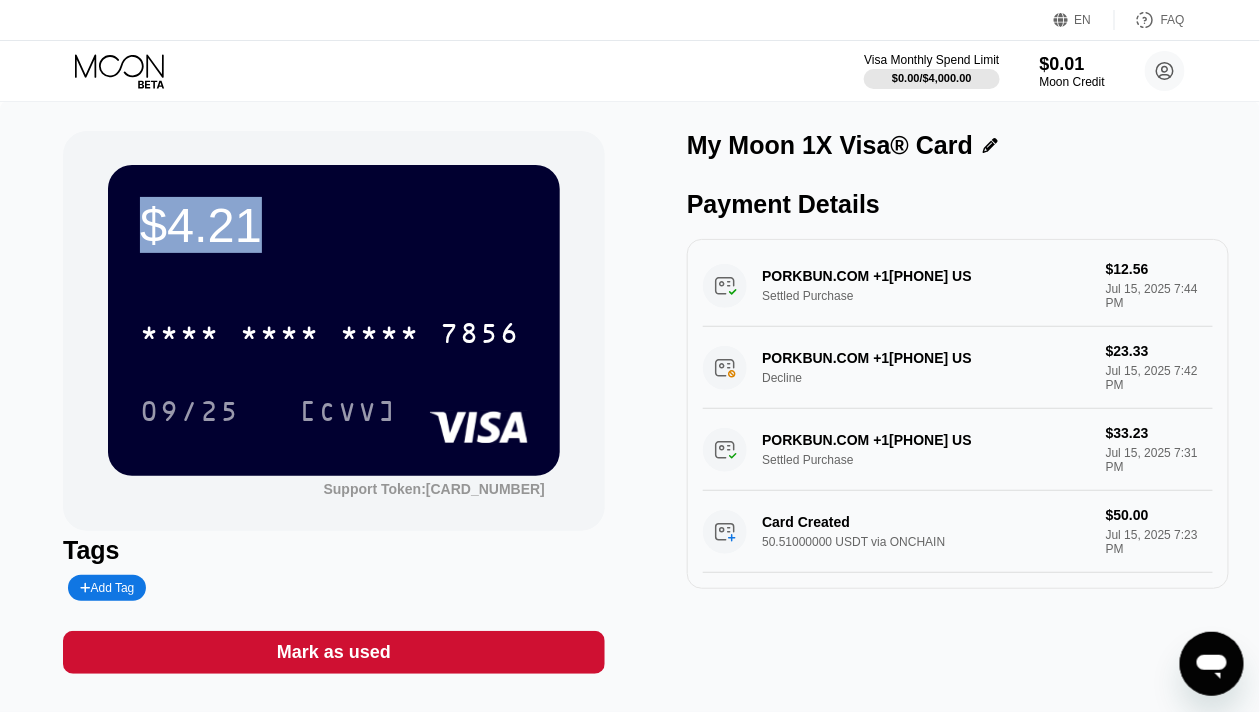 drag, startPoint x: 152, startPoint y: 214, endPoint x: 258, endPoint y: 214, distance: 106 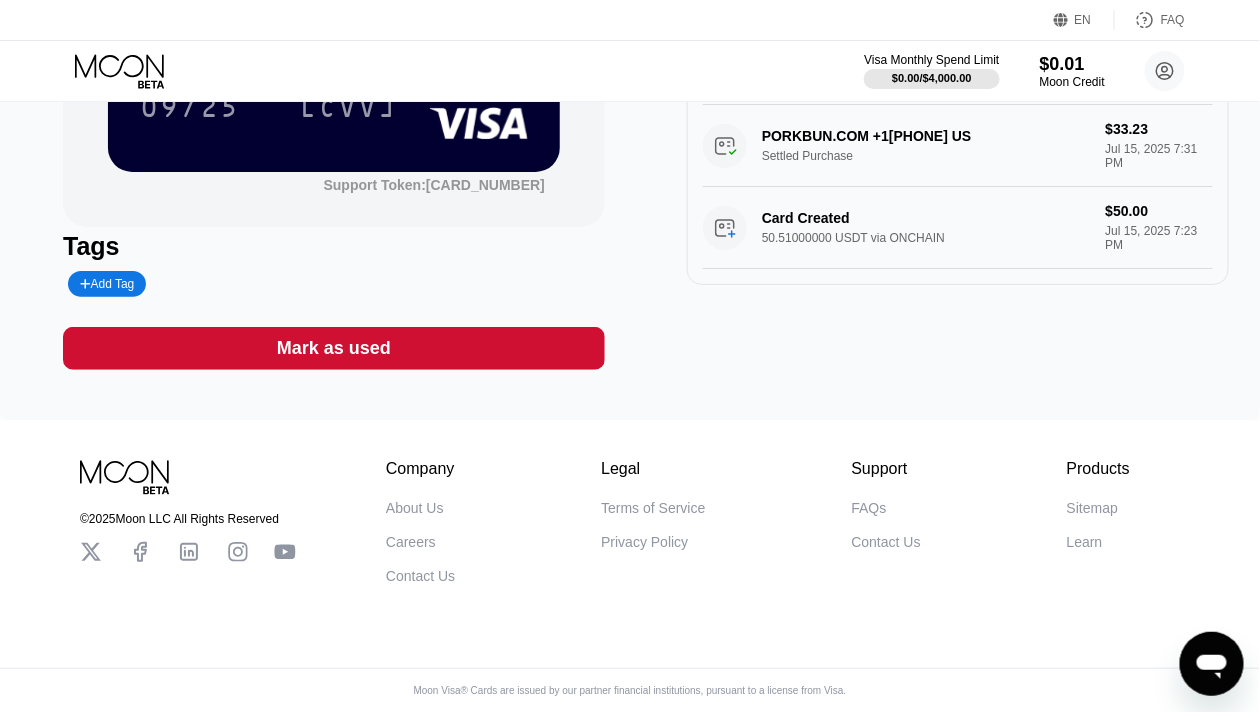 scroll, scrollTop: 0, scrollLeft: 0, axis: both 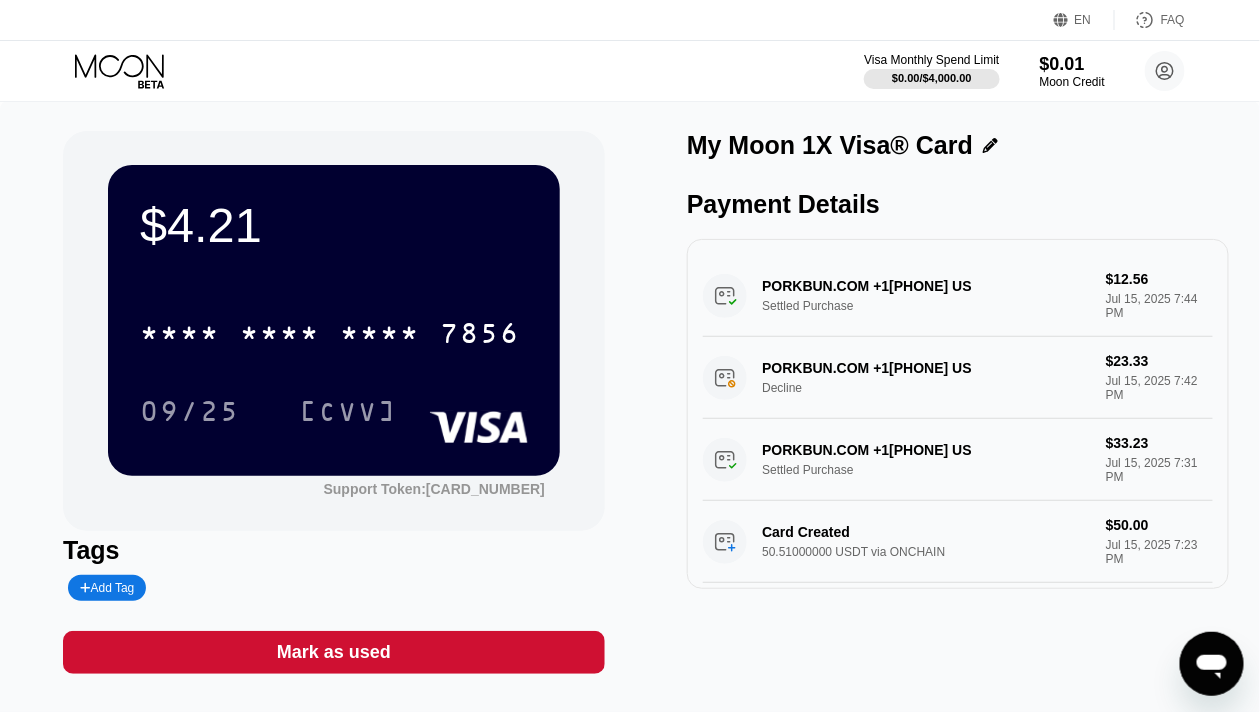 click on "Payment Details" at bounding box center [958, 204] 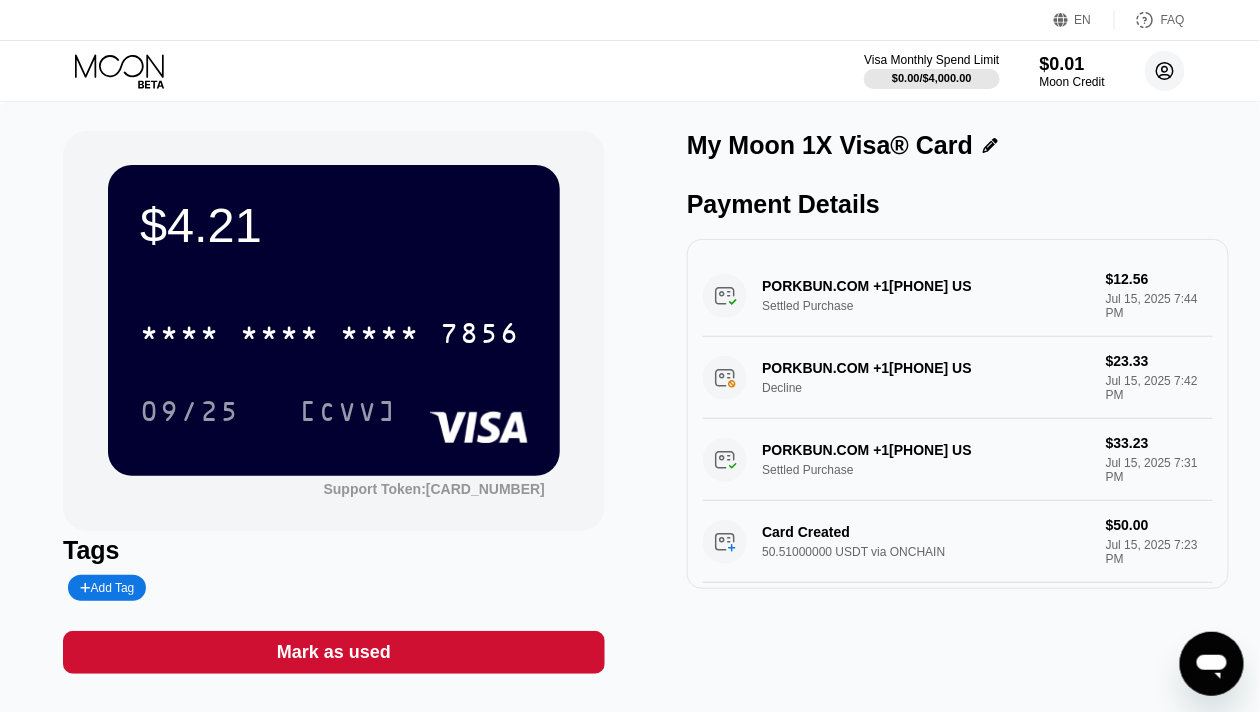 click 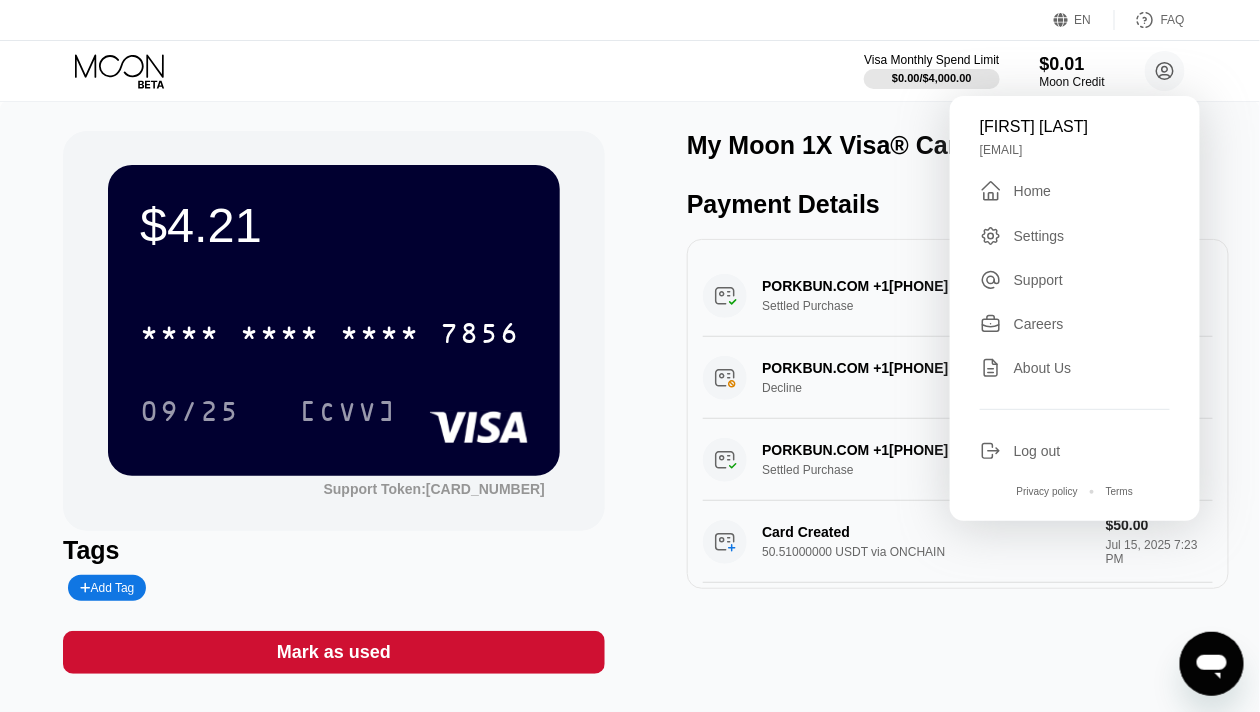 click 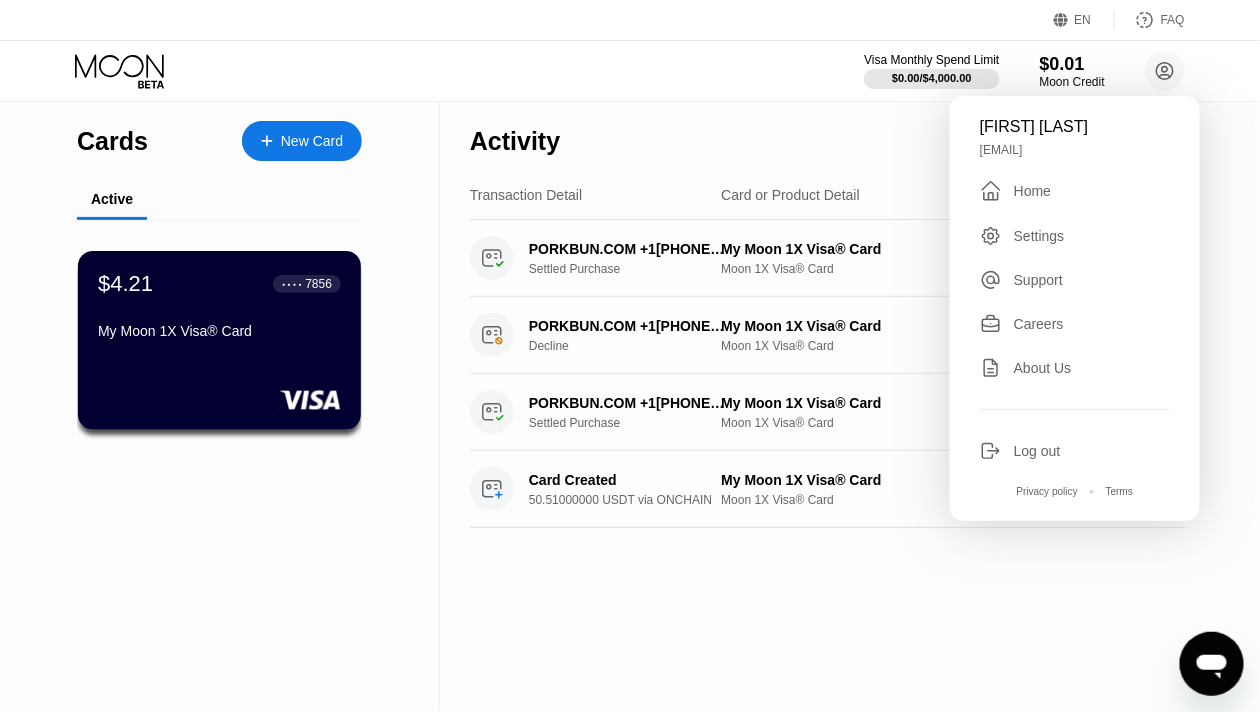 click on "Visa Monthly Spend Limit $0.00 / $4,000.00 $0.01 Moon Credit [FIRST] [LAST] [EMAIL]  Home Settings Support Careers About Us Log out Privacy policy Terms" at bounding box center [630, 71] 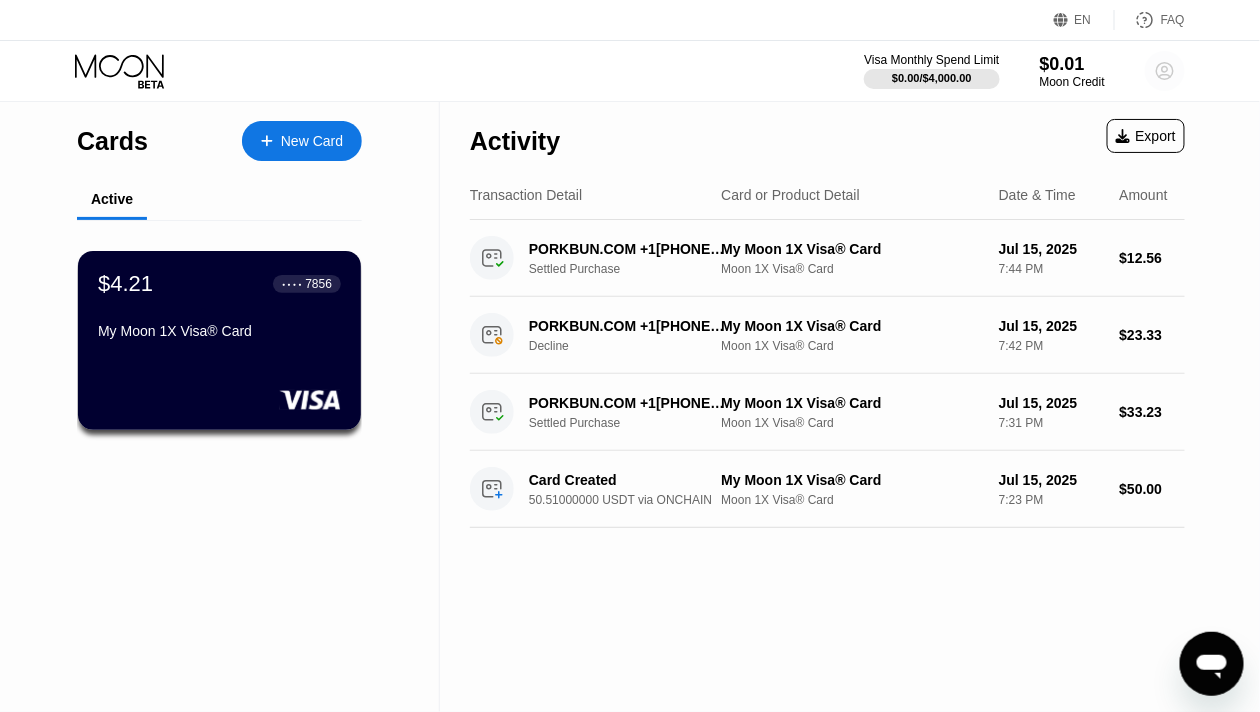 click 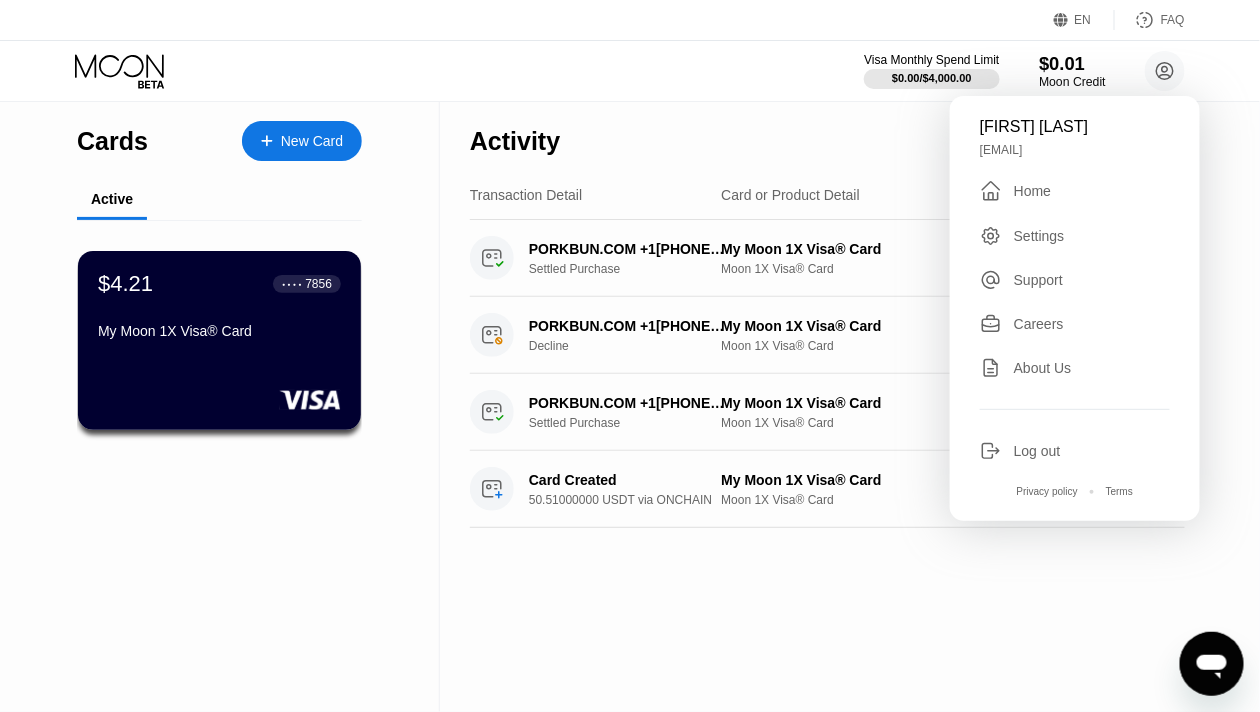 click on "$0.01" at bounding box center [1072, 63] 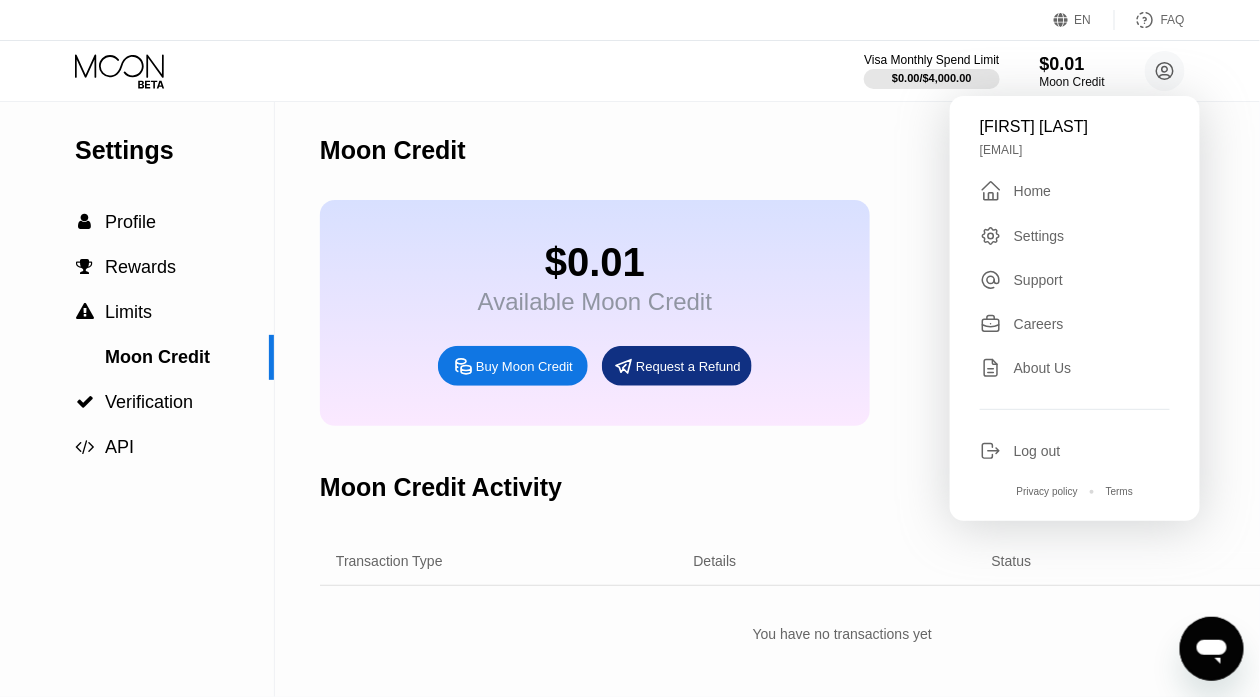 click on "Moon Credit $0.01 Available Moon Credit Buy Moon Credit Request a Refund Moon Credit Activity Transaction Type Details Status Amount You have no transactions yet" at bounding box center [842, 399] 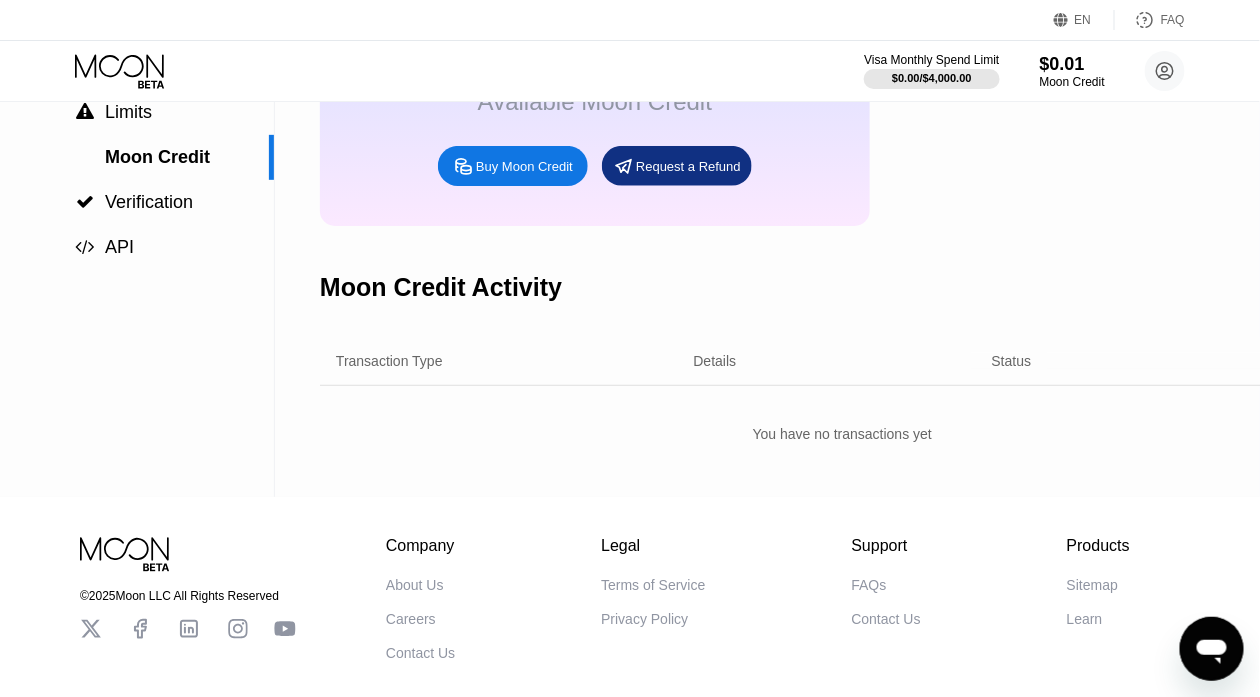 scroll, scrollTop: 0, scrollLeft: 0, axis: both 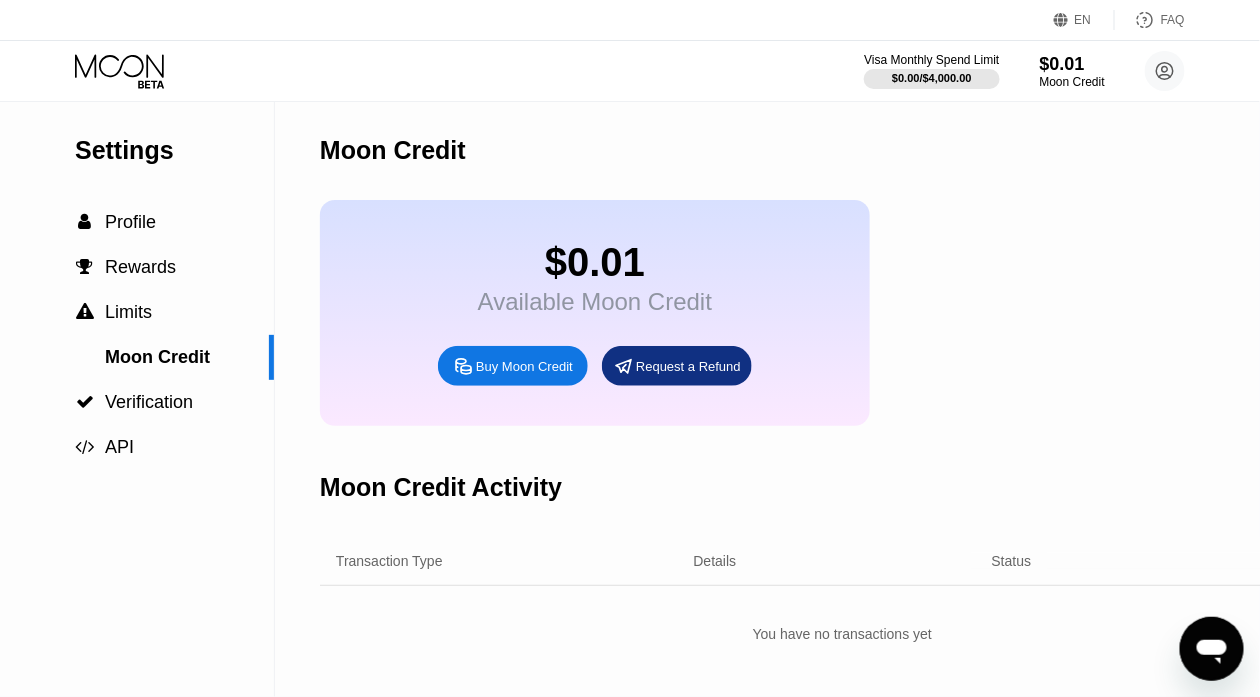 click on "Request a Refund" at bounding box center (677, 366) 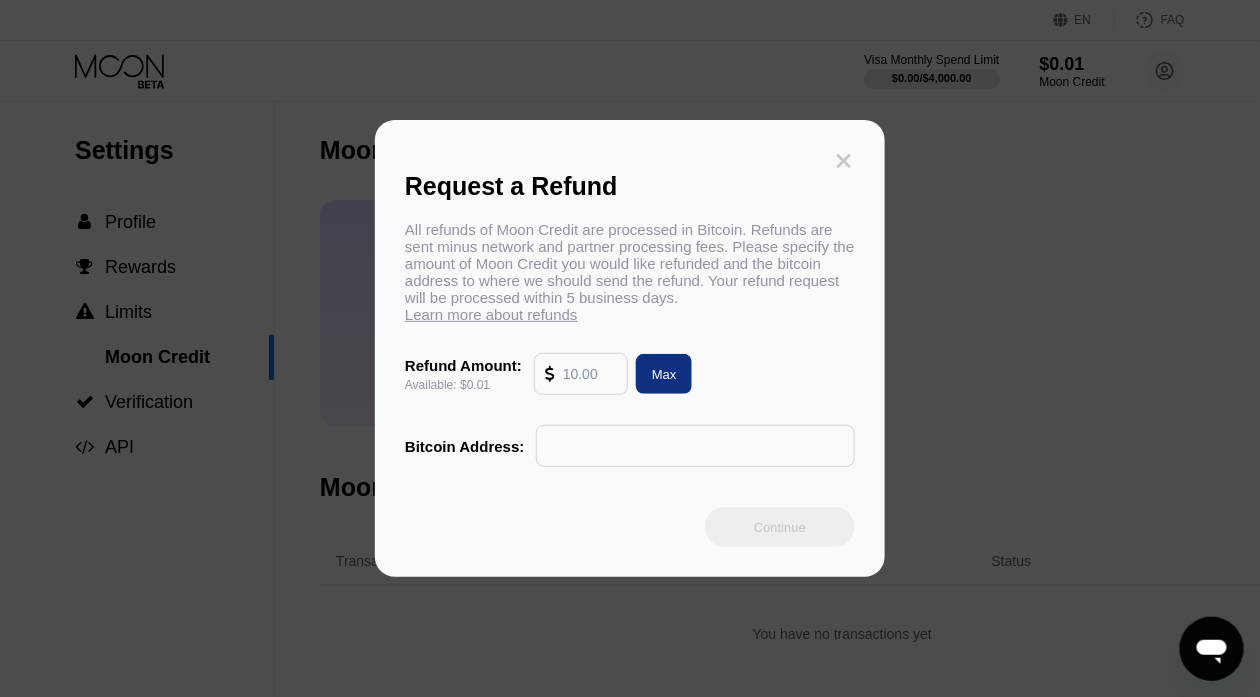 click 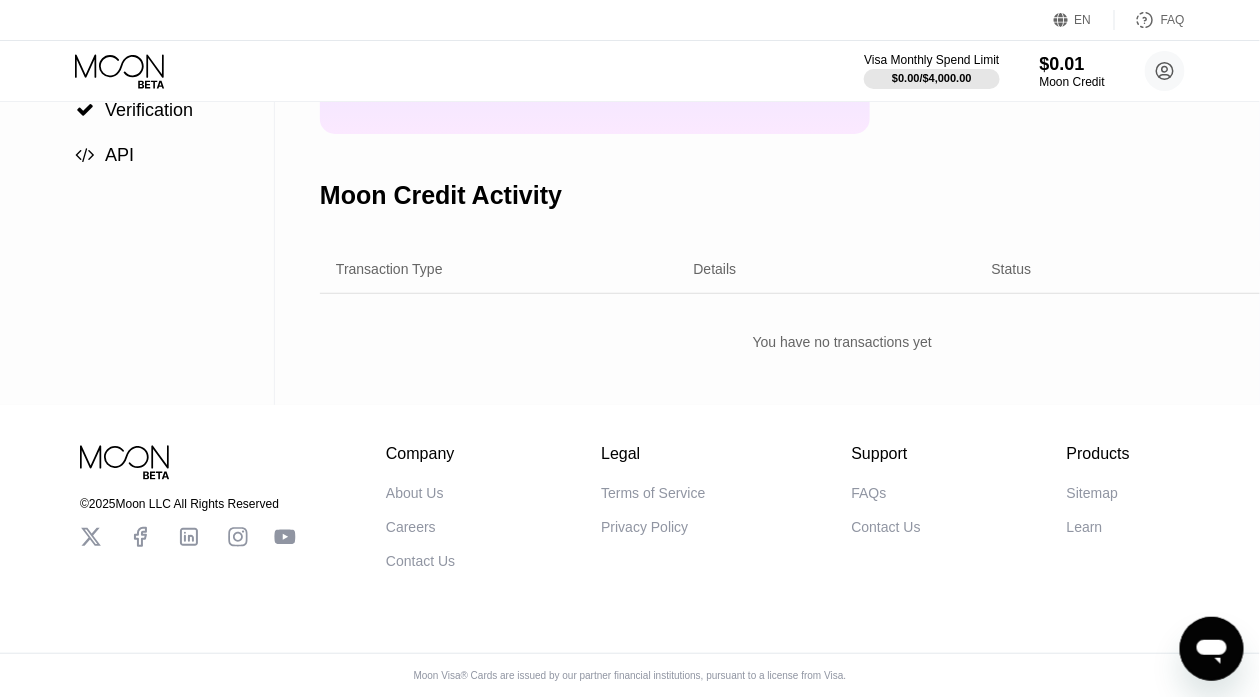 scroll, scrollTop: 0, scrollLeft: 0, axis: both 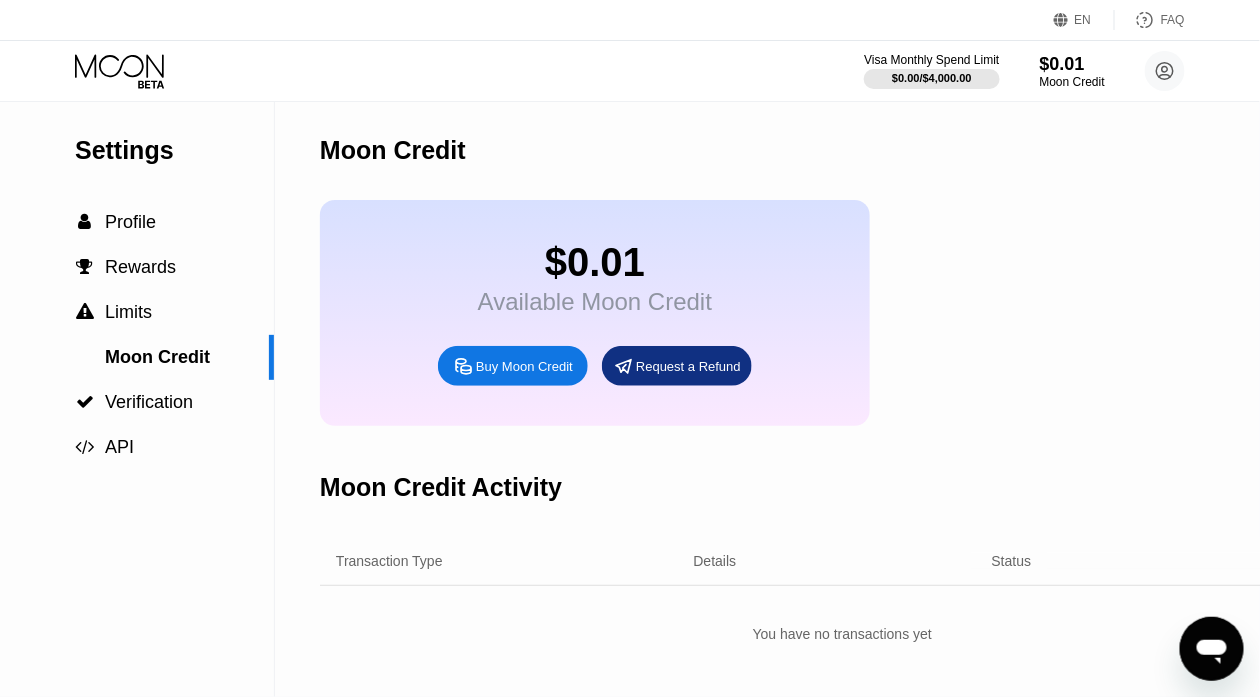 click on "Buy Moon Credit" at bounding box center (524, 366) 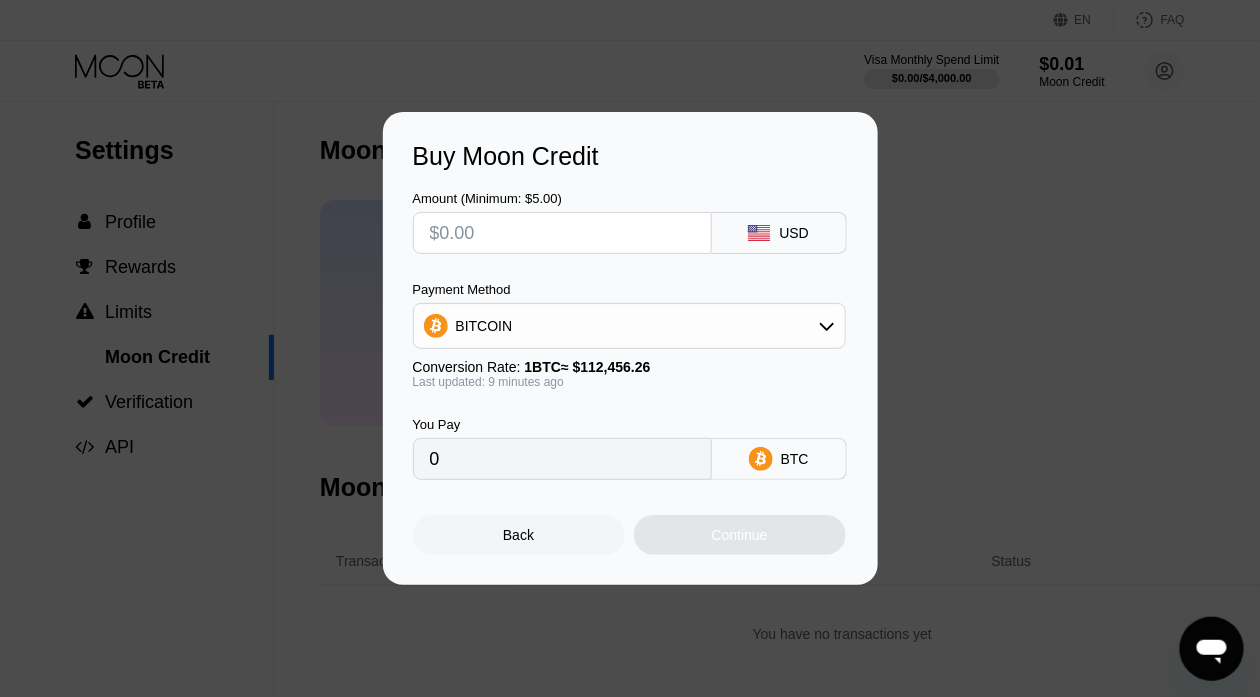 click on "BITCOIN" at bounding box center (629, 326) 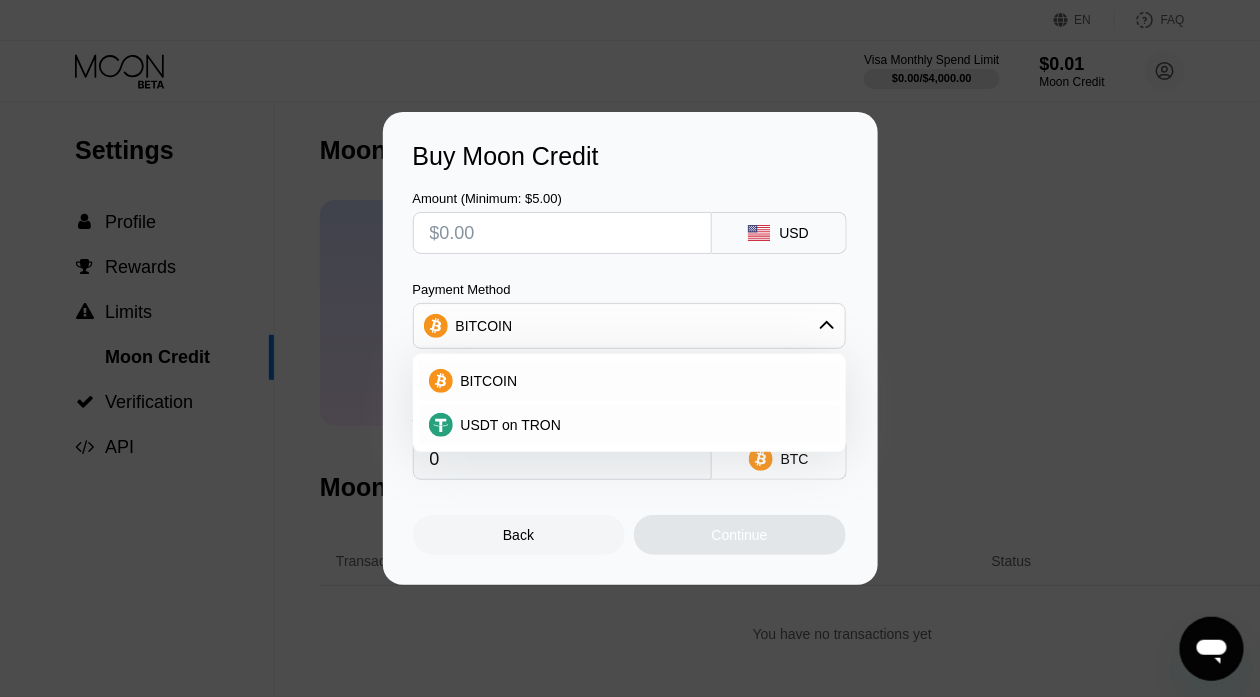 click on "Buy Moon Credit Amount (Minimum: $5.00) USD Payment Method BITCOIN BITCOIN USDT on TRON Conversion Rate:   1  BTC  ≈   $112,456.26 Last updated:   9 minutes ago You Pay 0 BTC Back Continue" at bounding box center (630, 348) 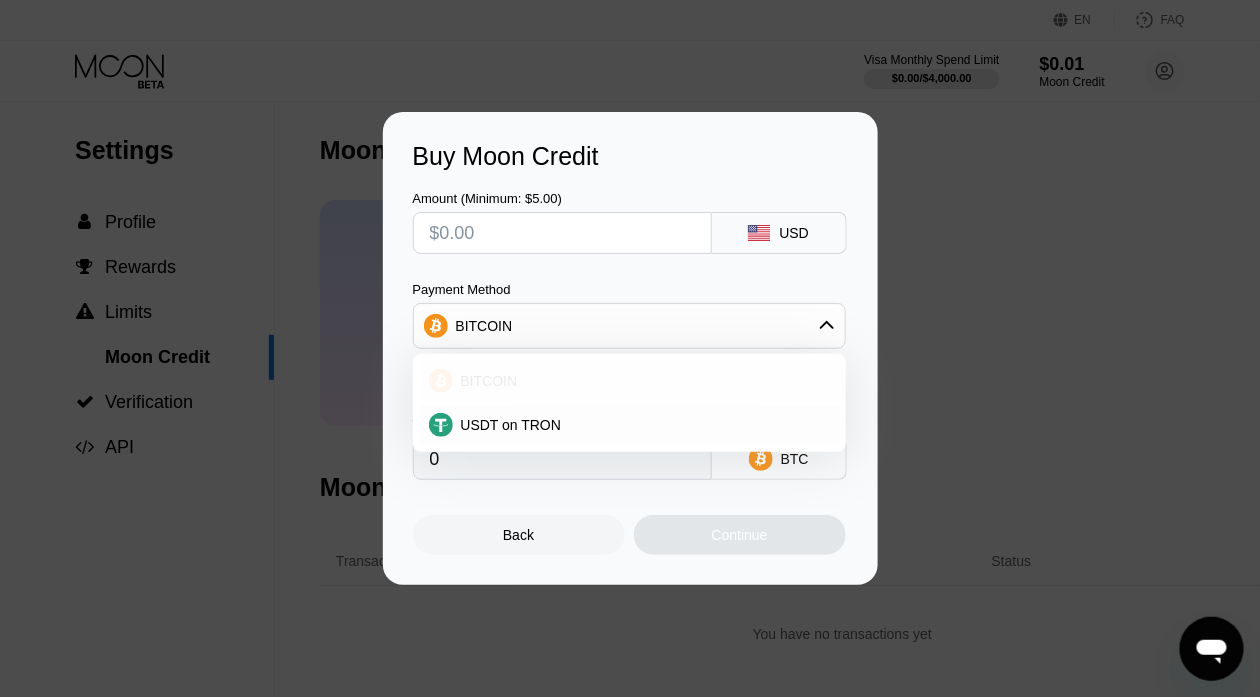 click on "BITCOIN" at bounding box center [641, 381] 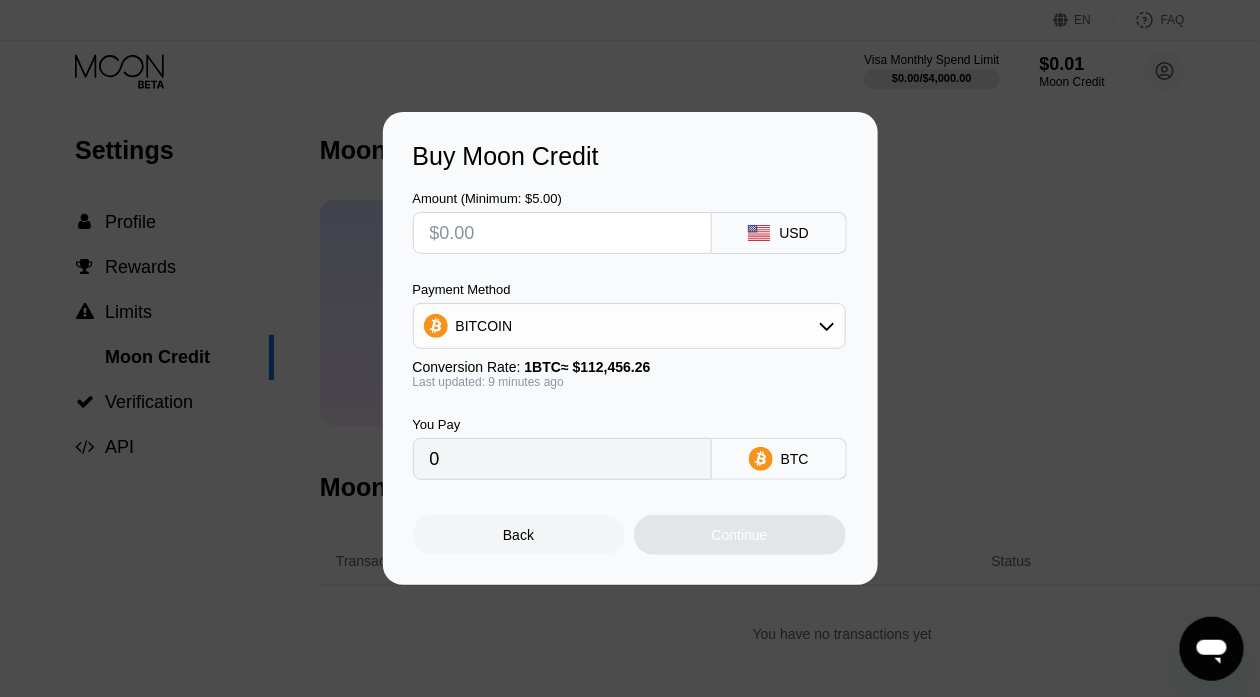 click on "You Pay 0 BTC" at bounding box center [630, 434] 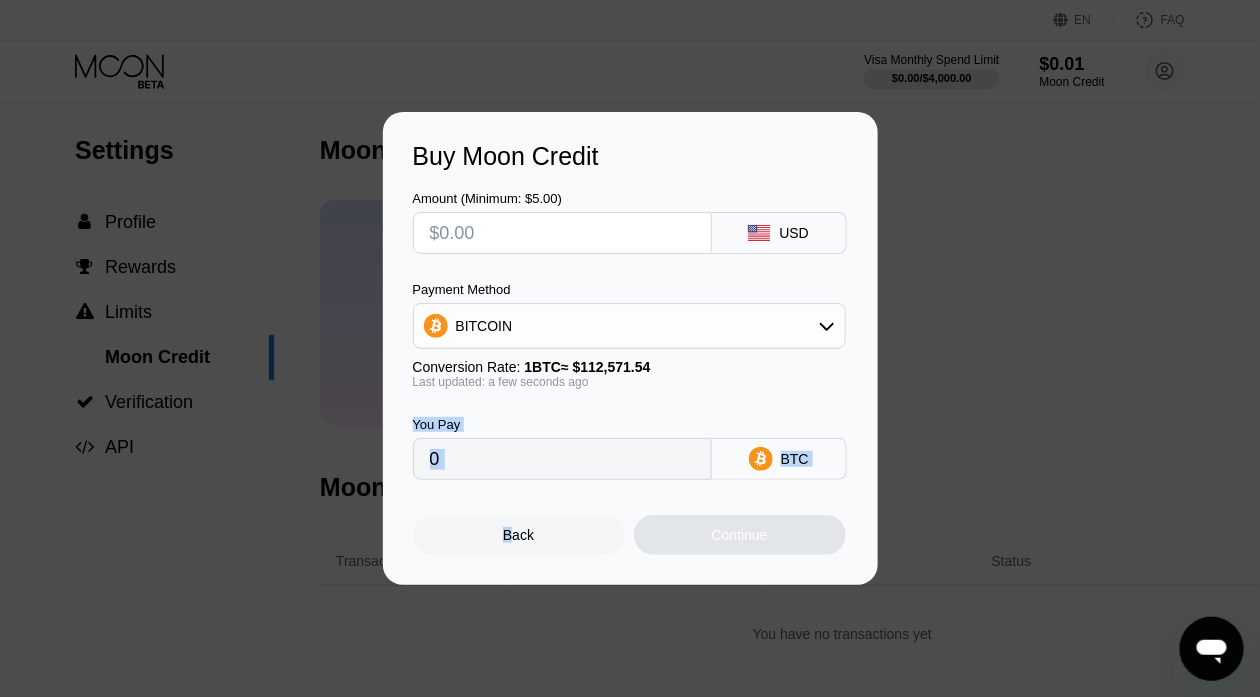 drag, startPoint x: 514, startPoint y: 537, endPoint x: 665, endPoint y: 391, distance: 210.04047 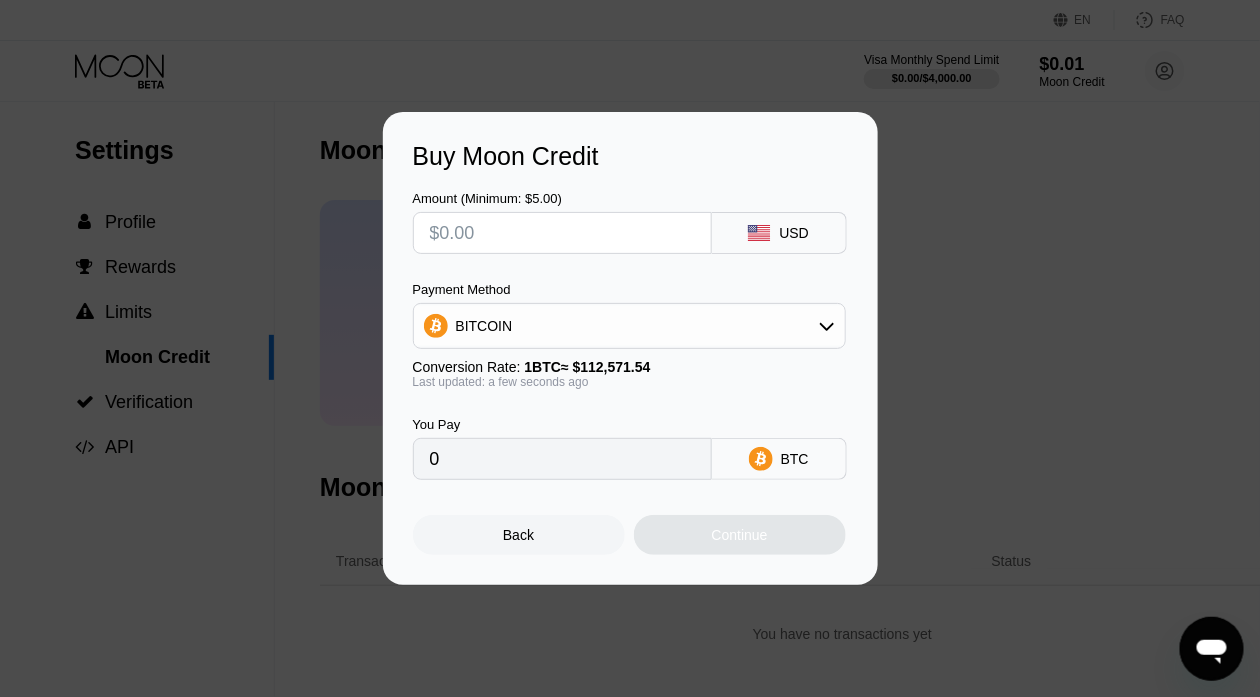 click on "Conversion Rate:   1  BTC  ≈   $112,571.54" at bounding box center [629, 367] 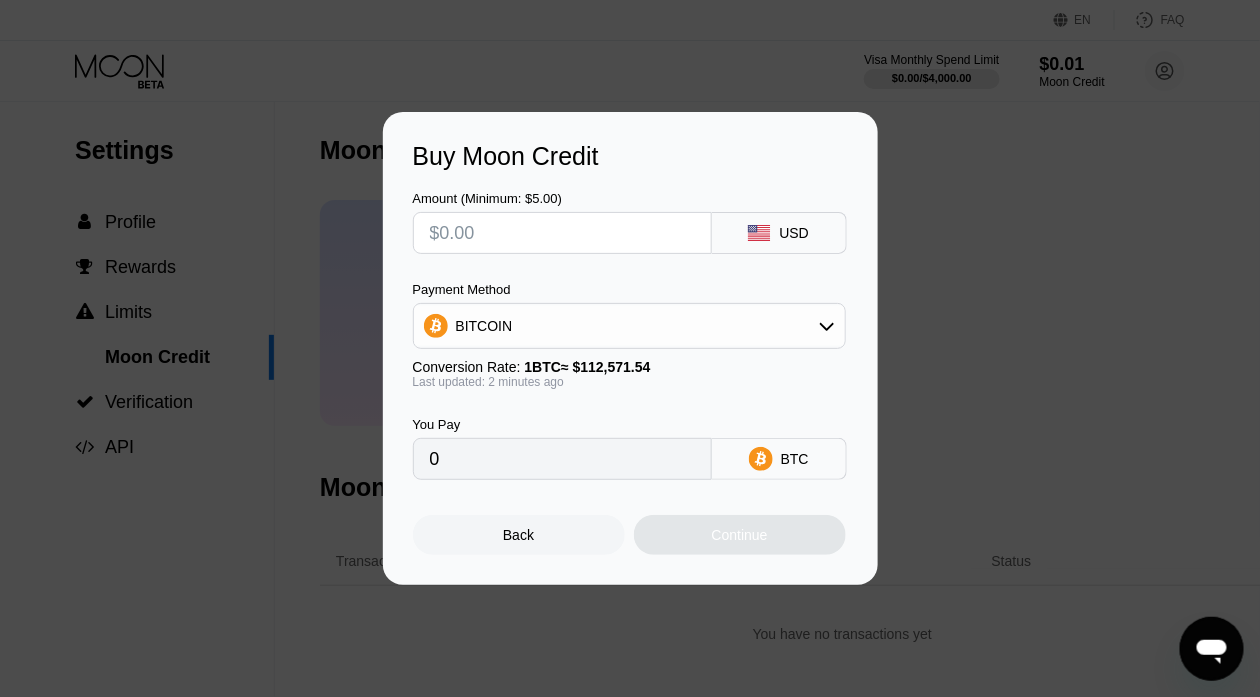 click on "Buy Moon Credit Amount (Minimum: $5.00) USD Payment Method BITCOIN Conversion Rate:   1  BTC  ≈   $112,571.54 Last updated:   2 minutes ago You Pay 0 BTC Back Continue" at bounding box center [630, 348] 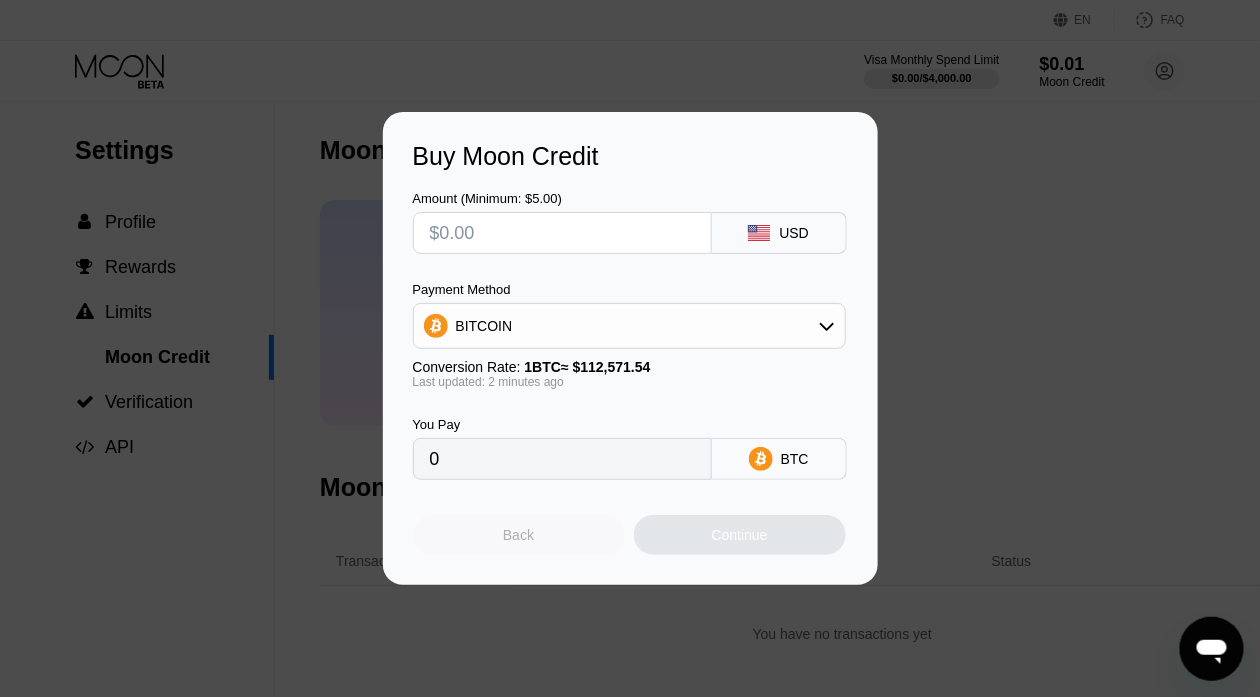 click on "Back" at bounding box center (519, 535) 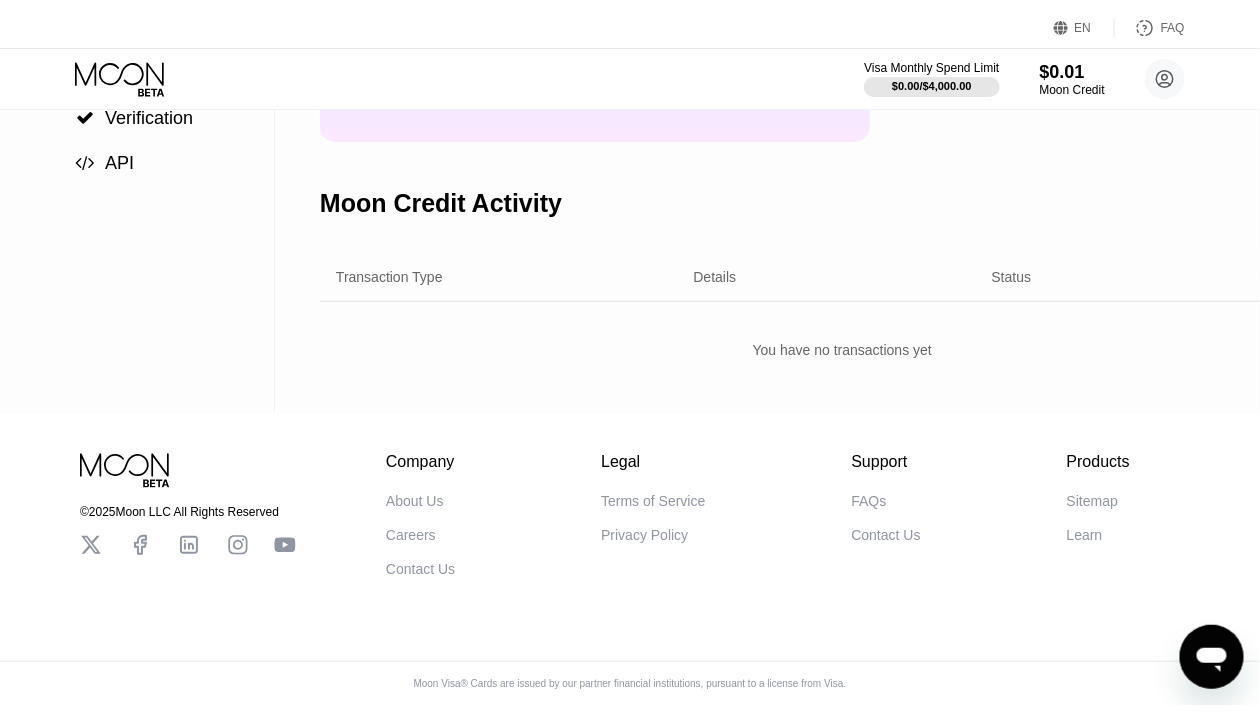 scroll, scrollTop: 0, scrollLeft: 0, axis: both 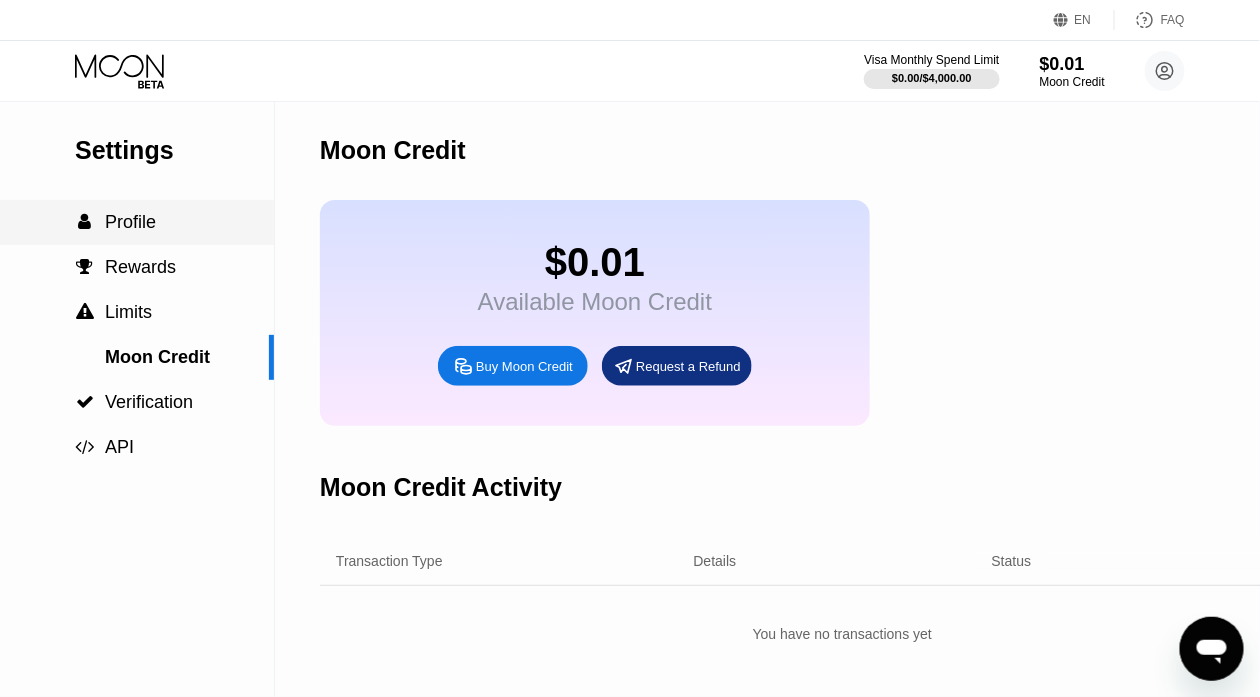 click on "Profile" at bounding box center (130, 222) 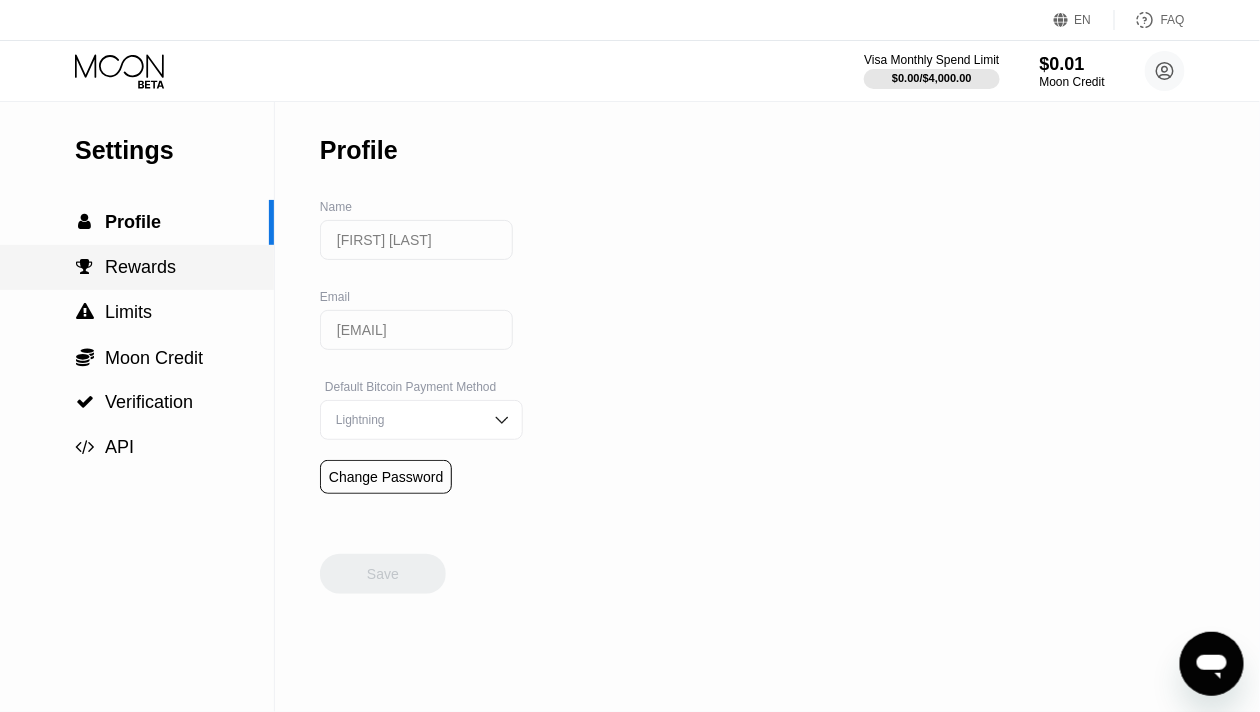 click on "Rewards" at bounding box center (140, 267) 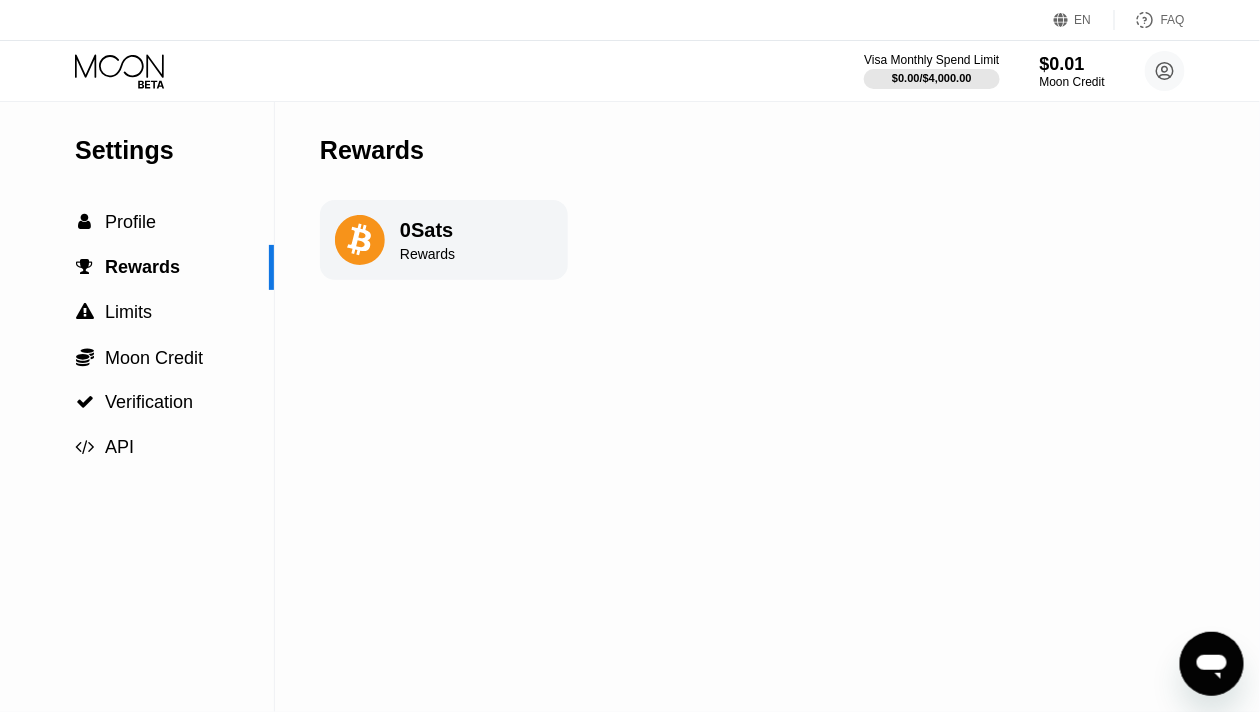 click on "Settings" at bounding box center [174, 150] 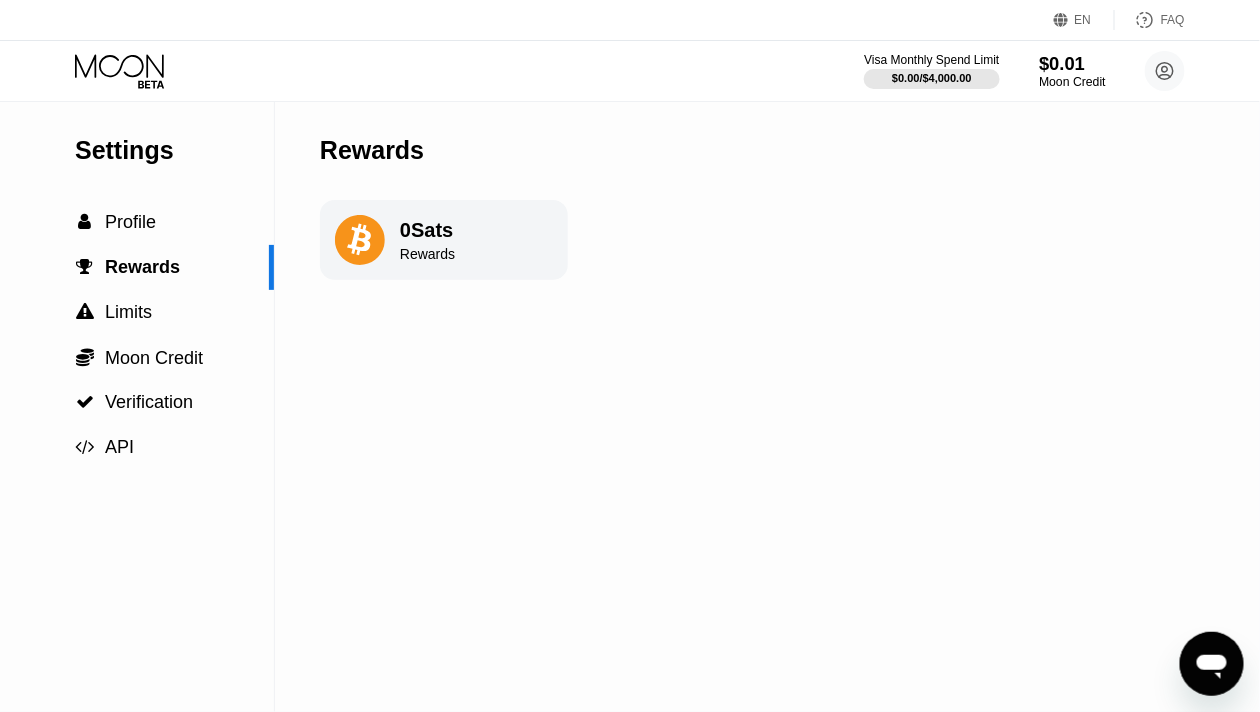 click on "Moon Credit" at bounding box center (1072, 82) 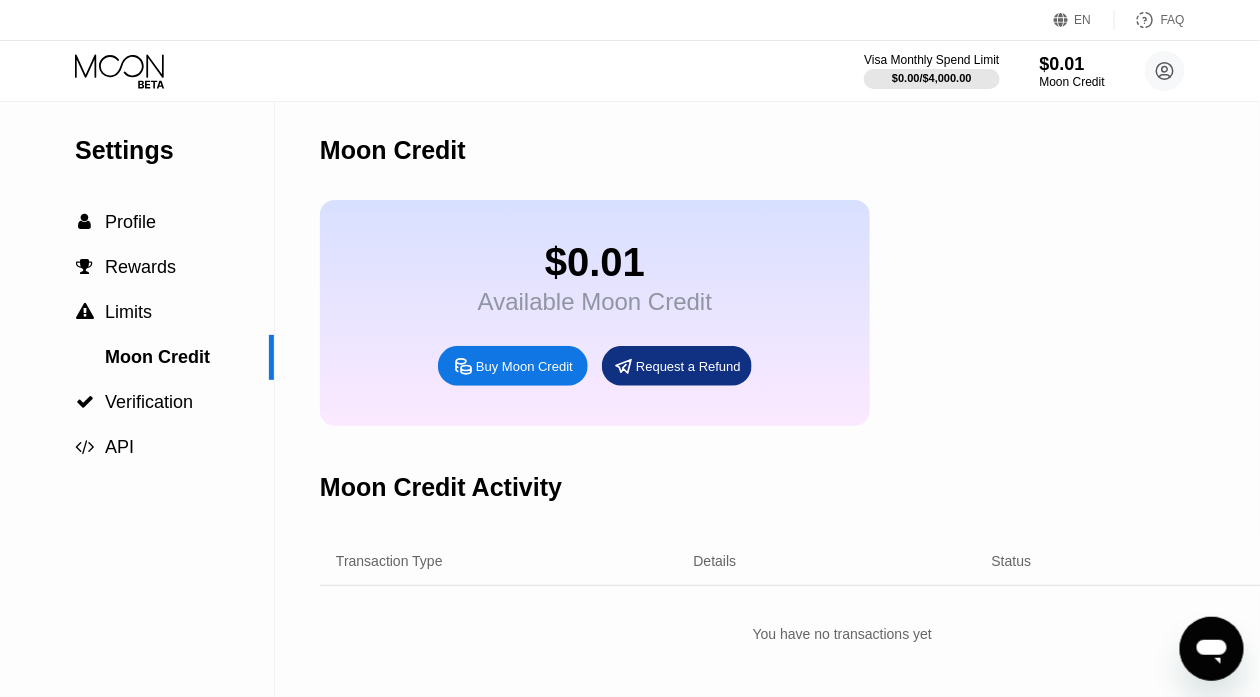 click 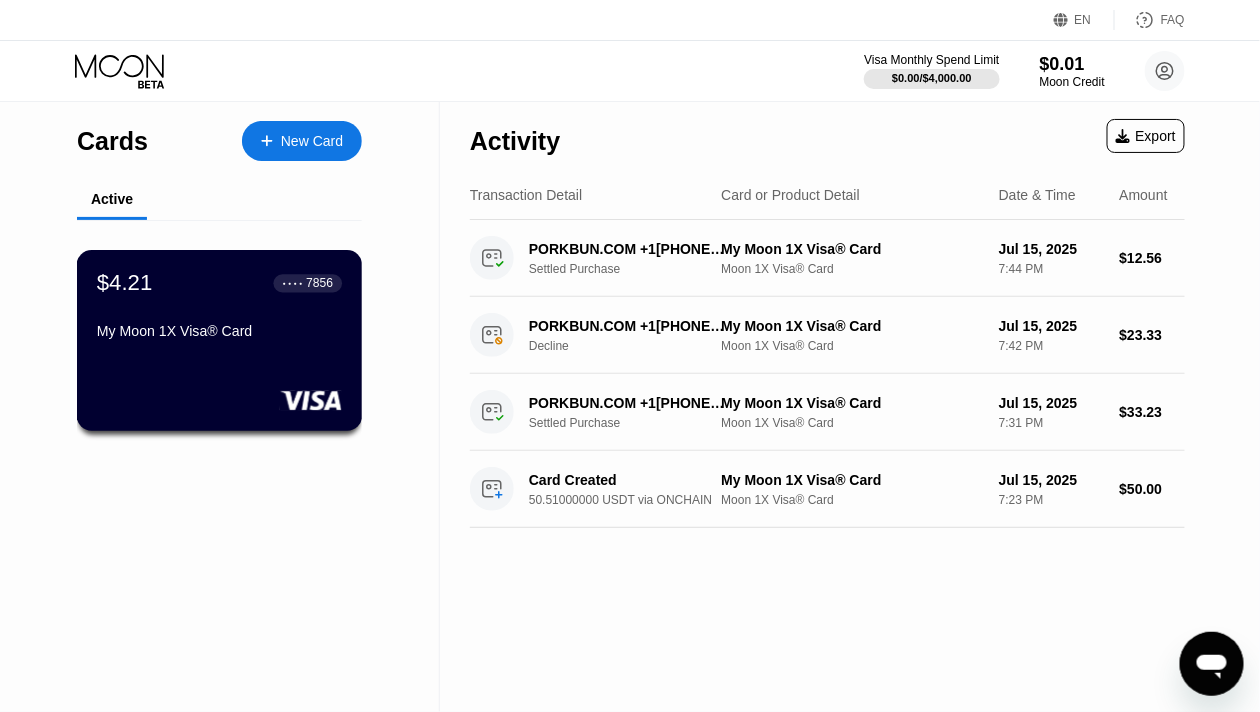 click on "$4.21 ● ● ● ● [CARD_LAST_FOUR] My Moon 1X Visa® Card" at bounding box center (219, 308) 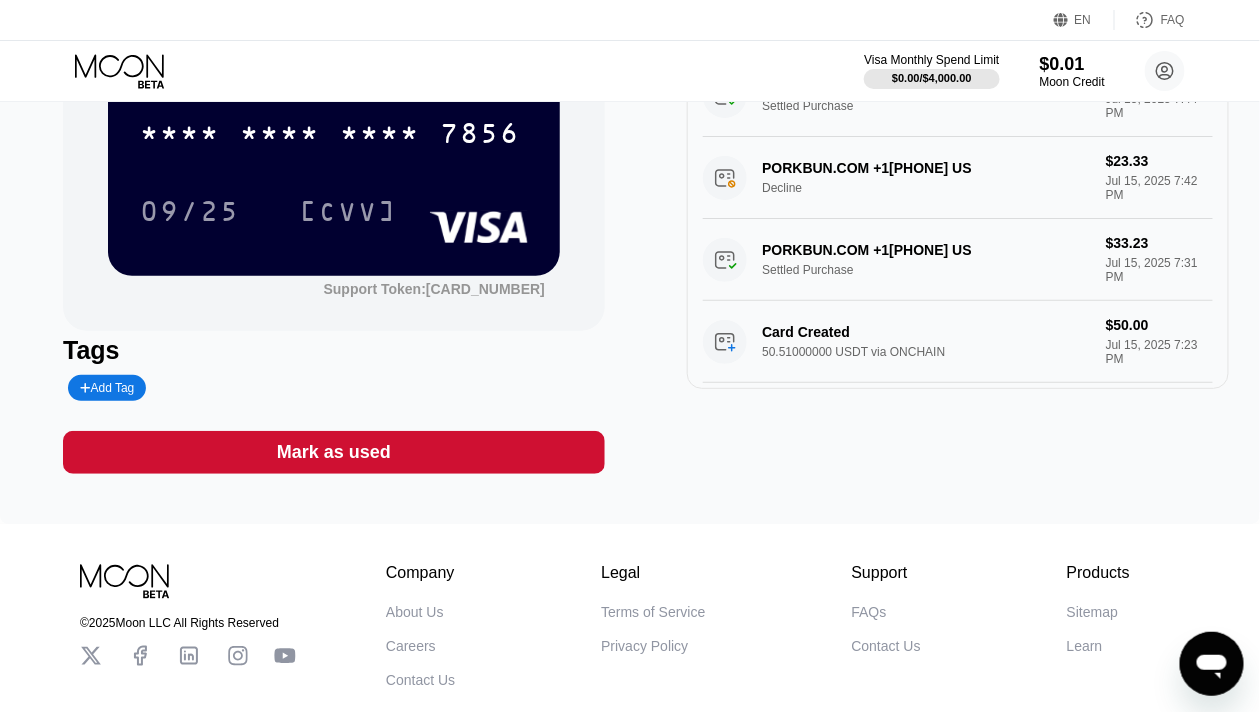 scroll, scrollTop: 325, scrollLeft: 0, axis: vertical 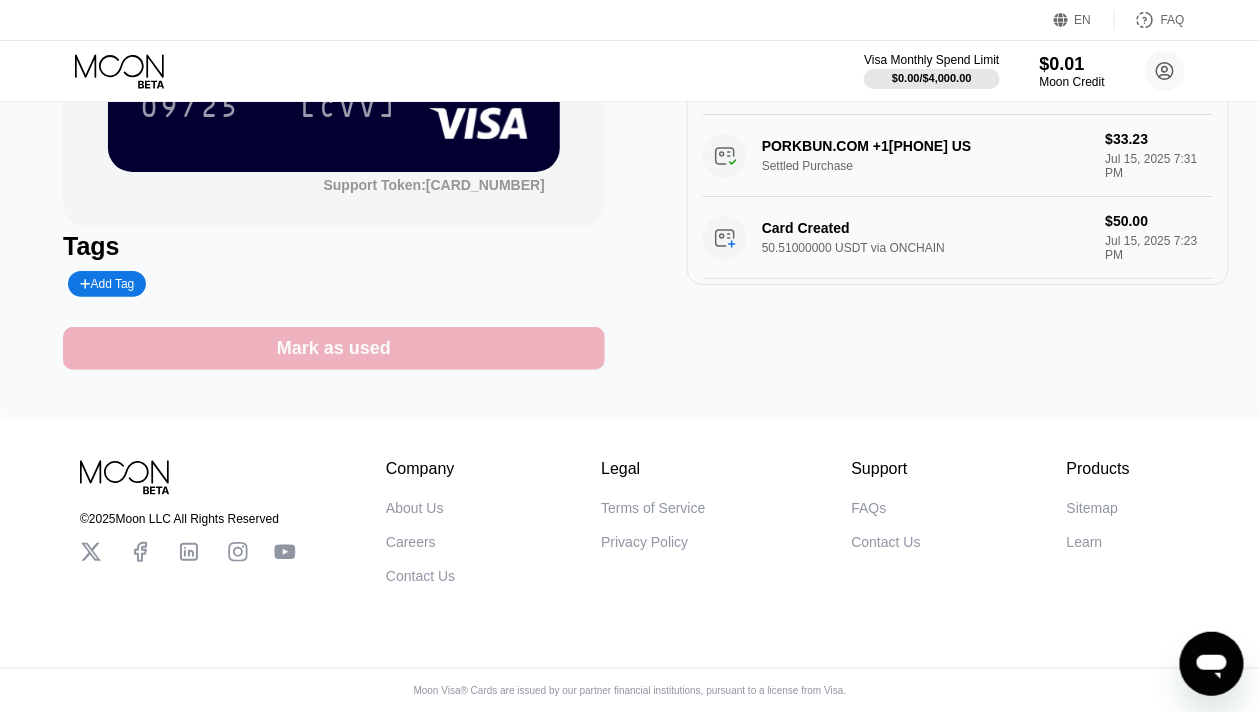 click on "Mark as used" at bounding box center (334, 348) 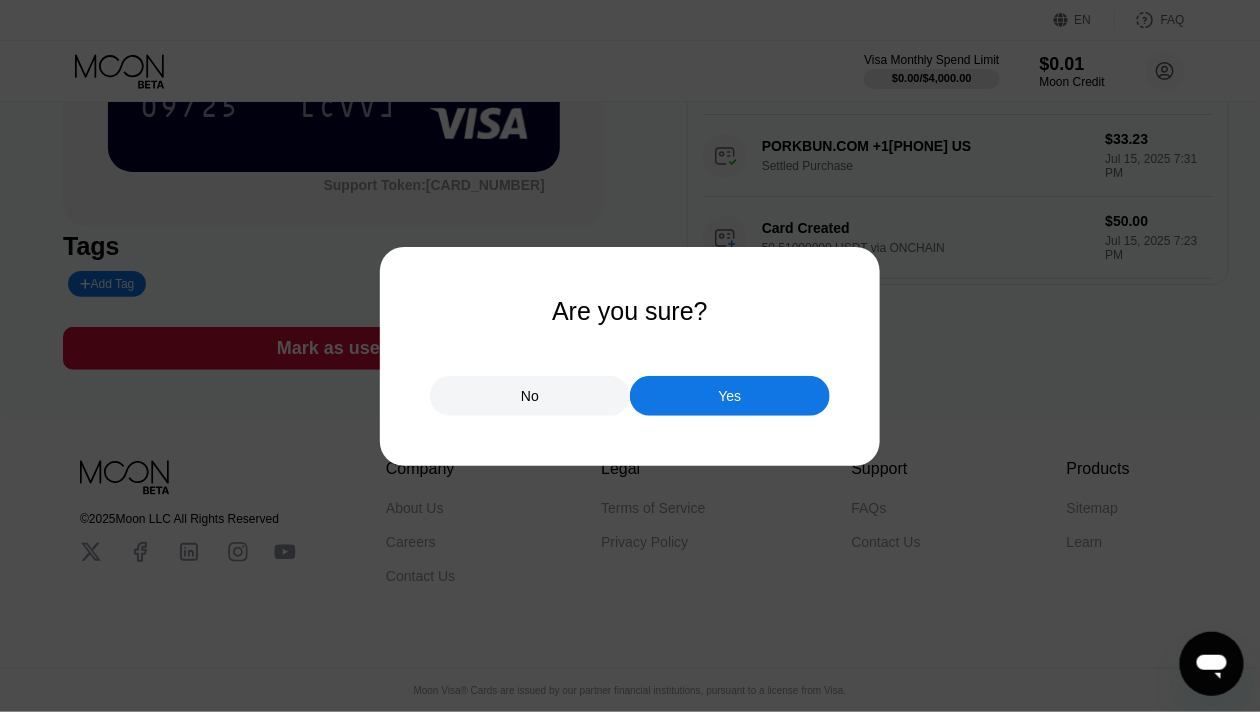 click on "Yes" at bounding box center [730, 396] 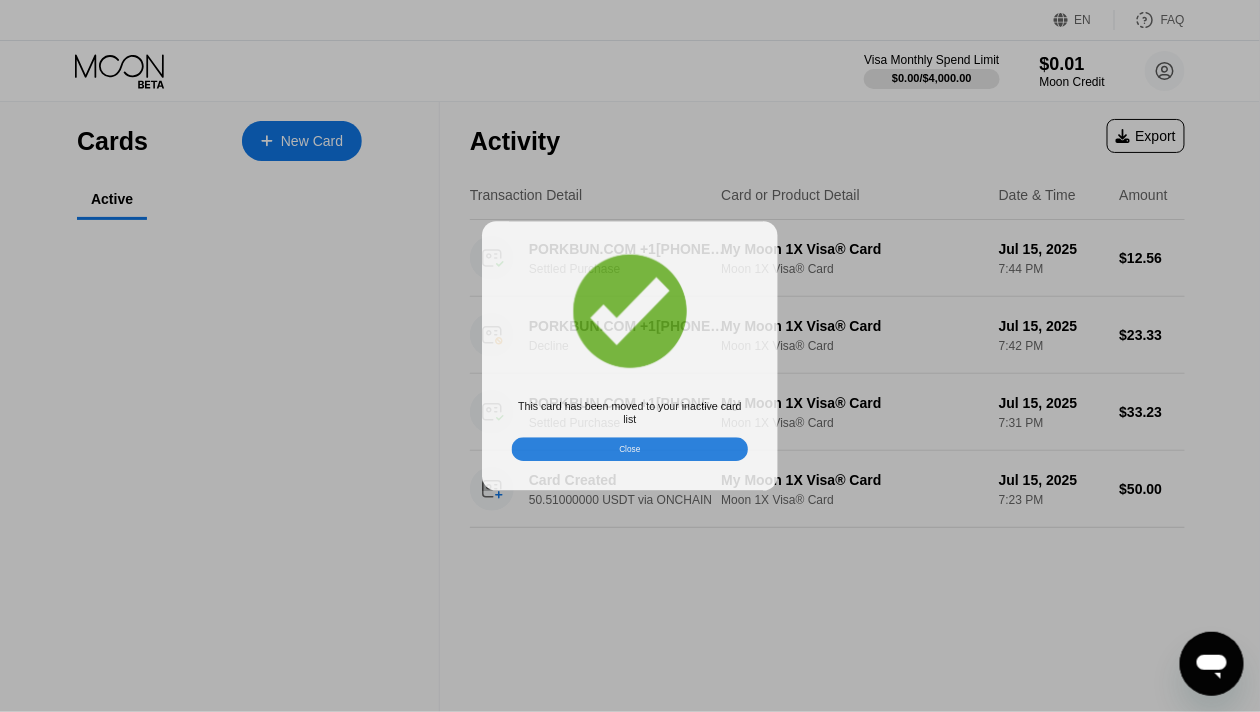 scroll, scrollTop: 0, scrollLeft: 0, axis: both 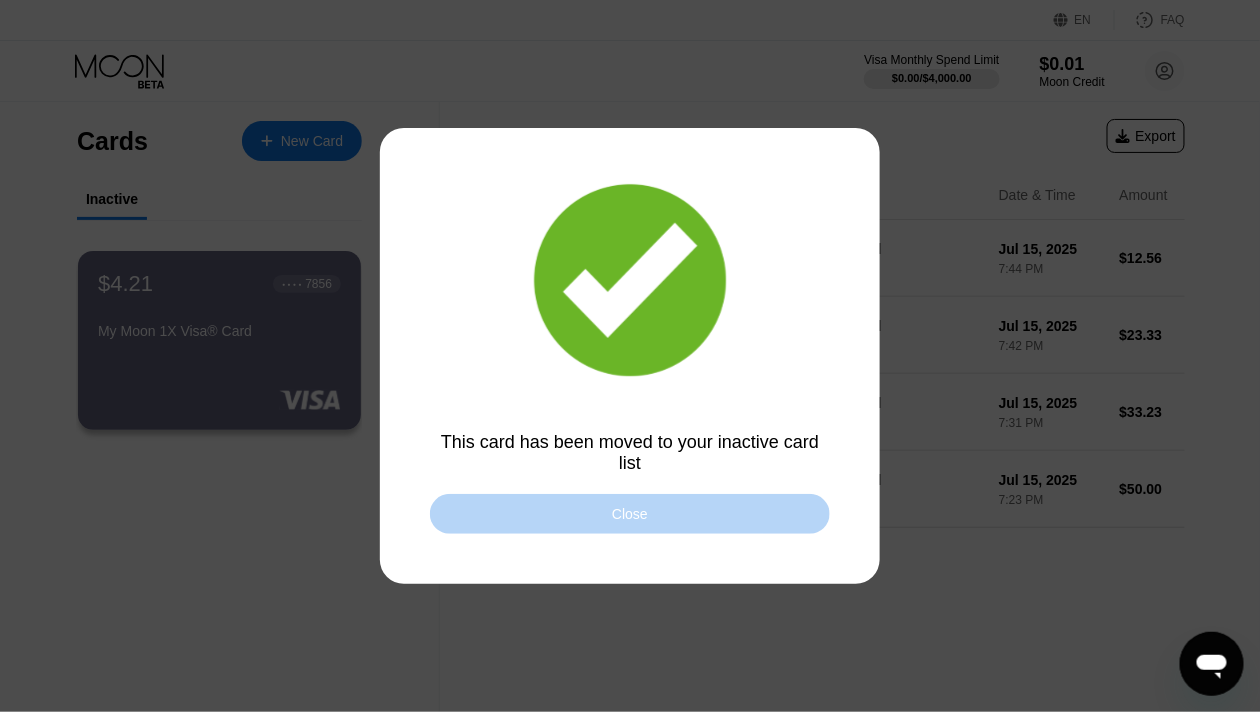 click on "Close" at bounding box center [630, 514] 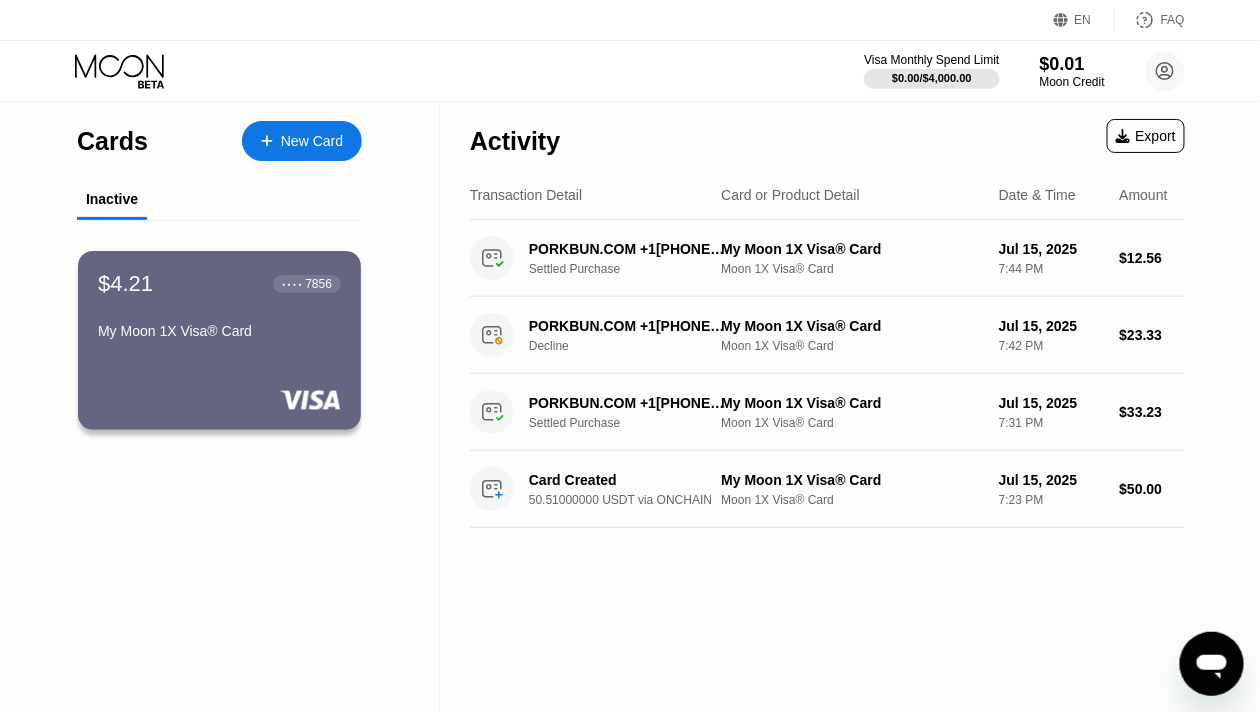 click 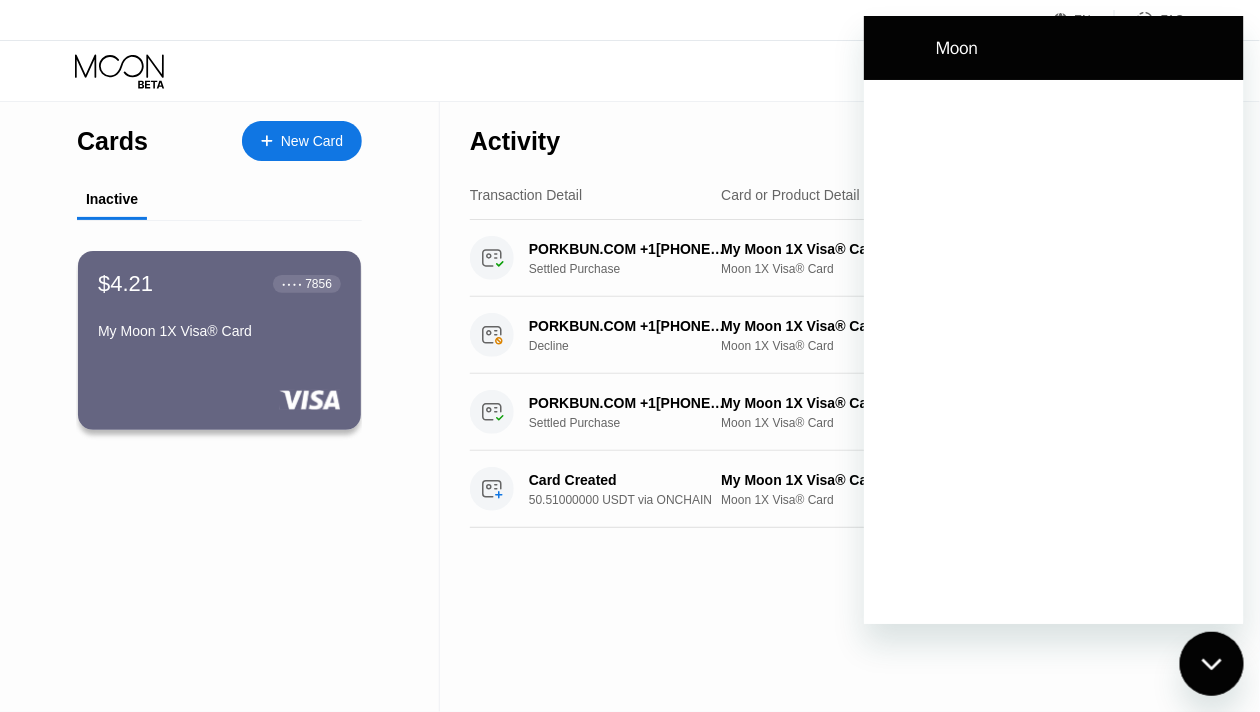 scroll, scrollTop: 0, scrollLeft: 0, axis: both 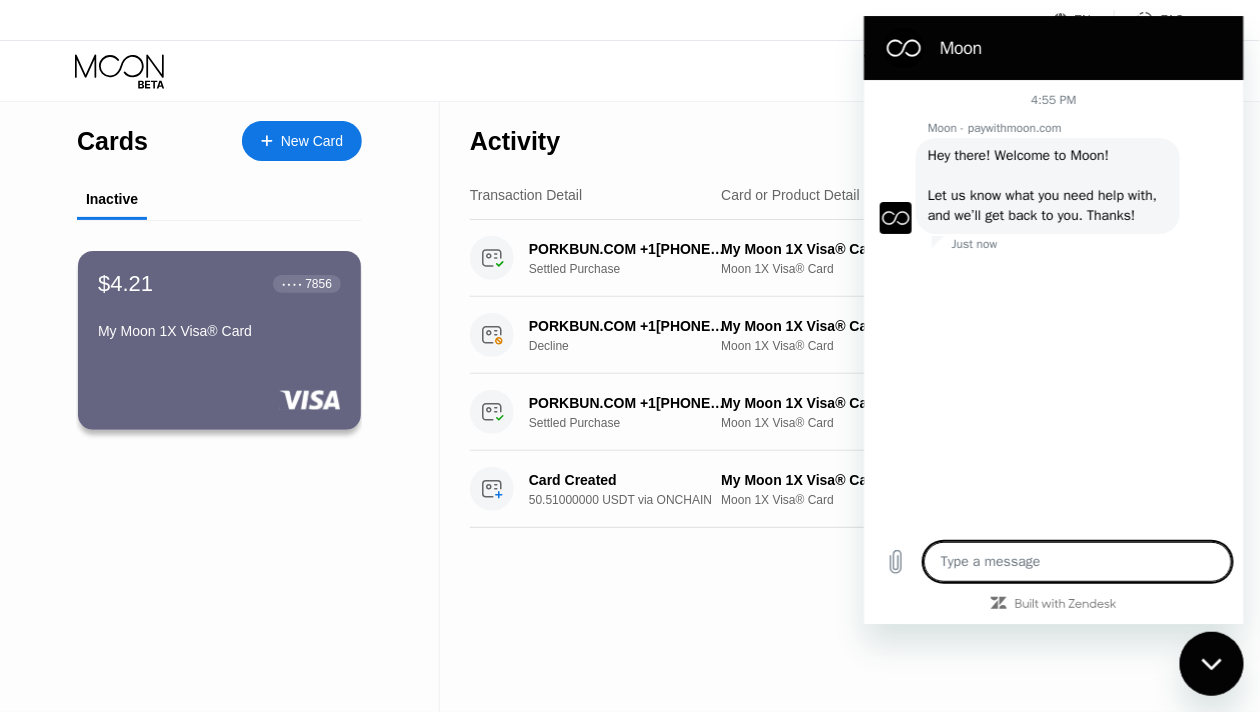 type on "x" 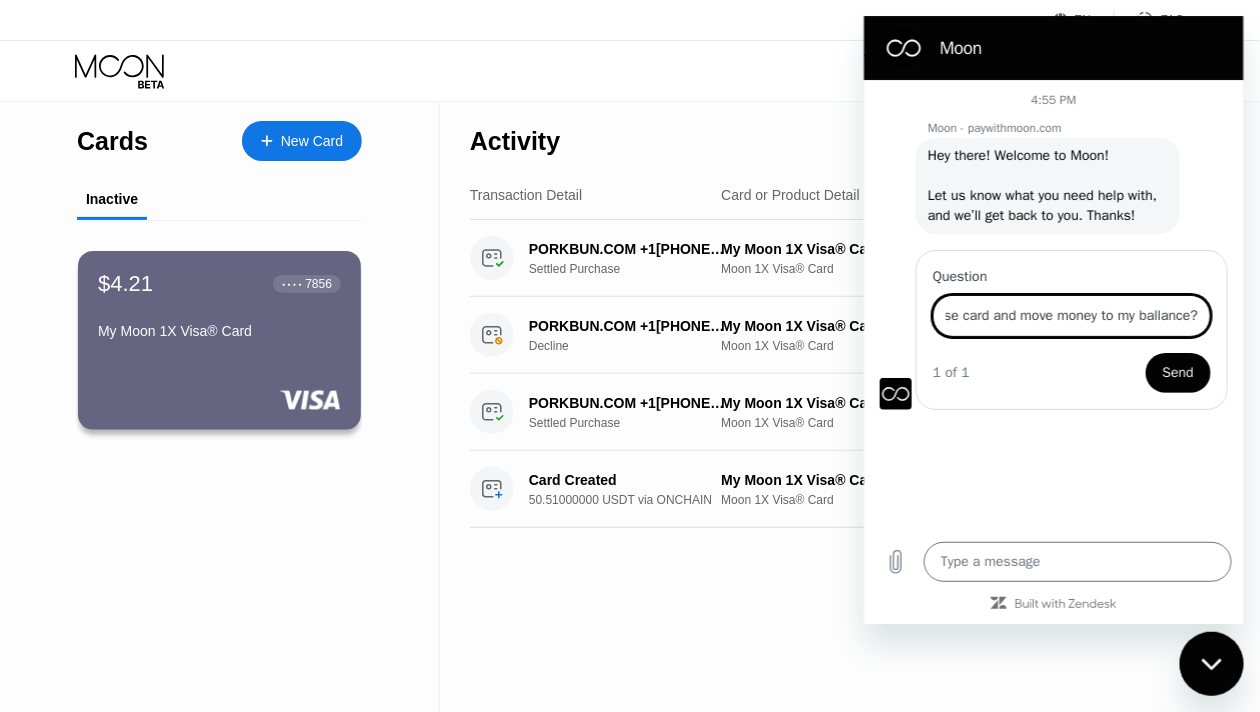 scroll, scrollTop: 0, scrollLeft: 88, axis: horizontal 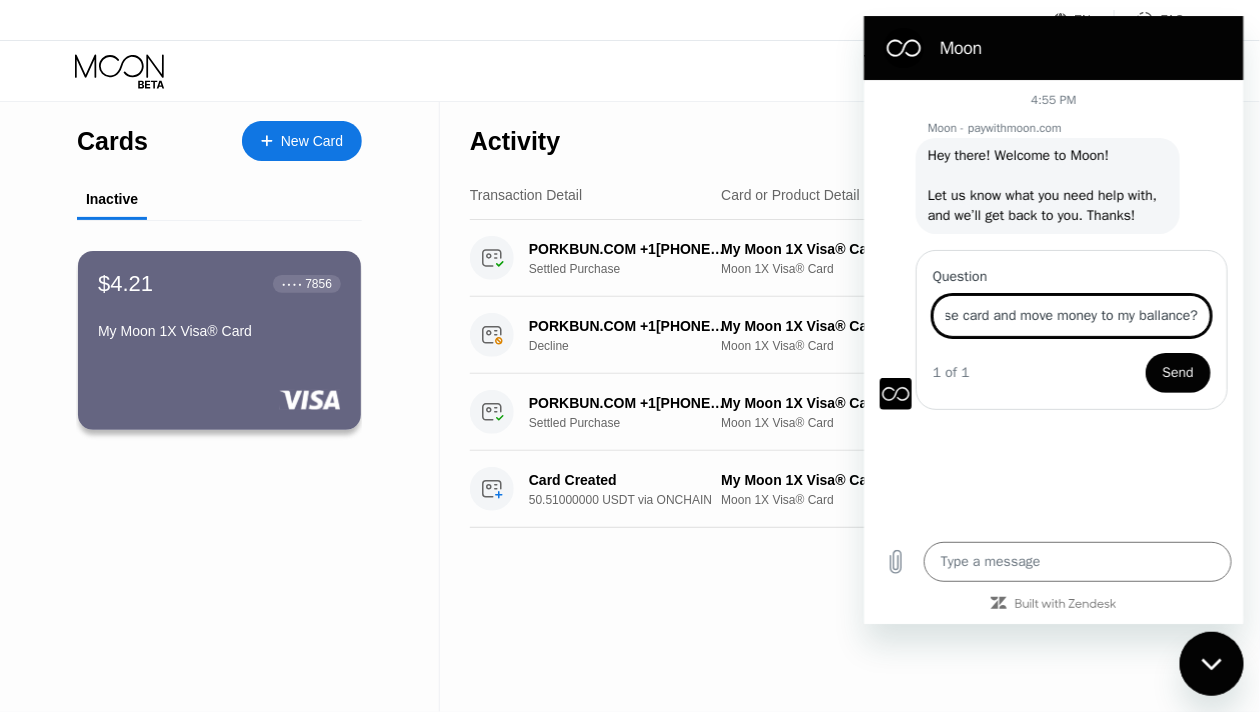 click on "How can i close card and move money to my ballance?" at bounding box center (1071, 316) 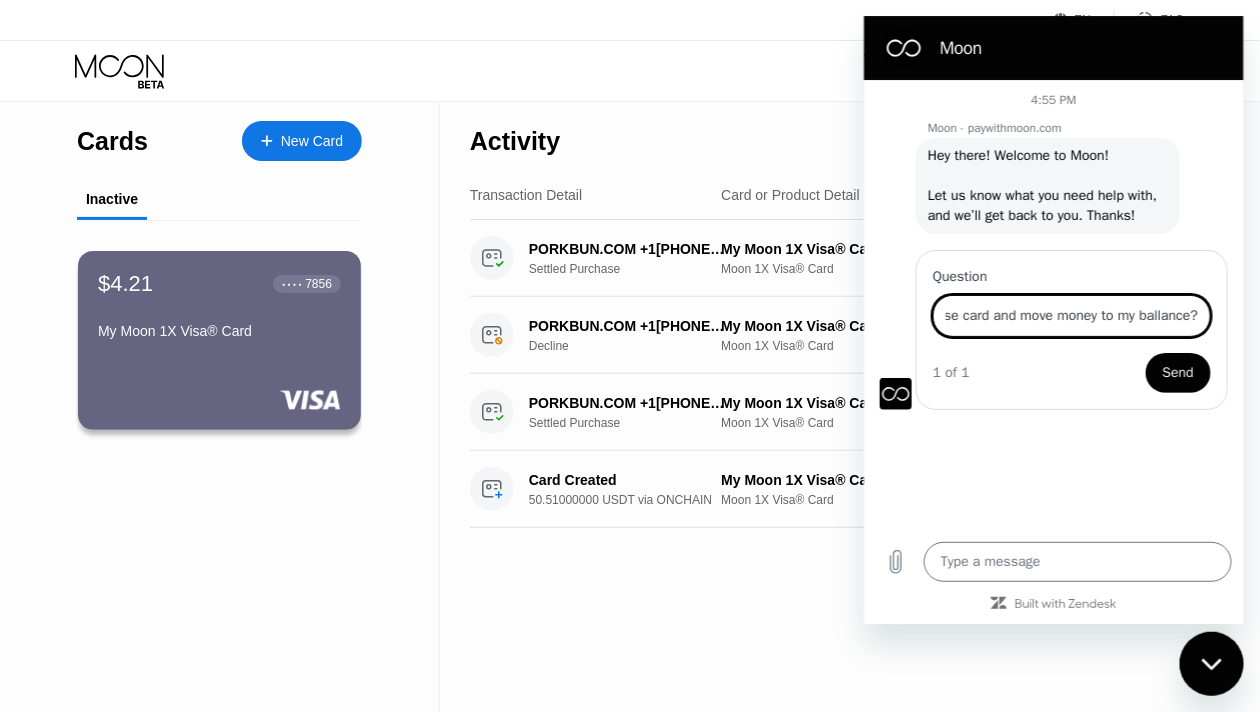 type on "How can i close card and move money to my ballance?" 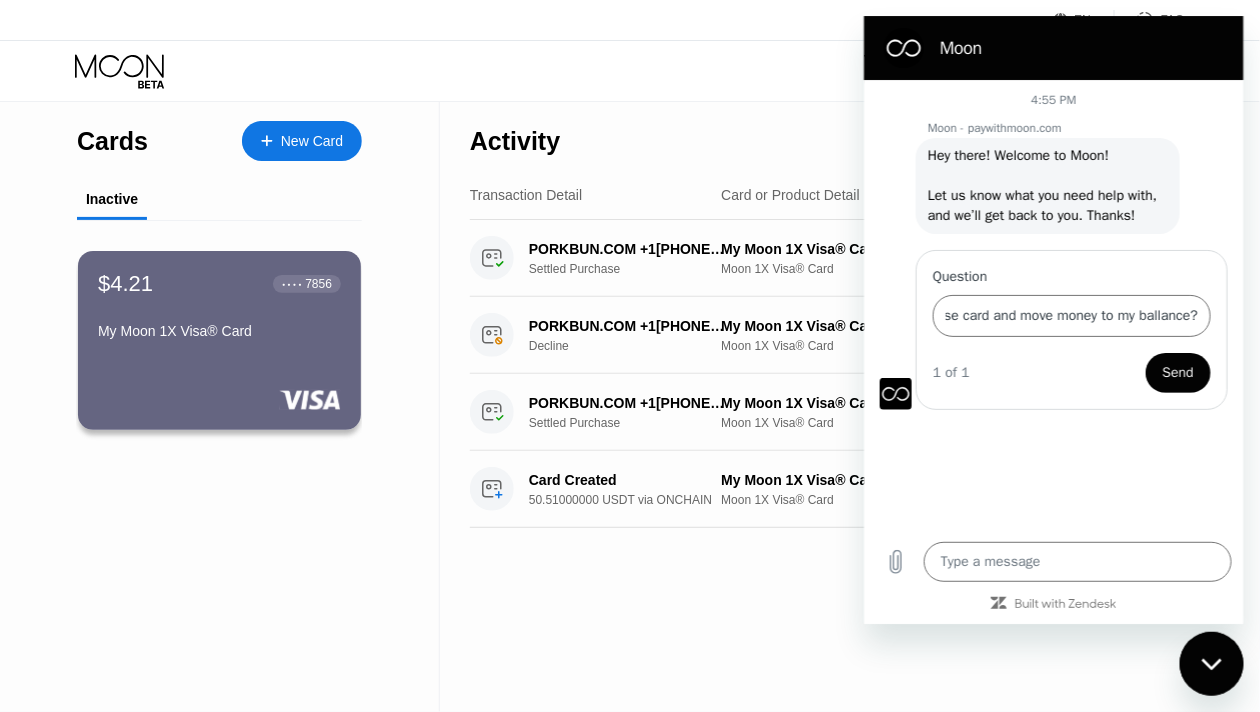 scroll, scrollTop: 0, scrollLeft: 0, axis: both 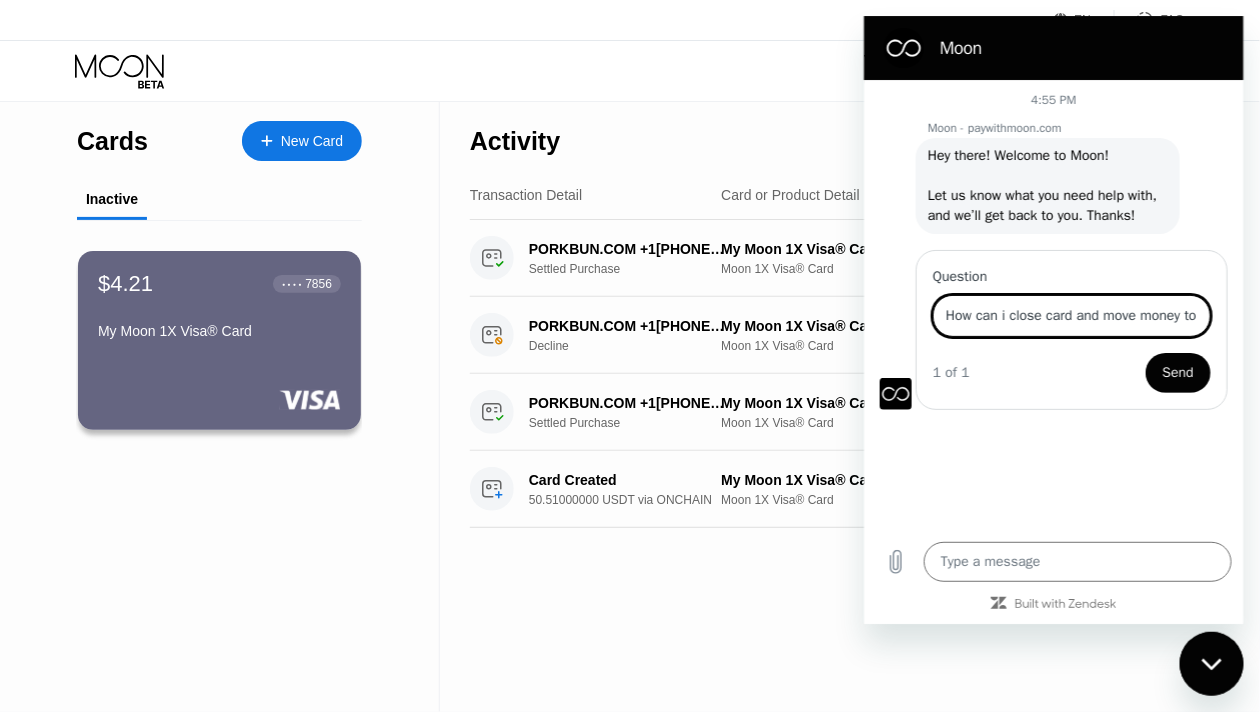 type on "x" 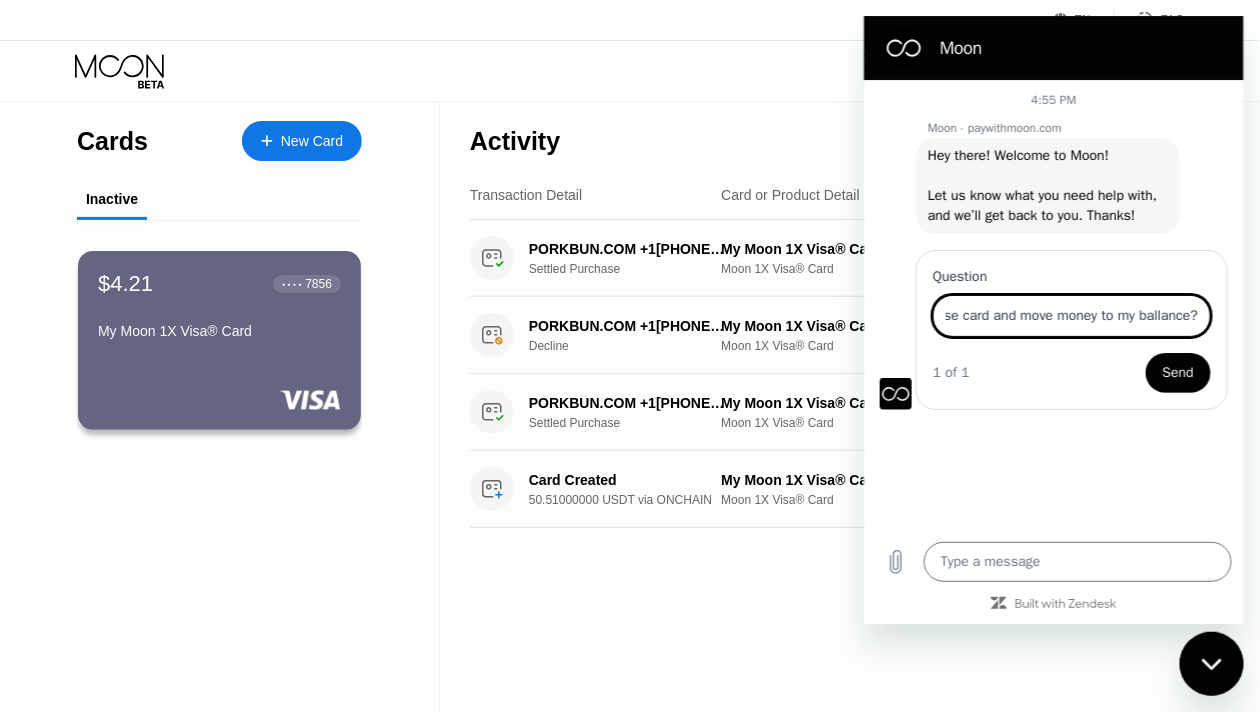 drag, startPoint x: 1086, startPoint y: 320, endPoint x: 1289, endPoint y: 265, distance: 210.3188 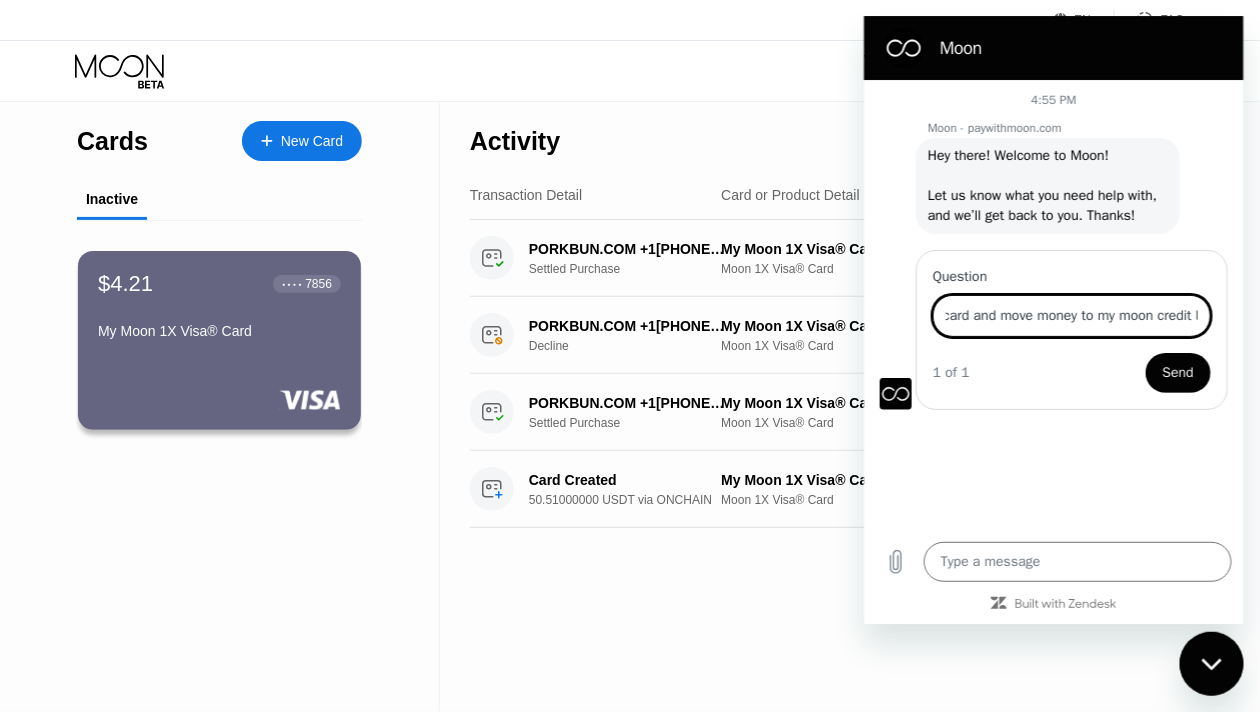 scroll, scrollTop: 0, scrollLeft: 107, axis: horizontal 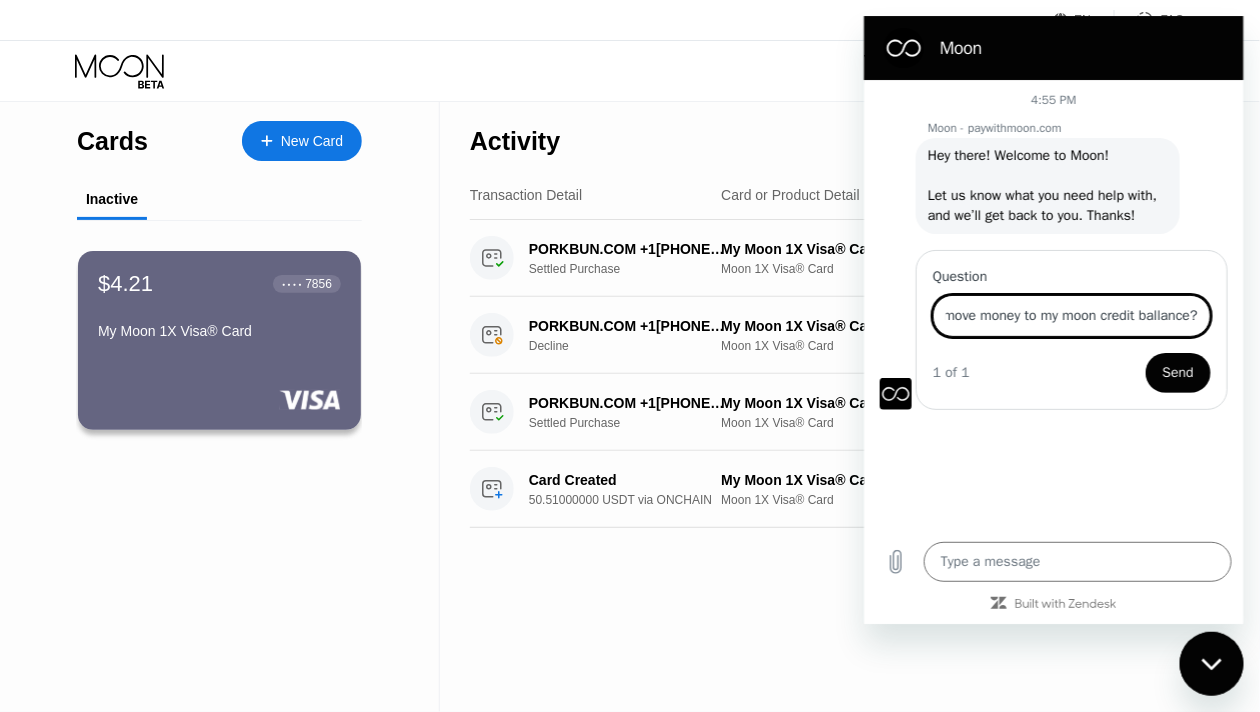 drag, startPoint x: 1123, startPoint y: 304, endPoint x: 1289, endPoint y: 262, distance: 171.23083 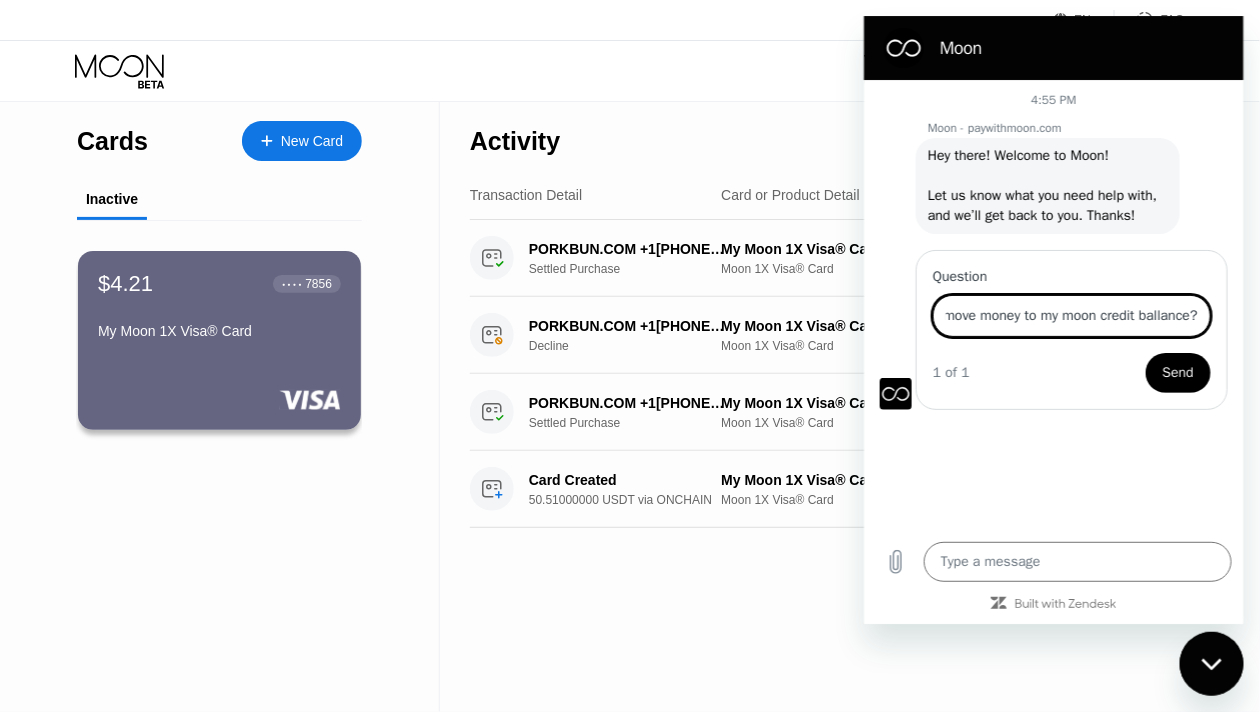 type on "How can i close card and move money to my moon credit ballance?" 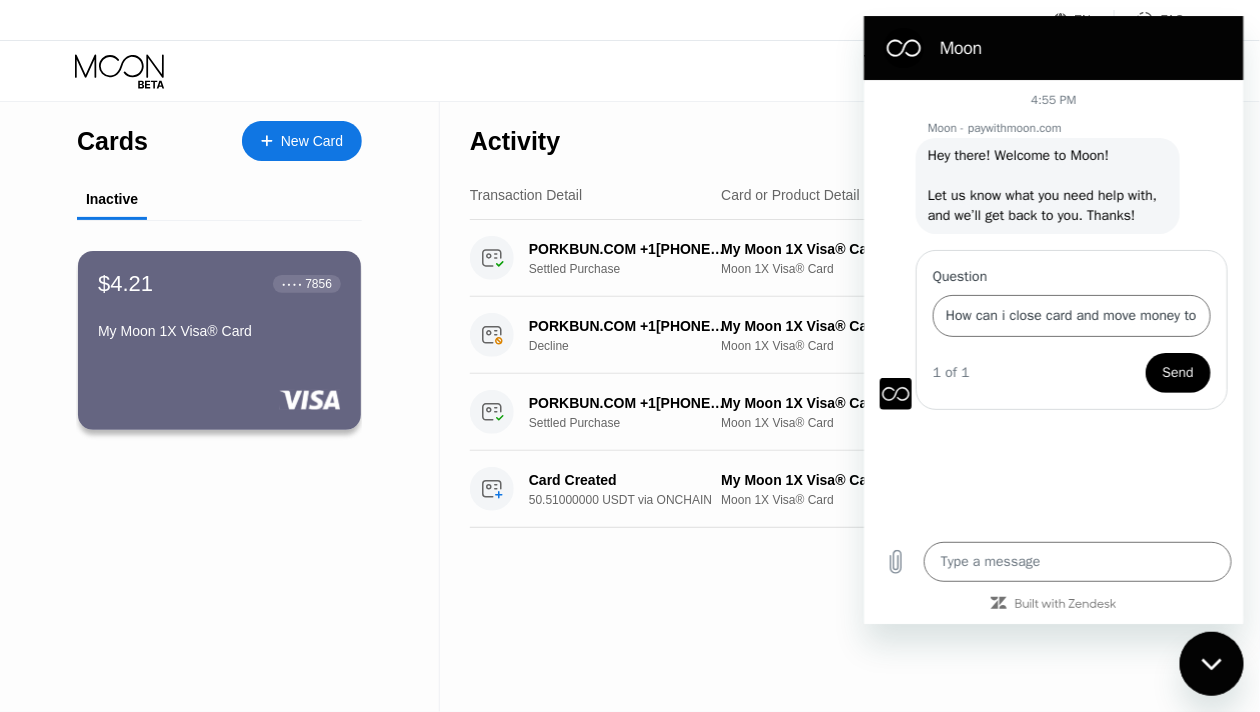 click on "Send" at bounding box center [1177, 373] 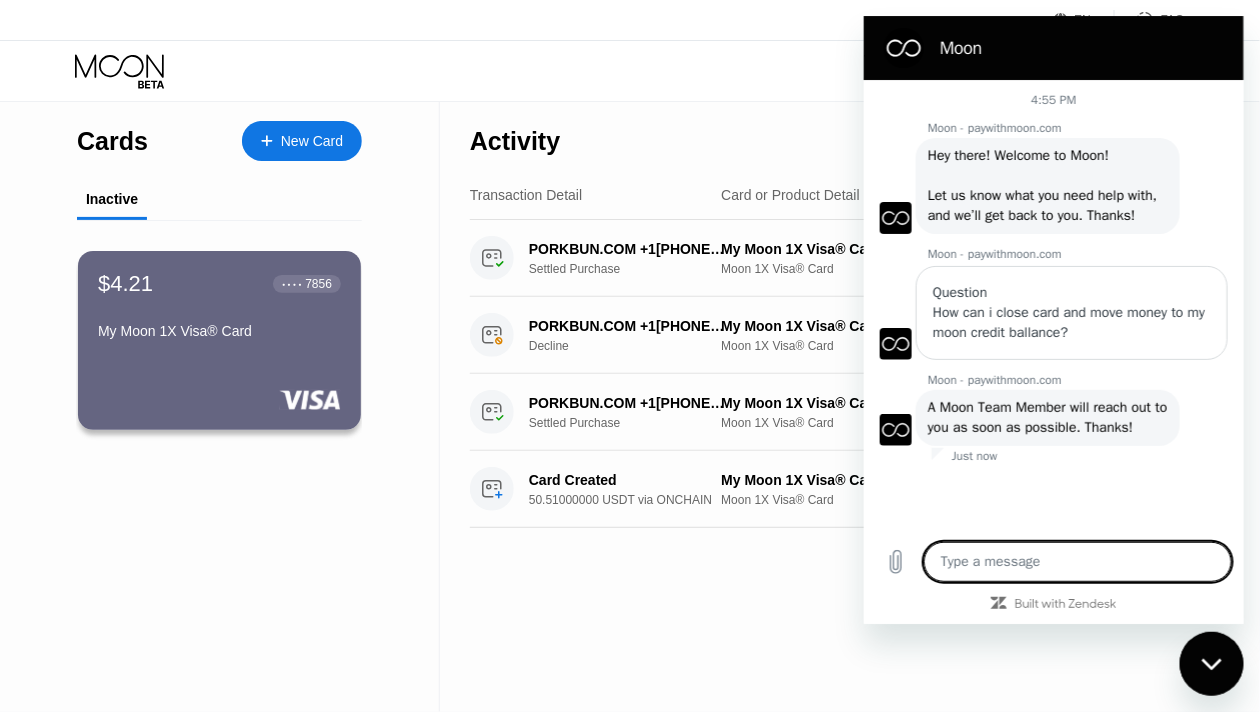 click on "Visa Monthly Spend Limit $0.00 / $4,000.00 $0.01 Moon Credit [FIRST] [LAST] [EMAIL]  Home Settings Support Careers About Us Log out Privacy policy Terms" at bounding box center (630, 71) 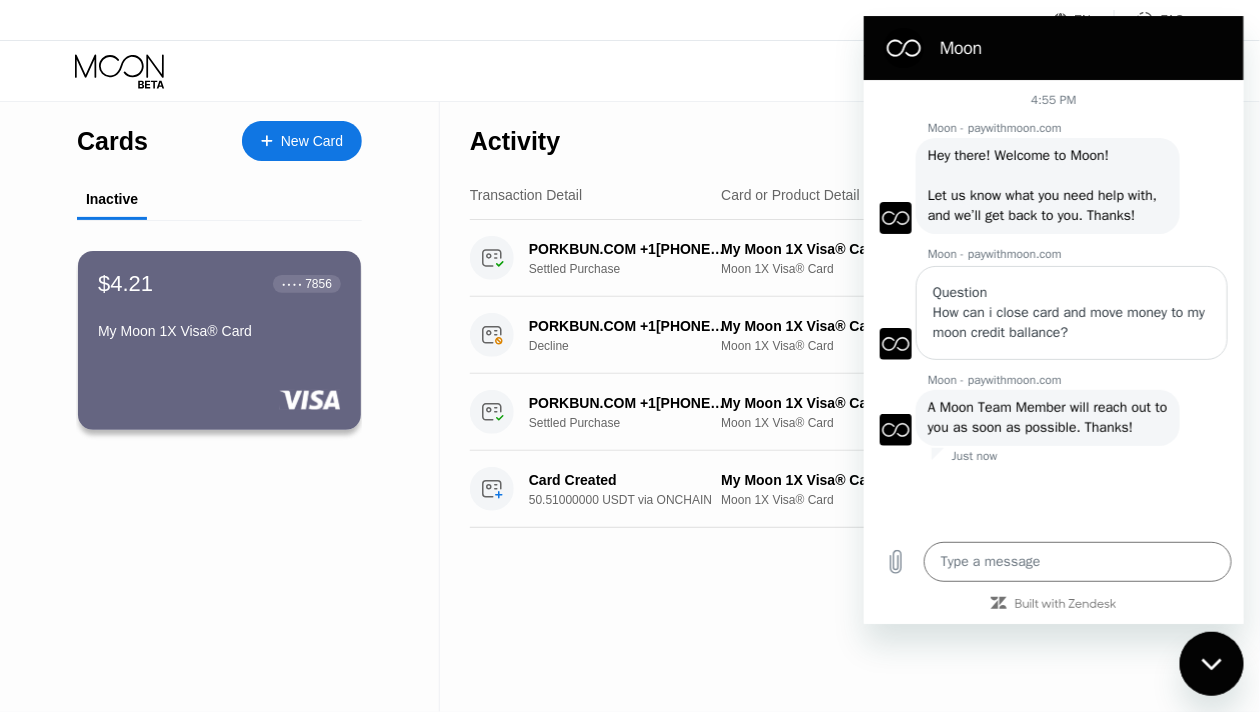 click on "Cards    New Card Inactive $4.21 ● ● ● ● [CARD_LAST_FOUR] My Moon 1X Visa® Card Activity Export Transaction Detail Card or Product Detail Date & Time Amount PORKBUN.COM              +1[PHONE] US Settled Purchase My Moon 1X Visa® Card Moon 1X Visa® Card Jul 15, 2025 7:44 PM $12.56 PORKBUN.COM              +1[PHONE] US Decline My Moon 1X Visa® Card Moon 1X Visa® Card Jul 15, 2025 7:42 PM $23.33 PORKBUN.COM              +1[PHONE] US Settled Purchase My Moon 1X Visa® Card Moon 1X Visa® Card Jul 15, 2025 7:31 PM $33.23 Card Created 50.51000000 USDT via ONCHAIN My Moon 1X Visa® Card Moon 1X Visa® Card Jul 15, 2025 7:23 PM $50.00" at bounding box center (630, 406) 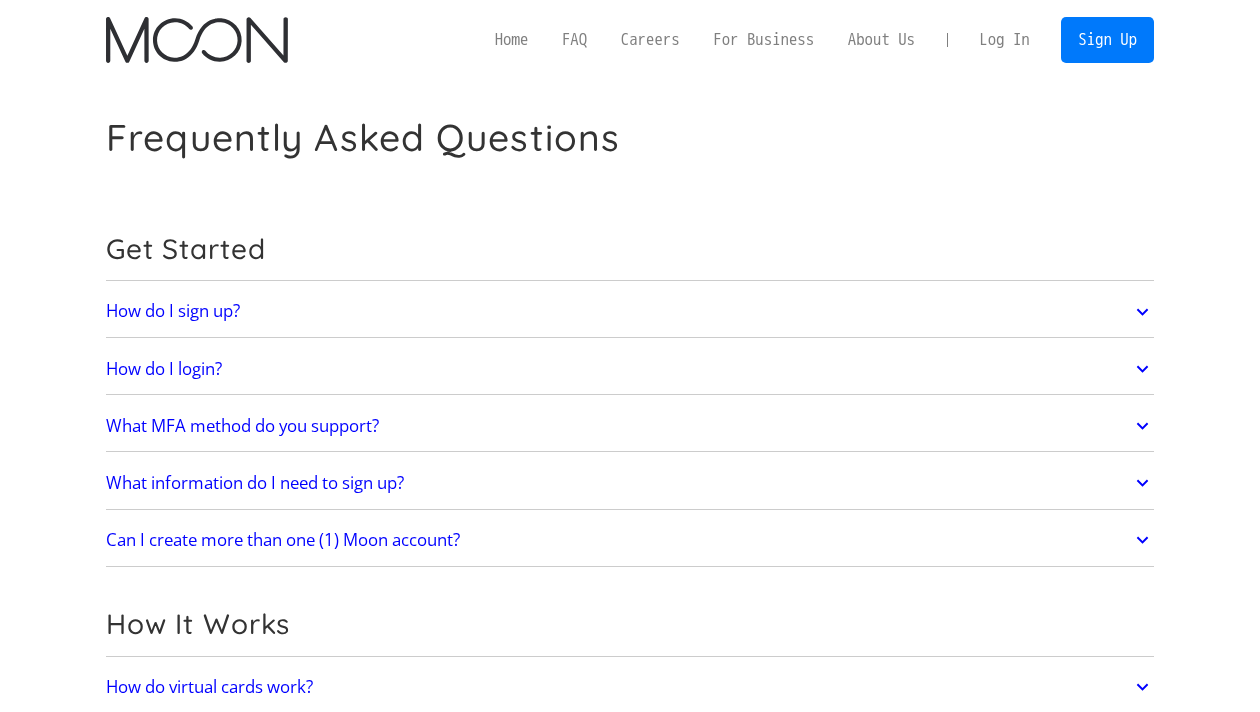 scroll, scrollTop: 0, scrollLeft: 0, axis: both 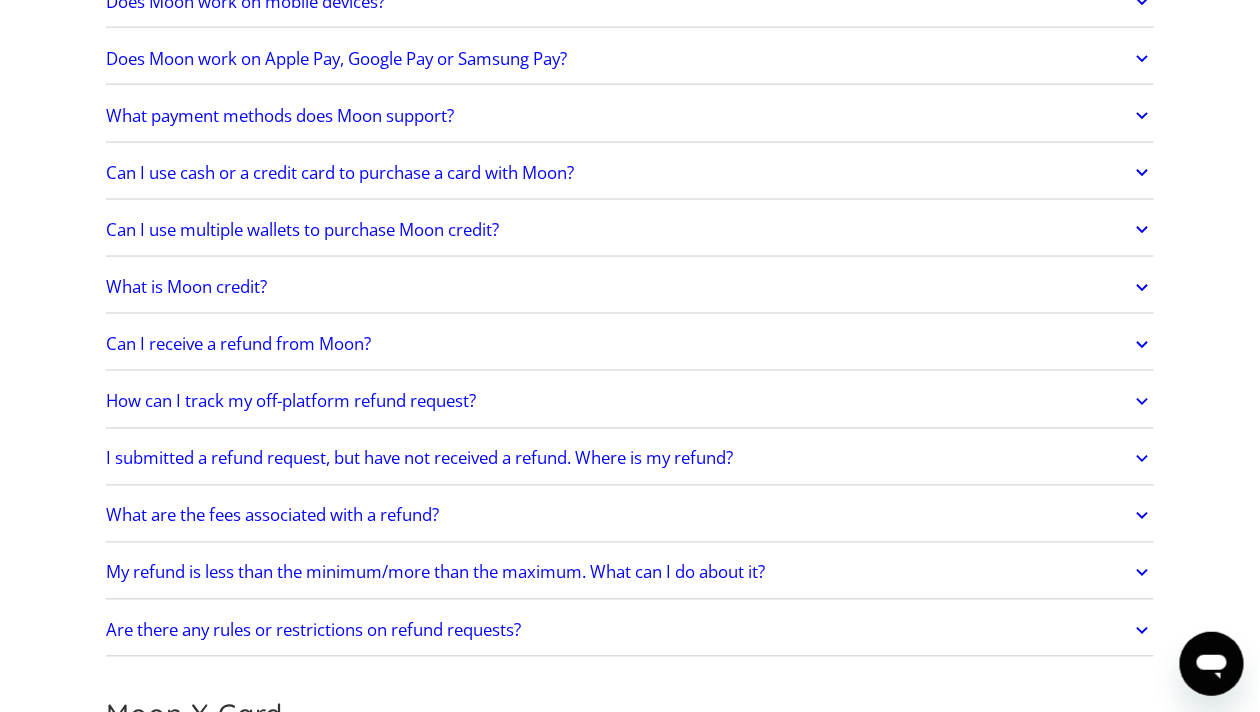 click on "Can I receive a refund from Moon?" at bounding box center [630, 345] 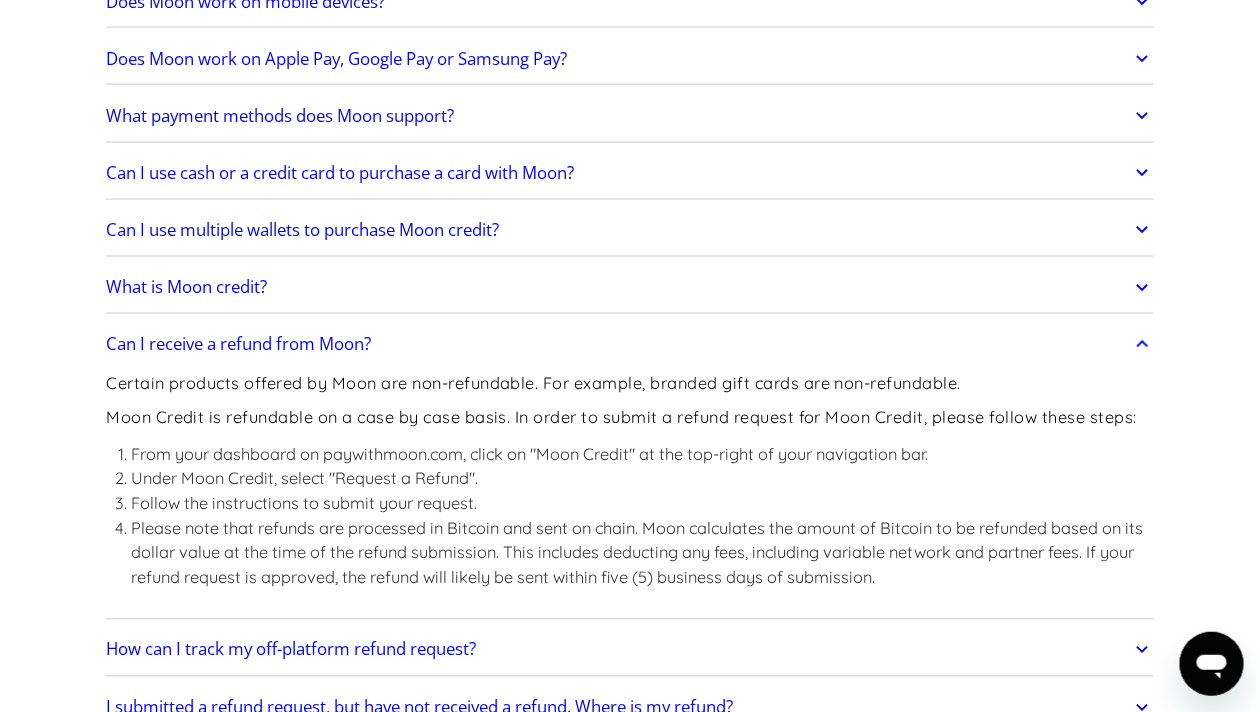 click on "Can I receive a refund from Moon?" at bounding box center [630, 345] 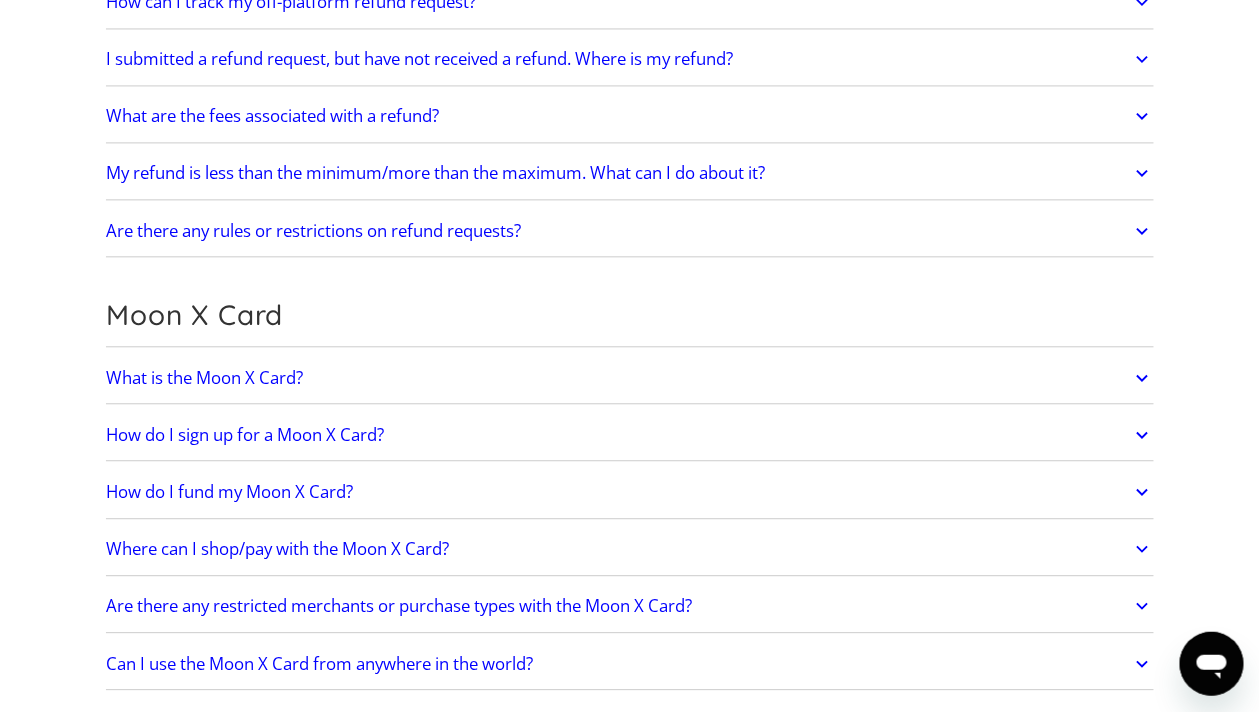 scroll, scrollTop: 1400, scrollLeft: 0, axis: vertical 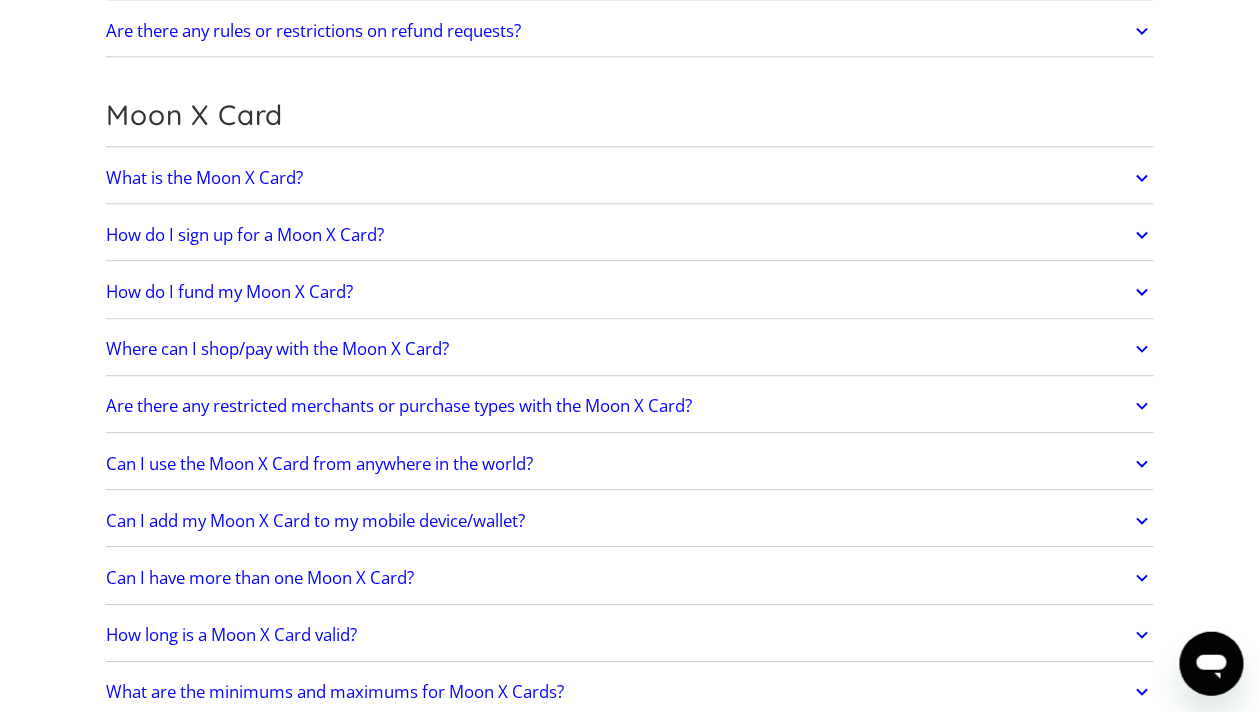 click on "Can I use the Moon X Card from anywhere in the world?" at bounding box center (630, 464) 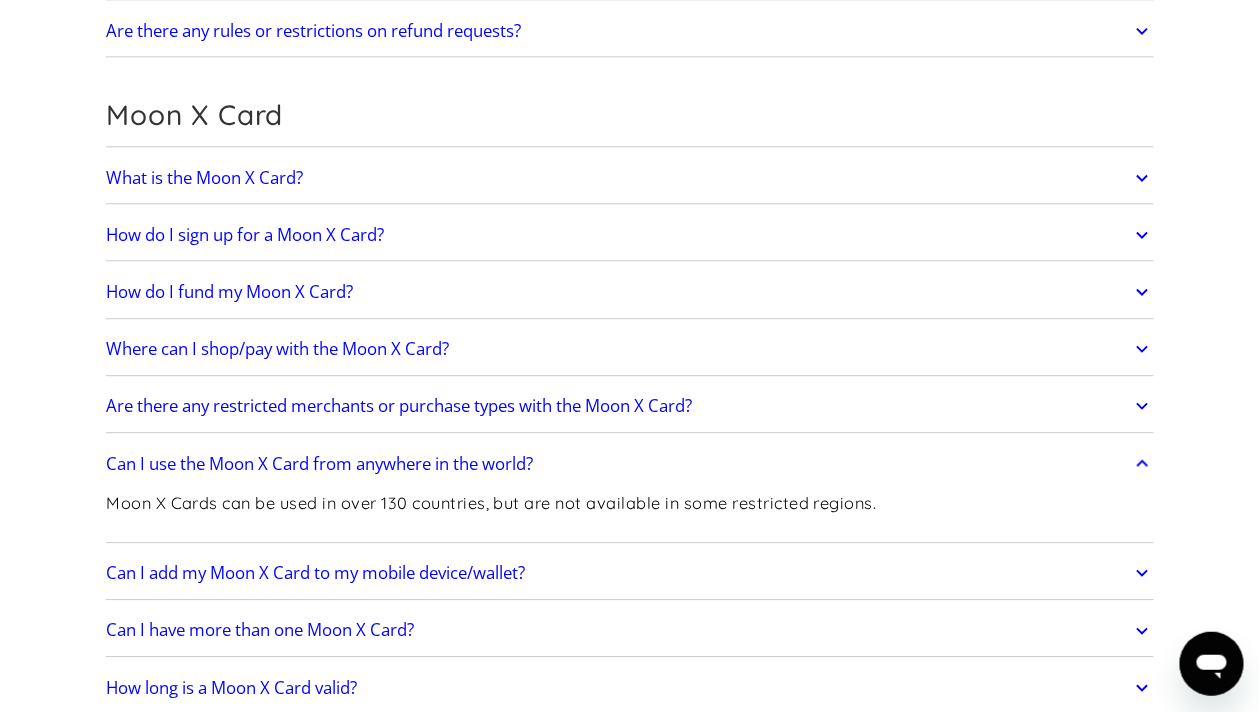 click on "Can I use the Moon X Card from anywhere in the world?" at bounding box center [630, 464] 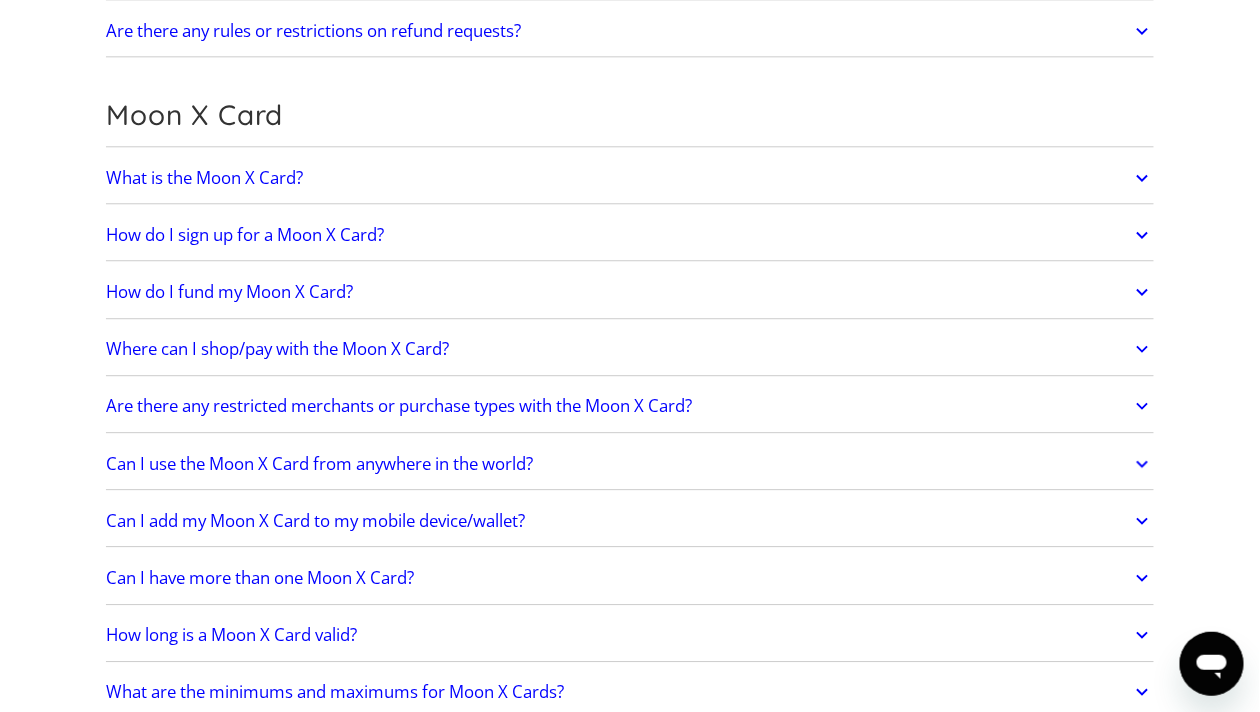 scroll, scrollTop: 1600, scrollLeft: 0, axis: vertical 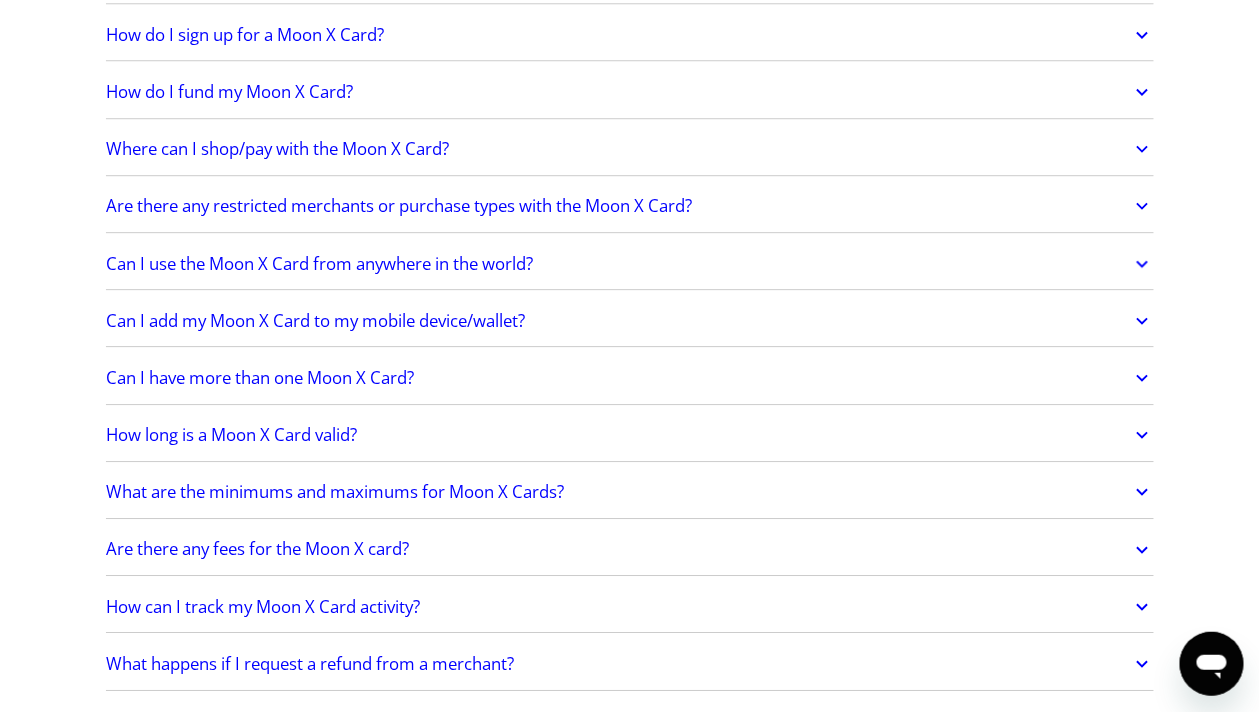 click on "Can I add my Moon X Card to my mobile device/wallet?" at bounding box center [315, 321] 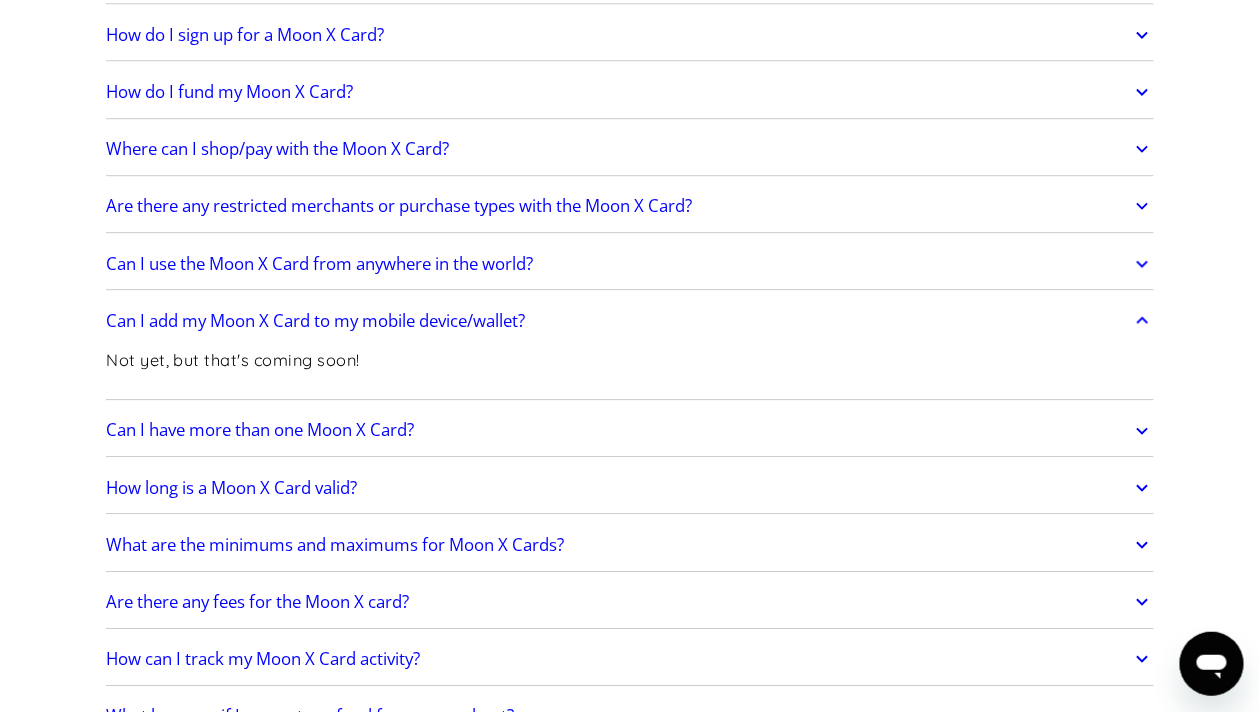 click on "Can I add my Moon X Card to my mobile device/wallet?" at bounding box center (315, 321) 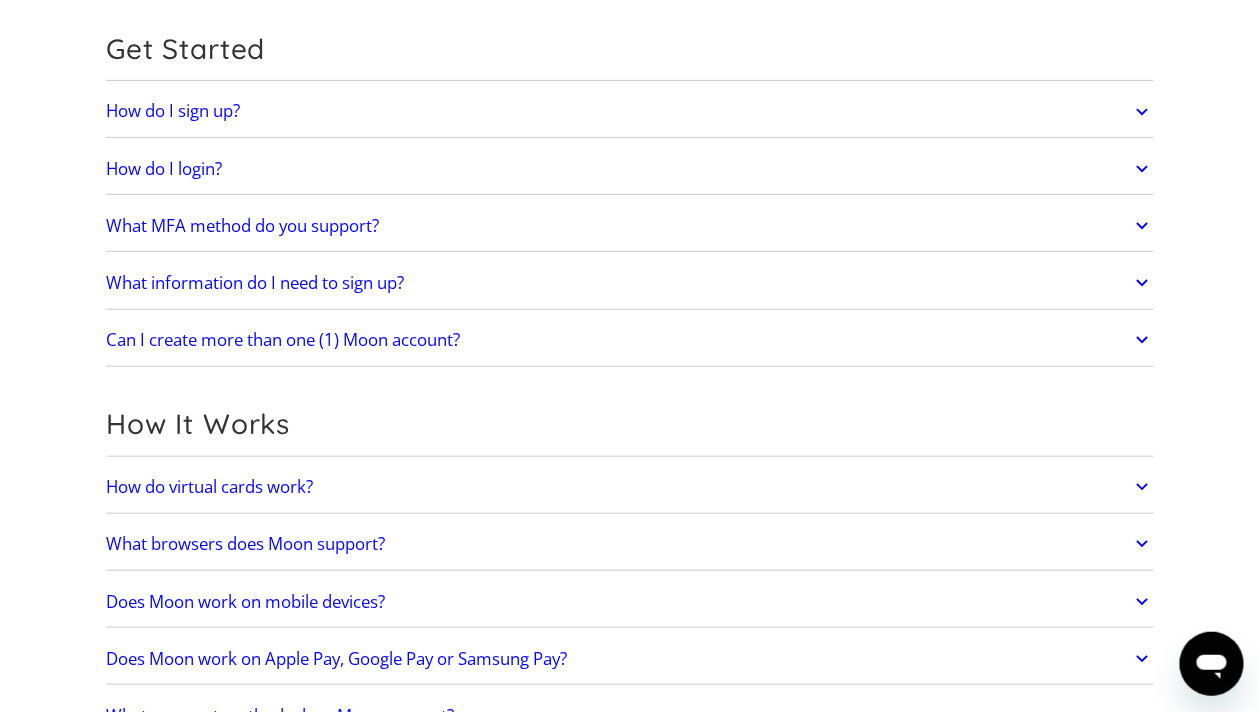 scroll, scrollTop: 0, scrollLeft: 0, axis: both 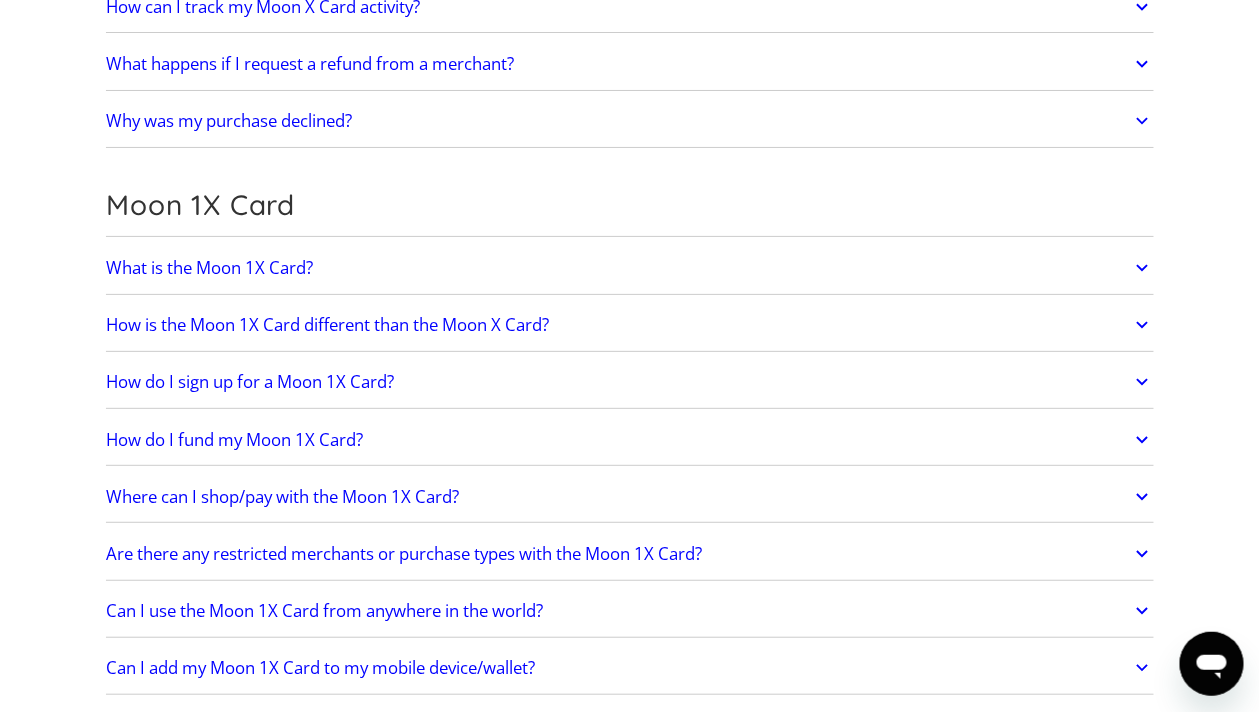 click on "How do I fund my Moon 1X Card?" at bounding box center (630, -508) 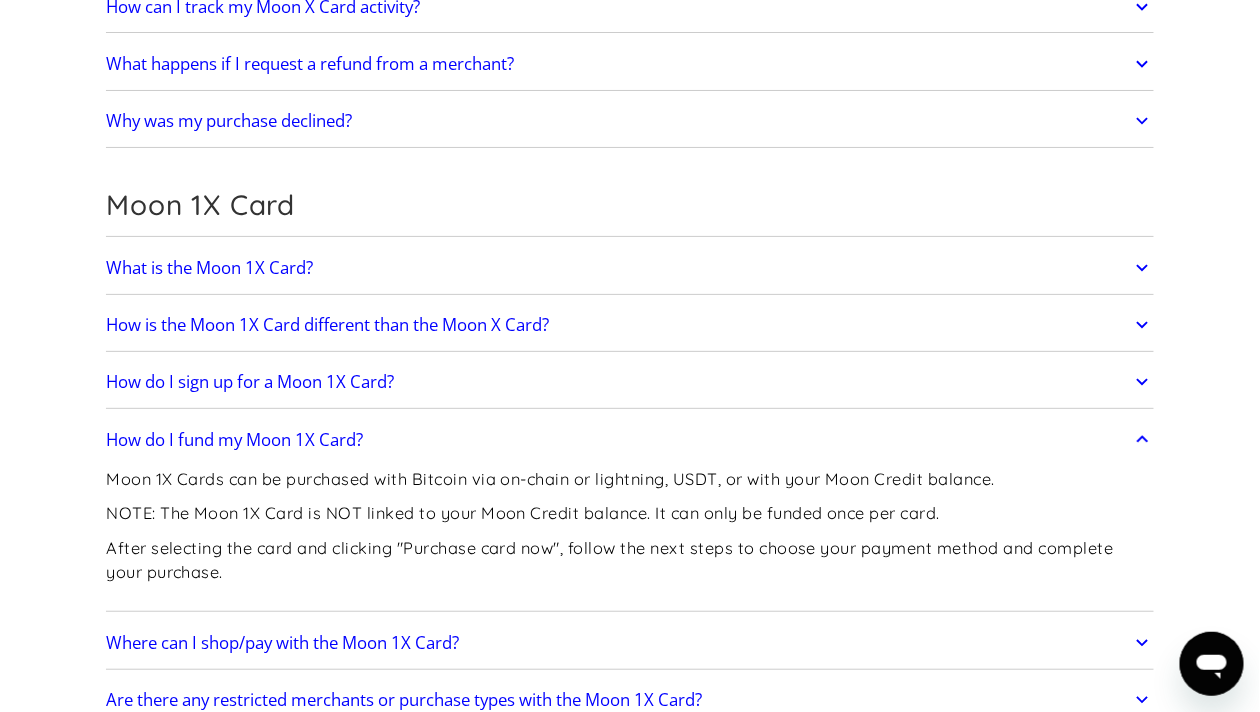 scroll, scrollTop: 2400, scrollLeft: 0, axis: vertical 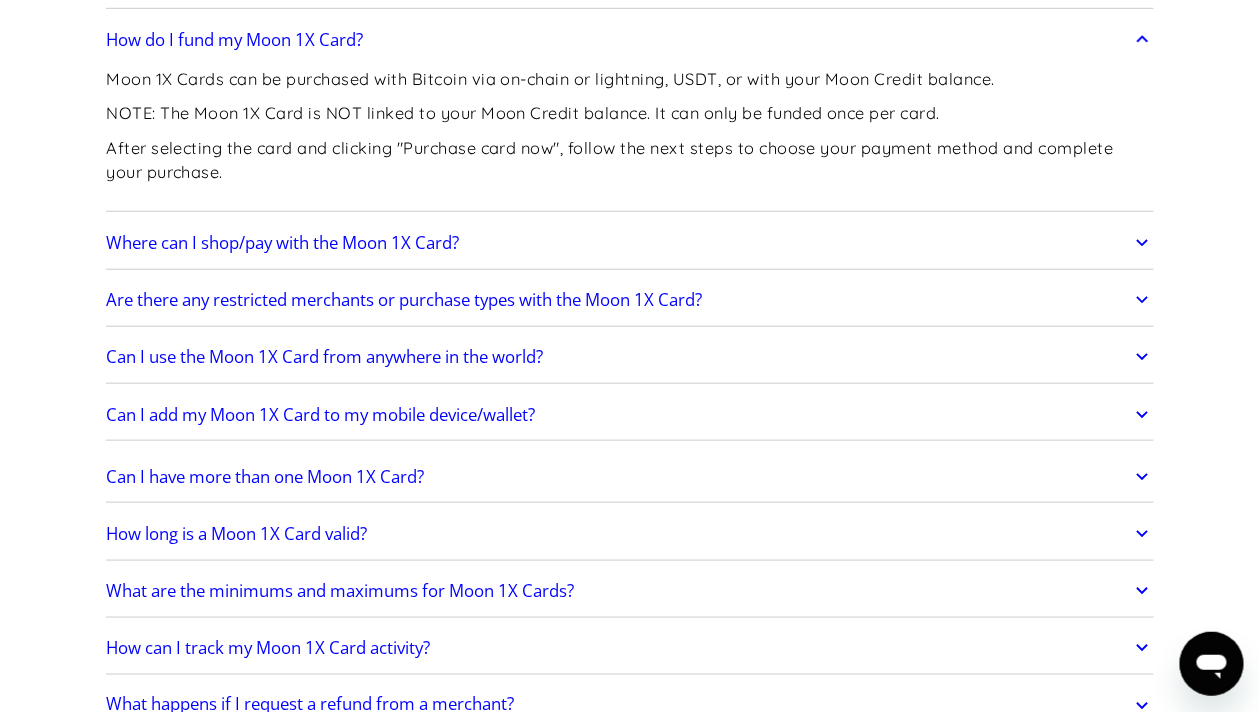 click on "Can I have more than one Moon 1X Card?" at bounding box center (630, 477) 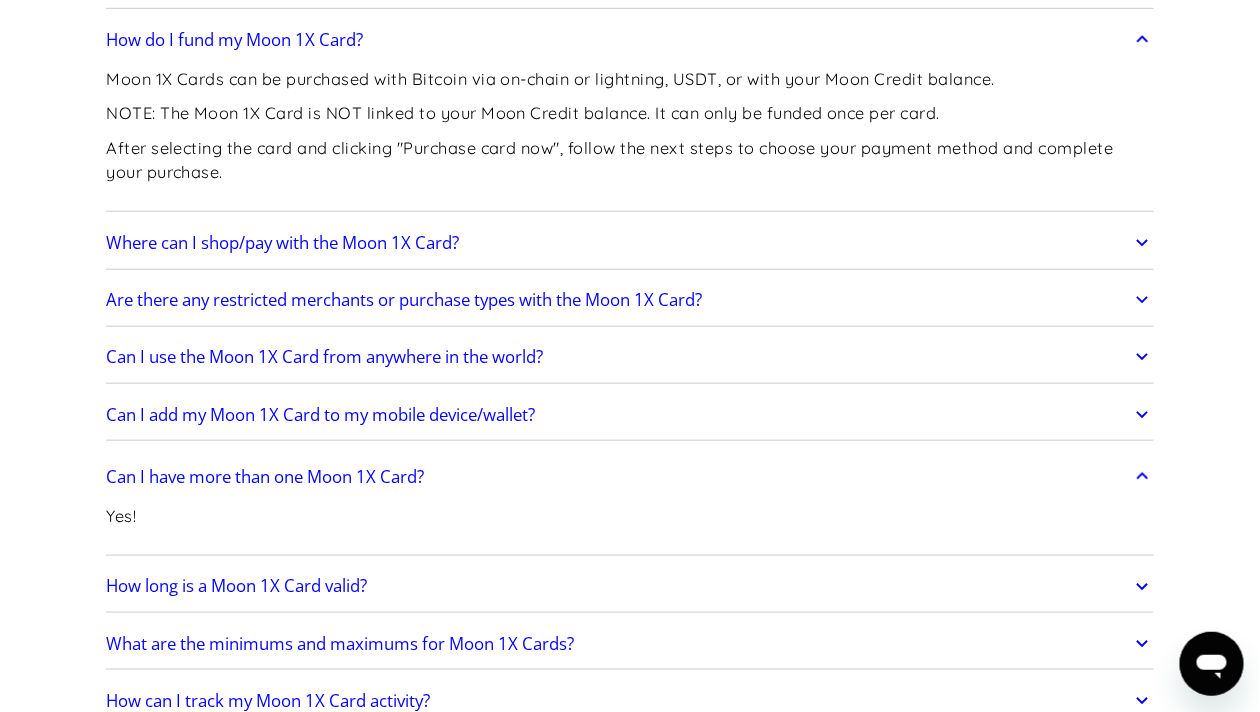 click on "Can I have more than one Moon 1X Card?" at bounding box center (630, 477) 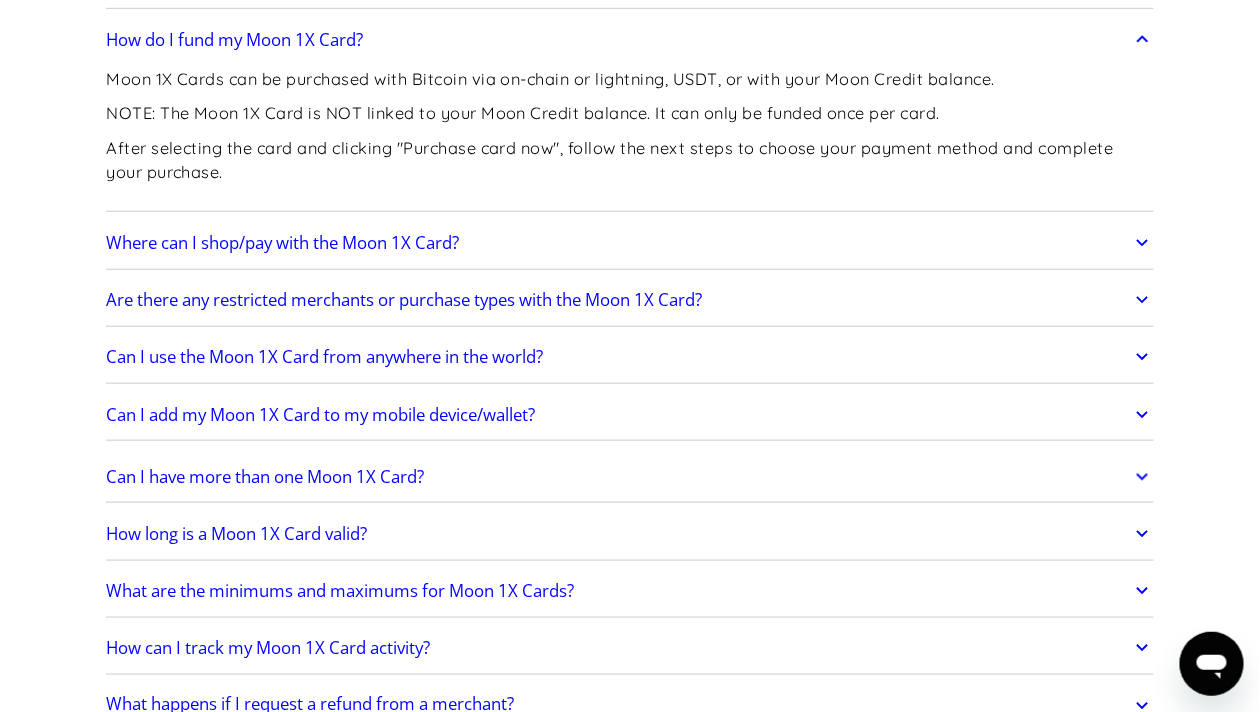 click on "How long is a Moon 1X Card valid?" at bounding box center (630, 534) 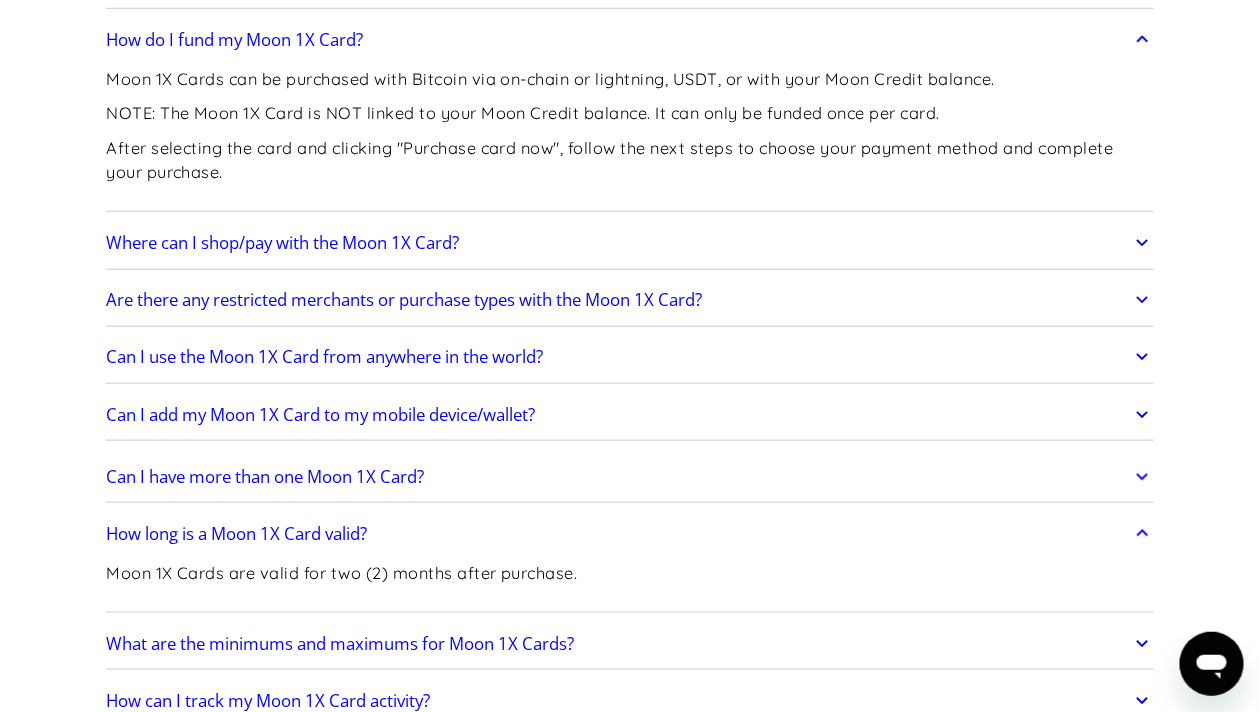 click on "How long is a Moon 1X Card valid?" at bounding box center (630, 534) 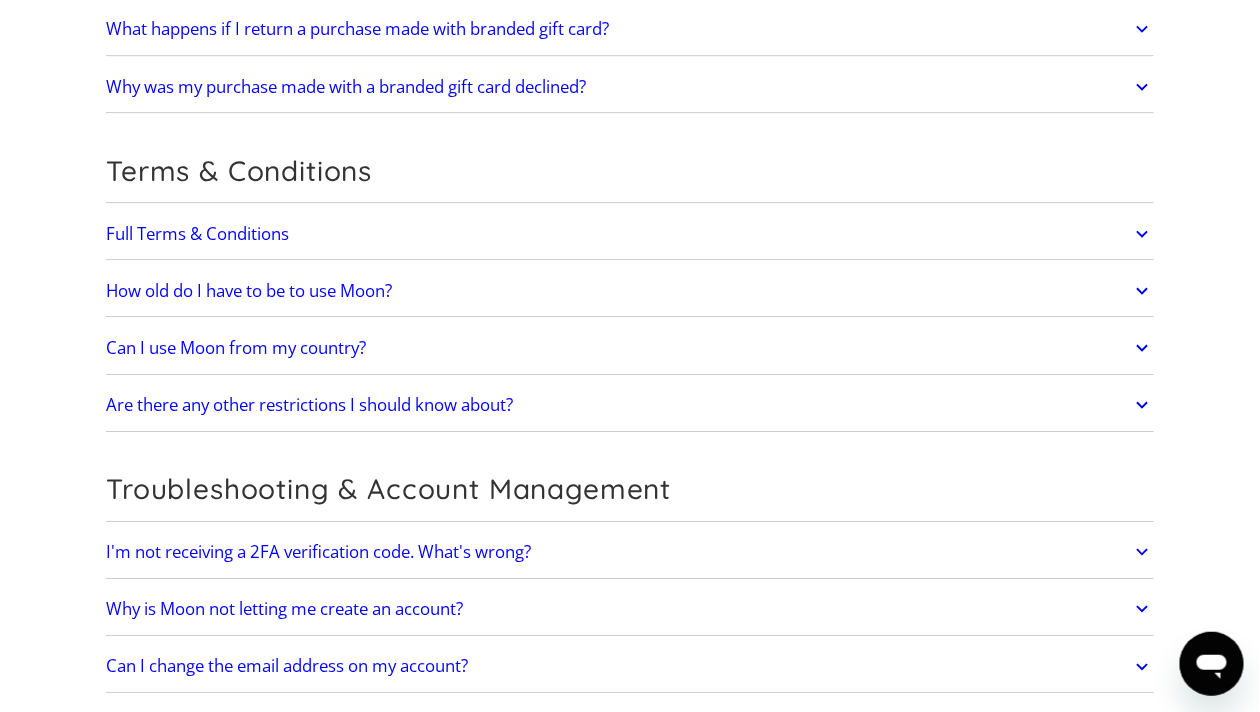 scroll, scrollTop: 4200, scrollLeft: 0, axis: vertical 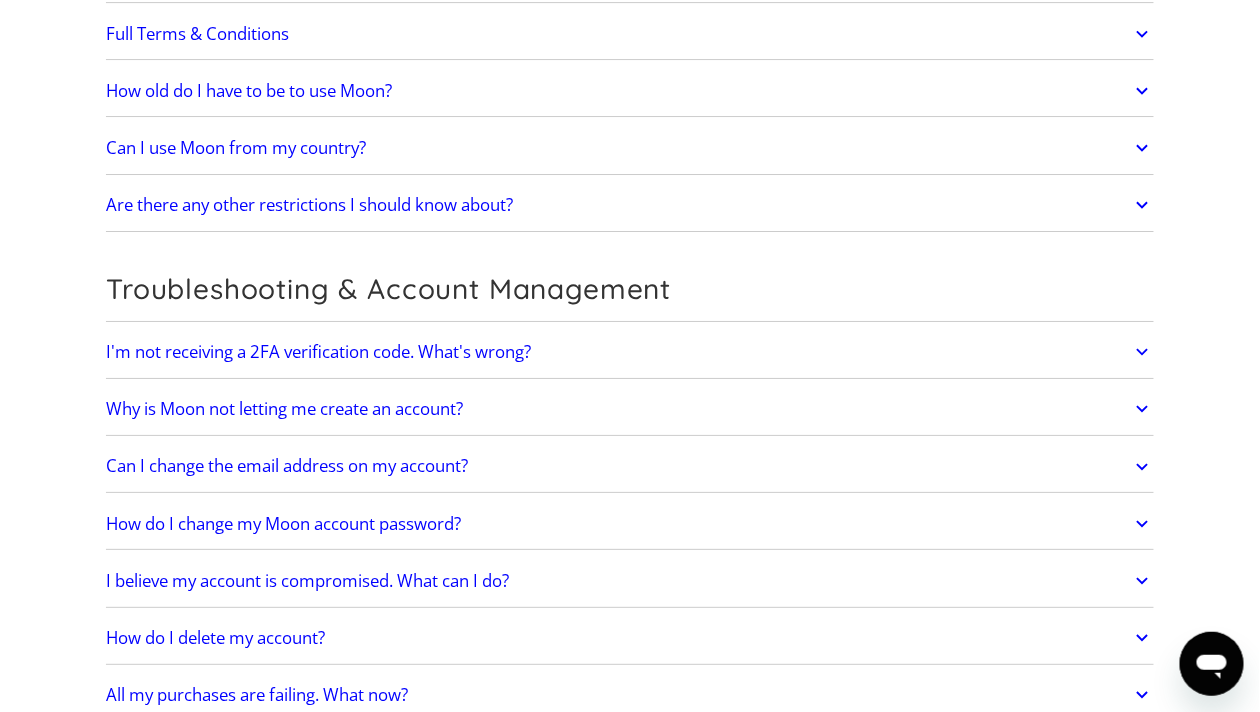 click on "I'm not receiving a 2FA verification code. What's wrong?" at bounding box center (630, 352) 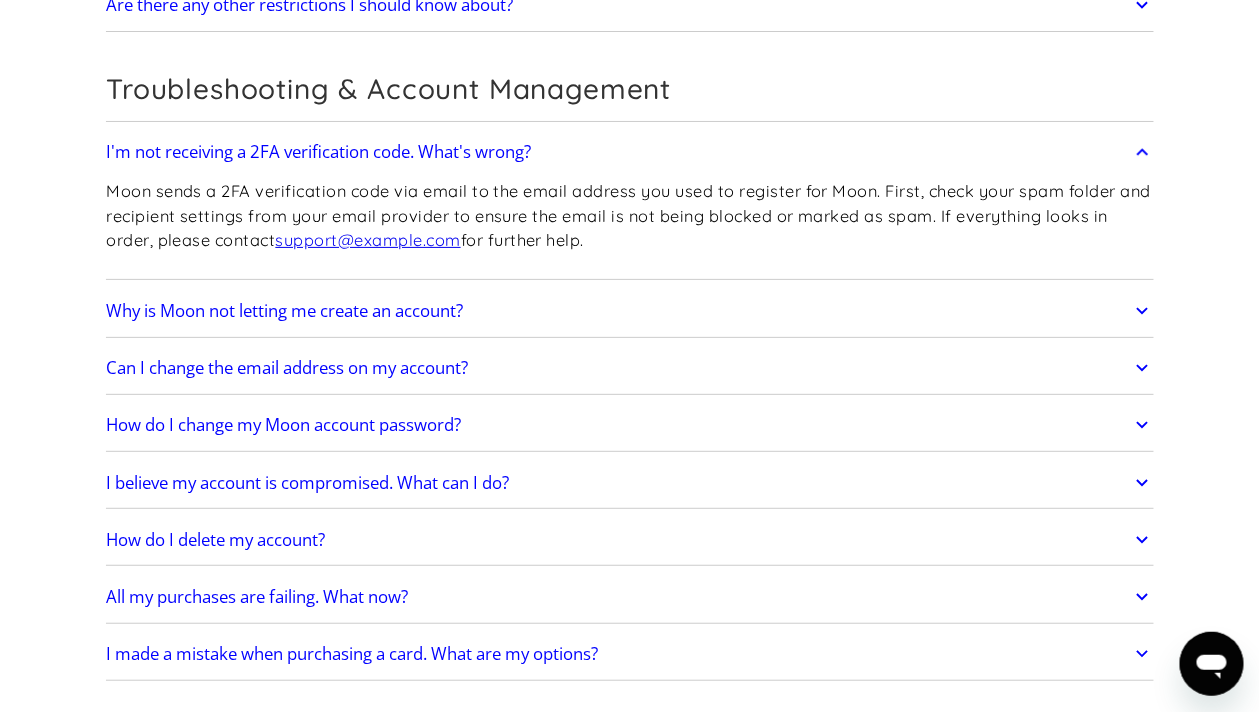 scroll, scrollTop: 4572, scrollLeft: 0, axis: vertical 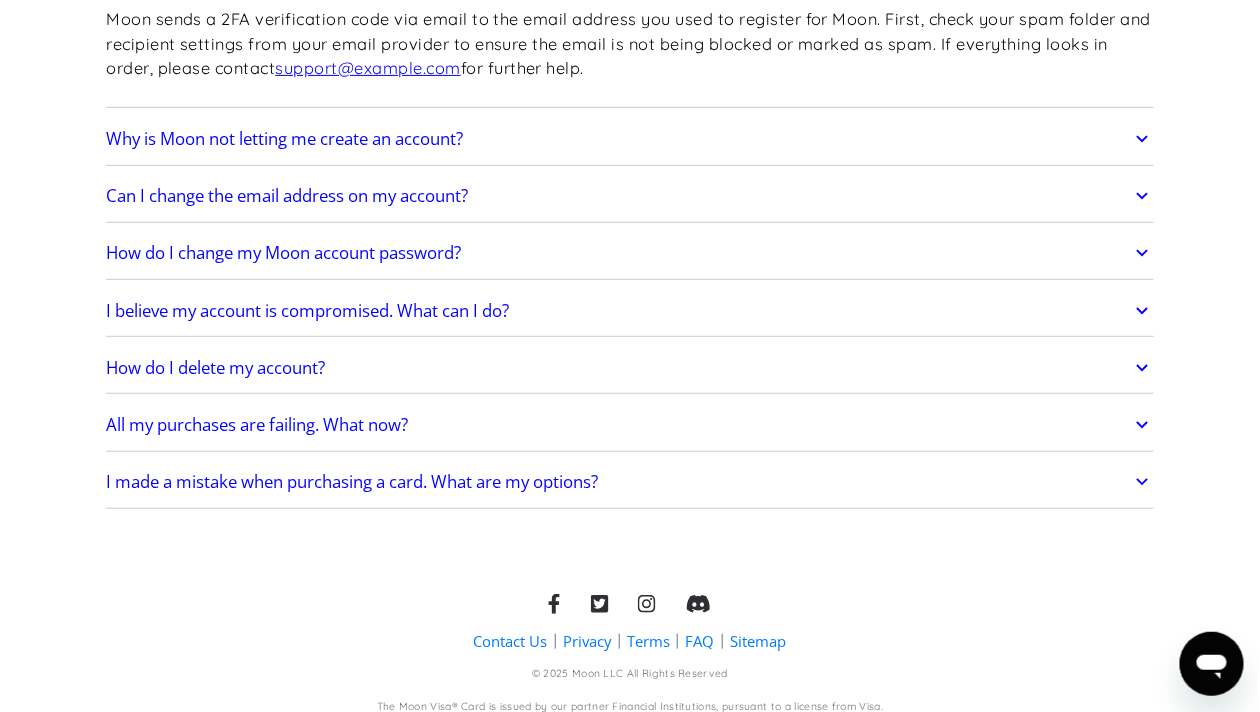 click on "I made a mistake when purchasing a card. What are my options?" at bounding box center (630, 482) 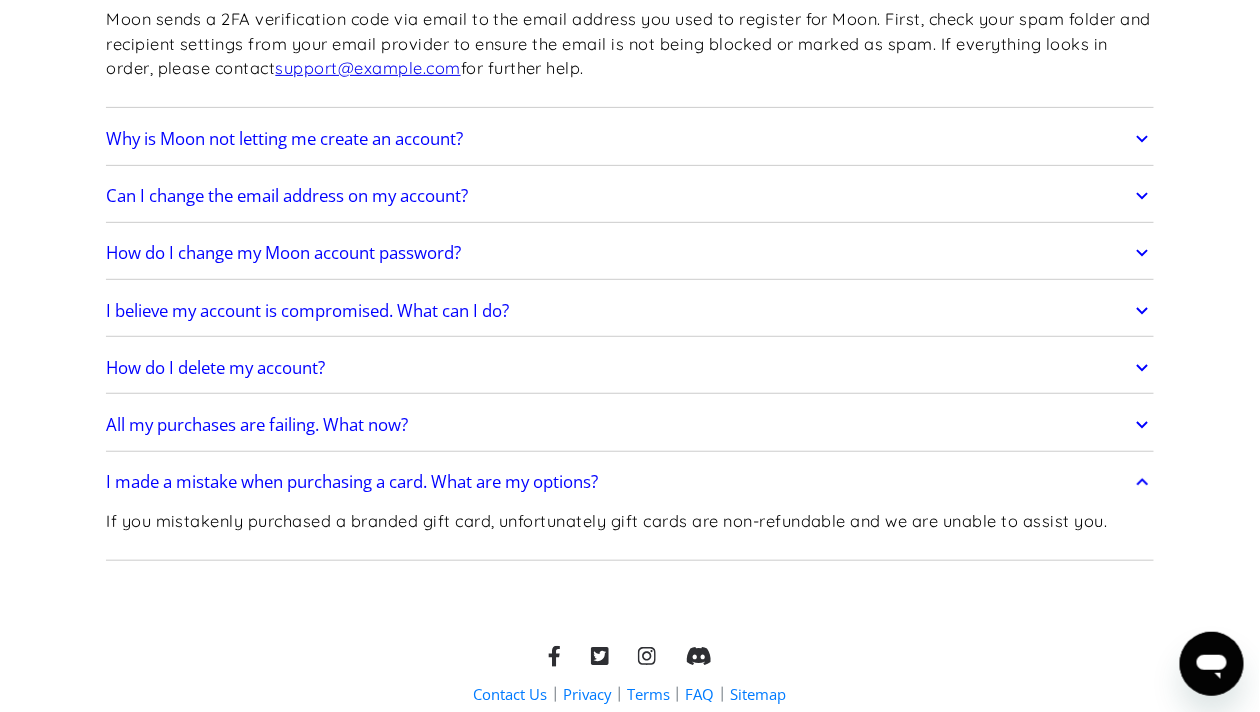 click on "If you mistakenly purchased a branded gift card, unfortunately gift cards are non-refundable and we are unable to assist you." at bounding box center (606, 521) 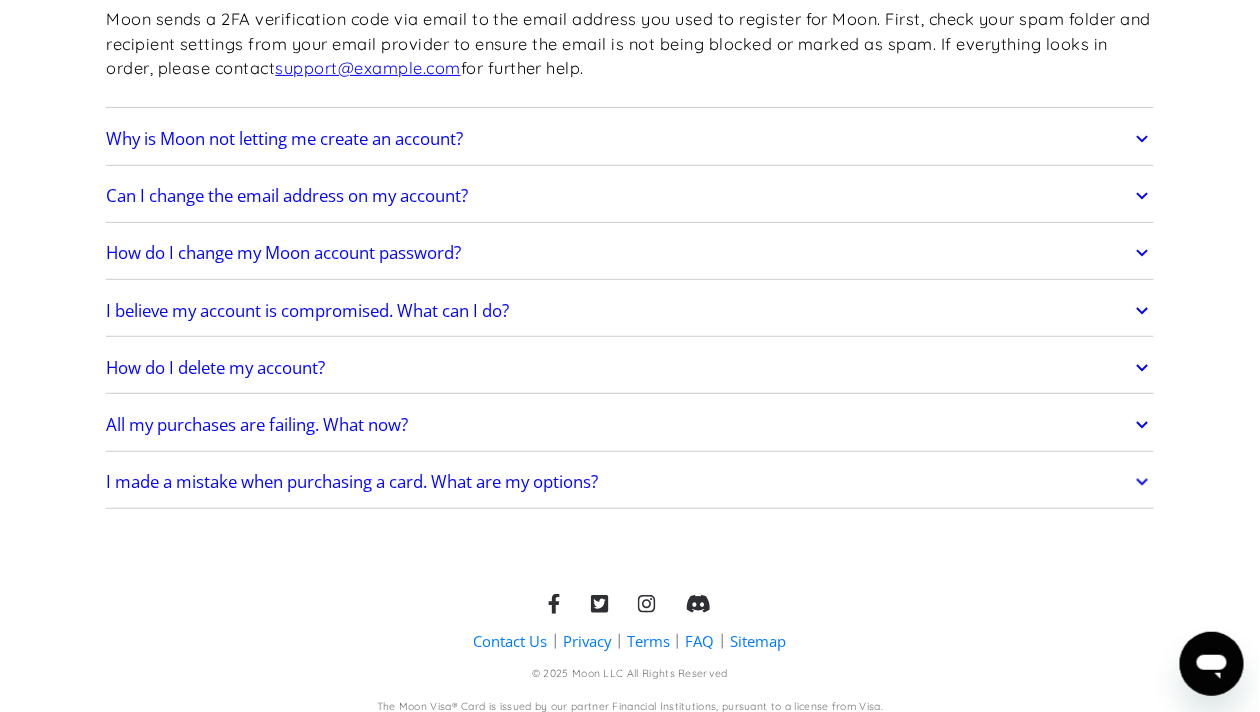 click on "All my purchases are failing. What now?" at bounding box center [630, 425] 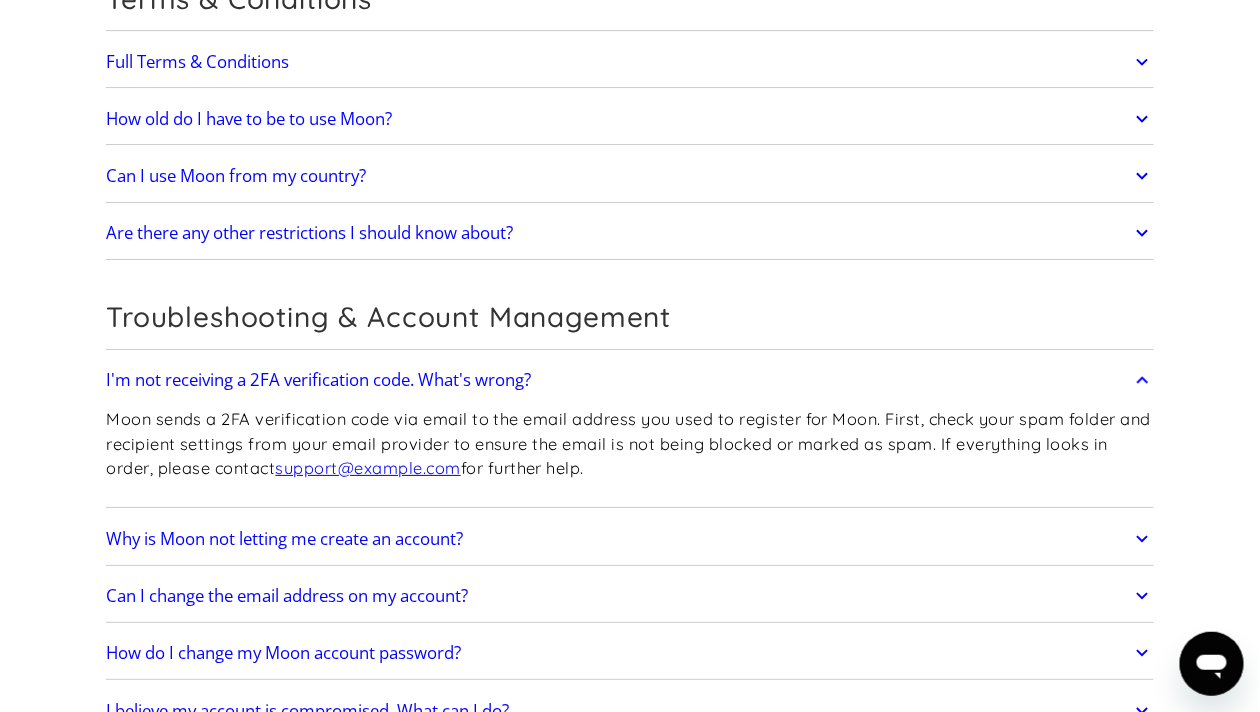 scroll, scrollTop: 3972, scrollLeft: 0, axis: vertical 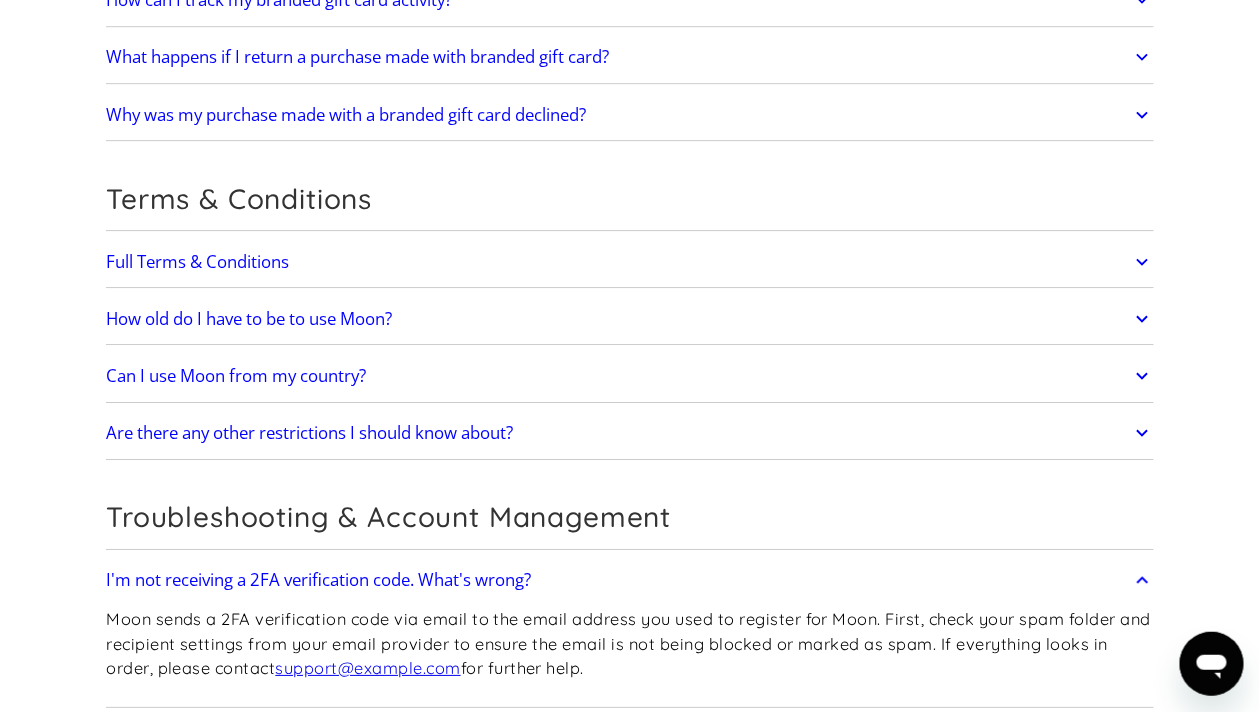 click on "How old do I have to be to use Moon?" at bounding box center [630, 319] 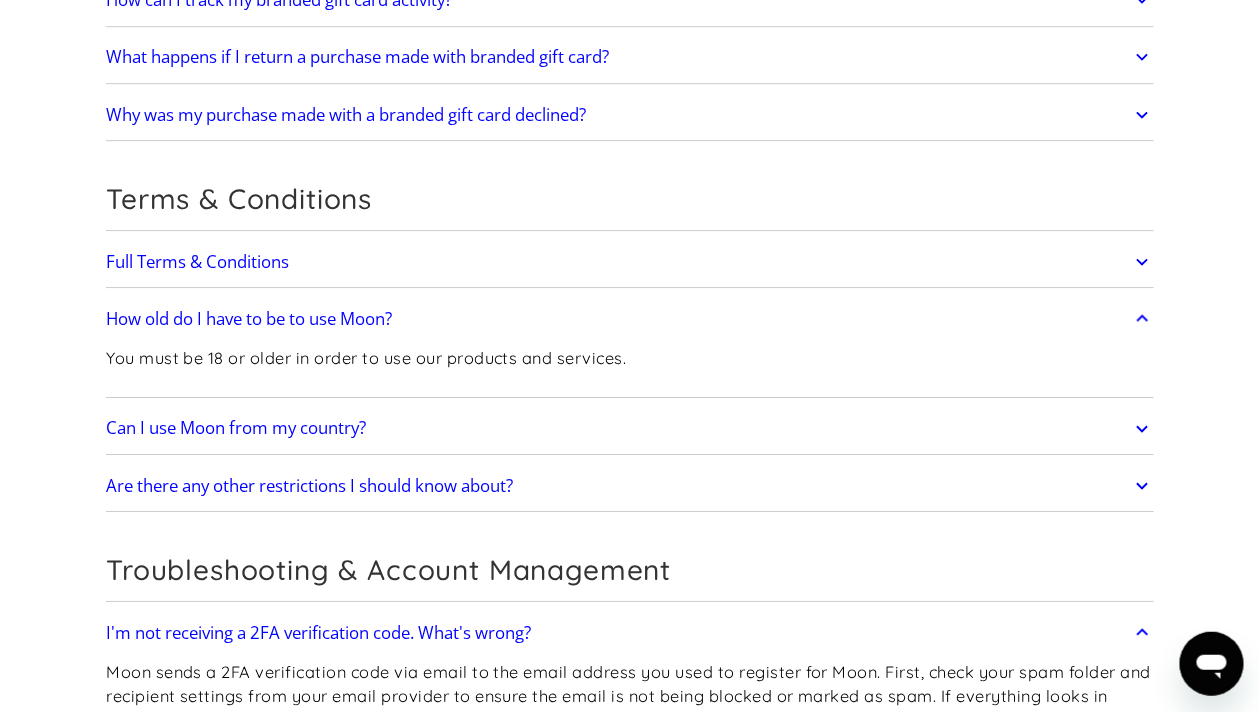 click on "How old do I have to be to use Moon?" at bounding box center [630, 319] 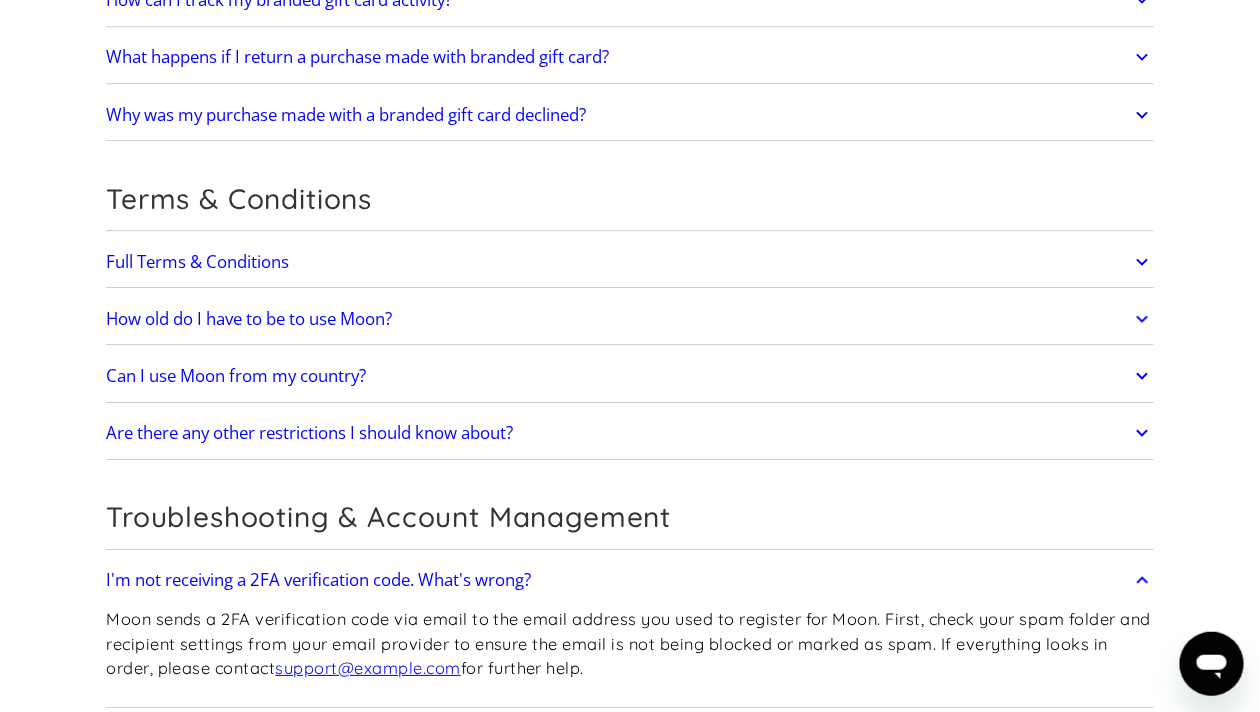 click on "Can I use Moon from my country?" at bounding box center (630, 376) 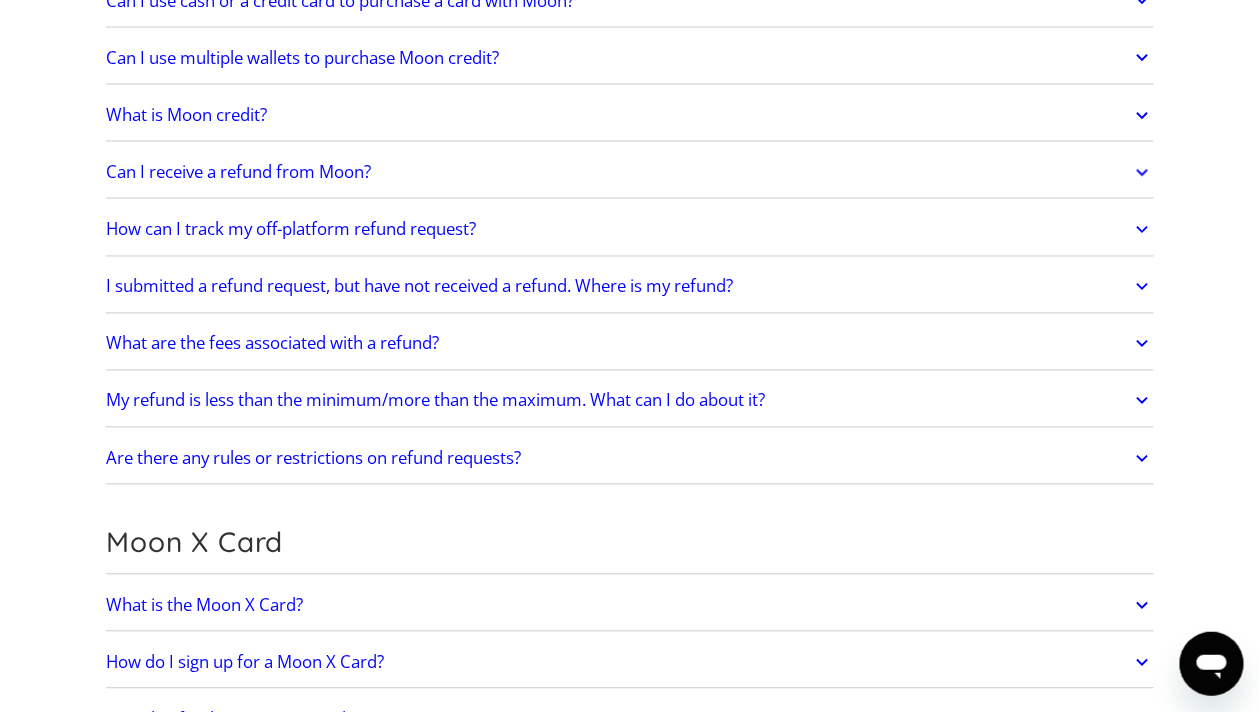 scroll, scrollTop: 772, scrollLeft: 0, axis: vertical 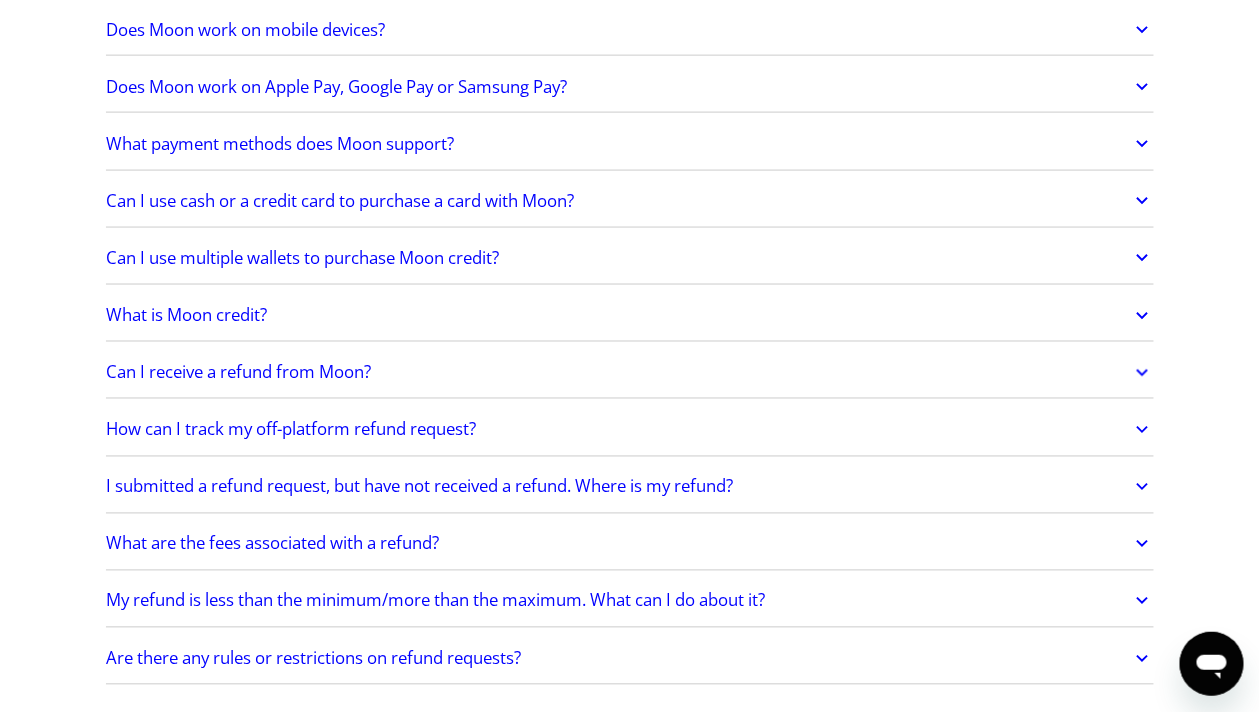 click on "Can I receive a refund from Moon?" at bounding box center (630, 373) 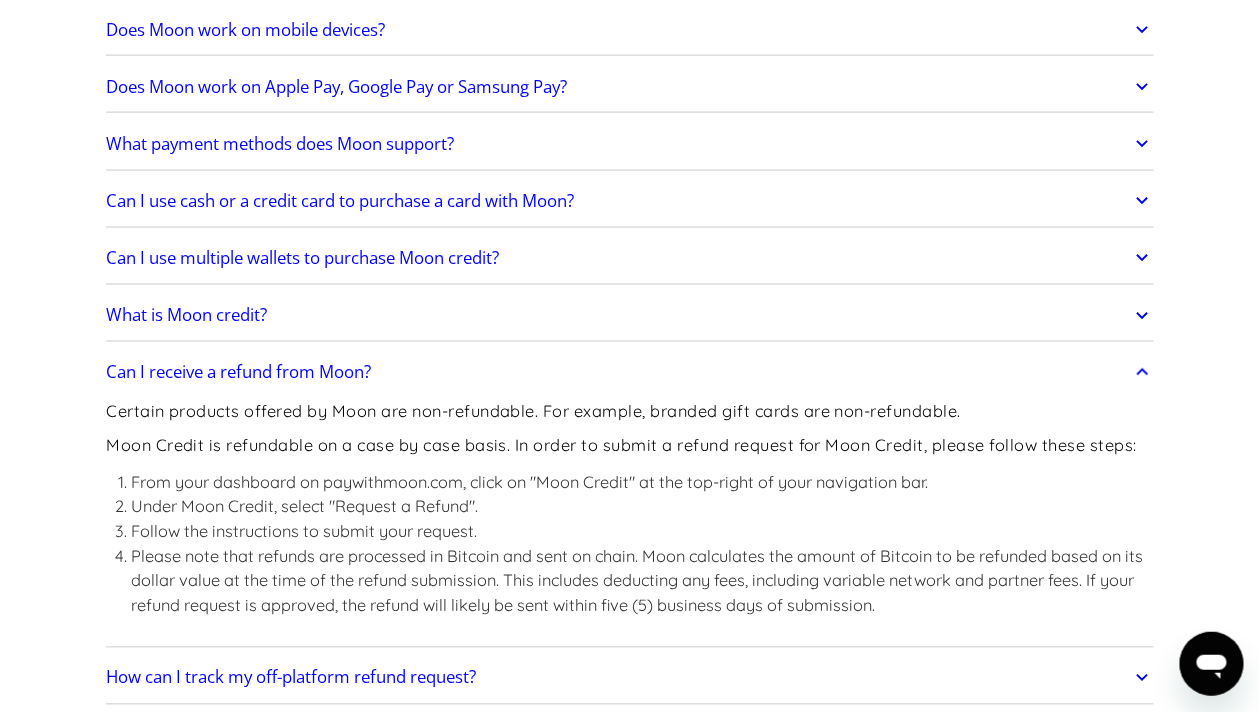 scroll, scrollTop: 0, scrollLeft: 0, axis: both 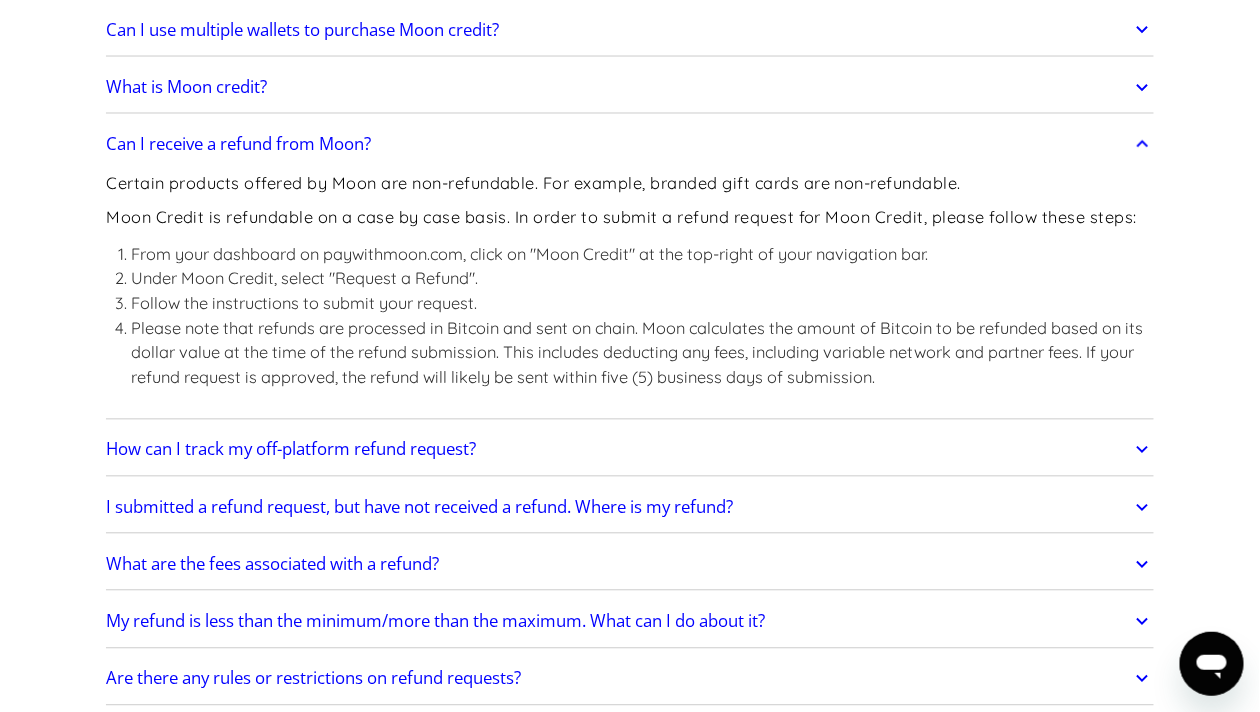 click on "How can I track my off-platform refund request?" at bounding box center [630, 450] 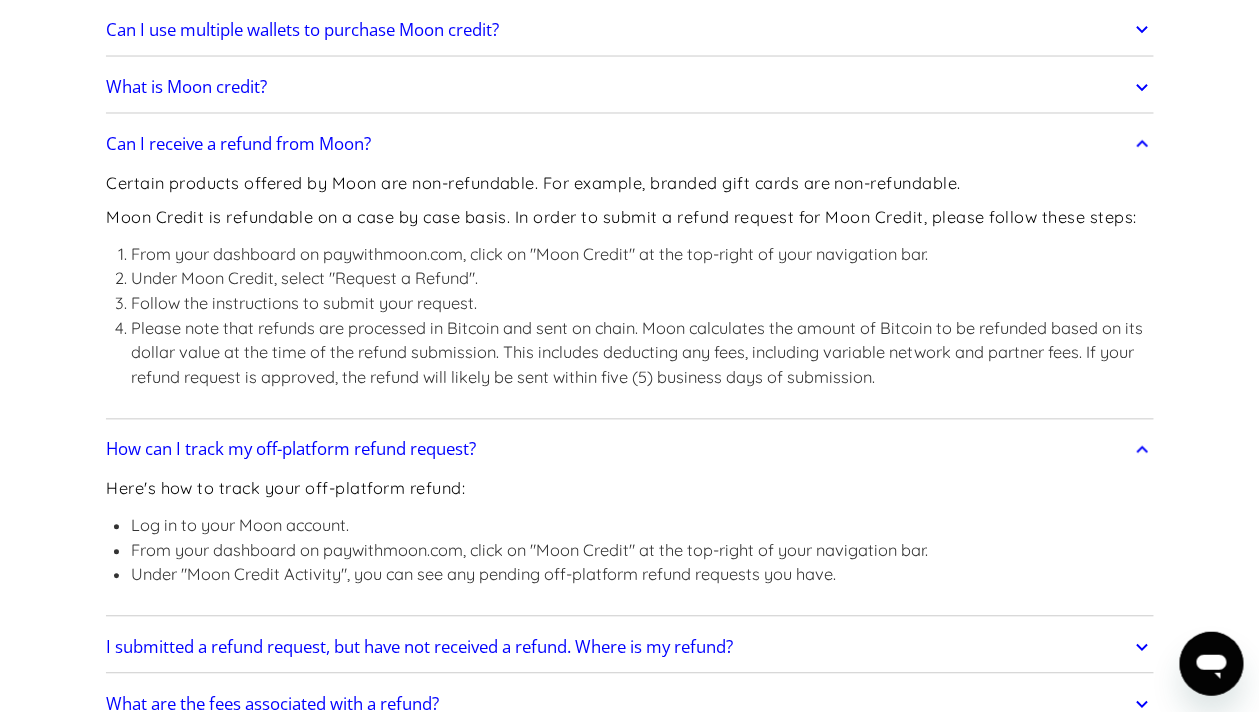 click on "How can I track my off-platform refund request? Here's how to track your off-platform refund: Log in to your Moon account. From your dashboard on paywithmoon.com, click on "Moon Credit" at the top-right of your navigation bar. Under "Moon Credit Activity", you can see any pending off-platform refund requests you have." at bounding box center (630, 521) 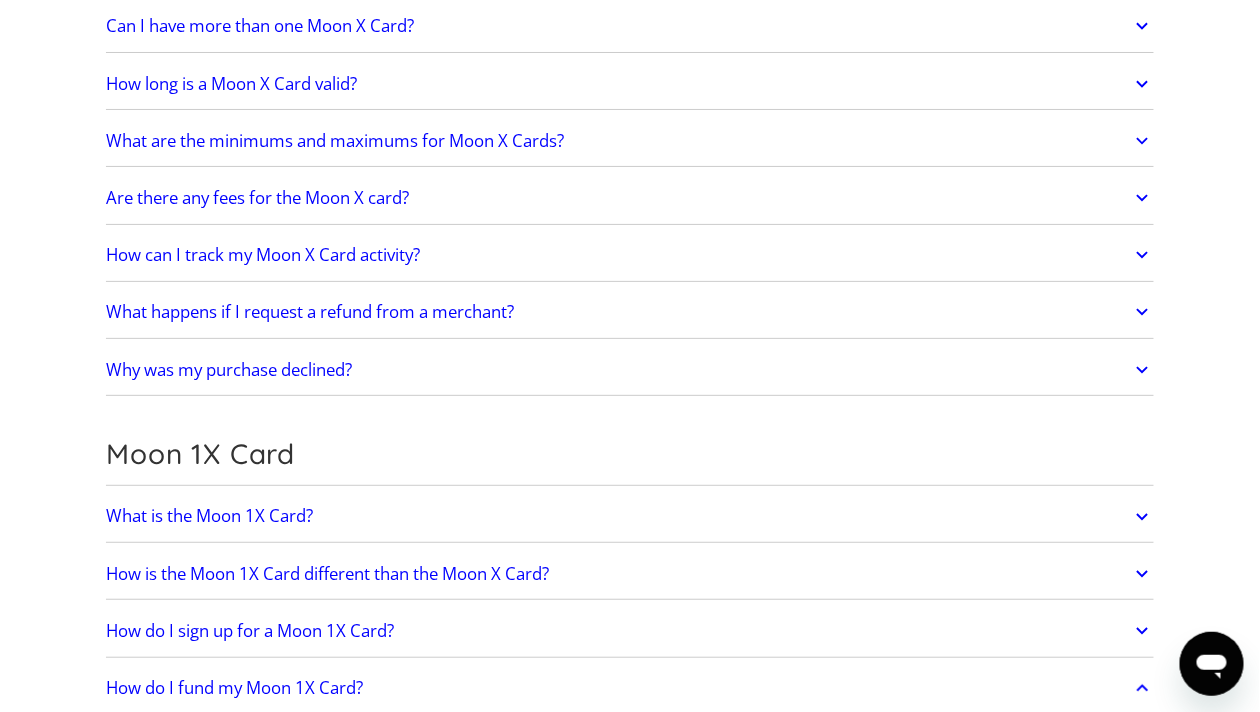 scroll, scrollTop: 2400, scrollLeft: 0, axis: vertical 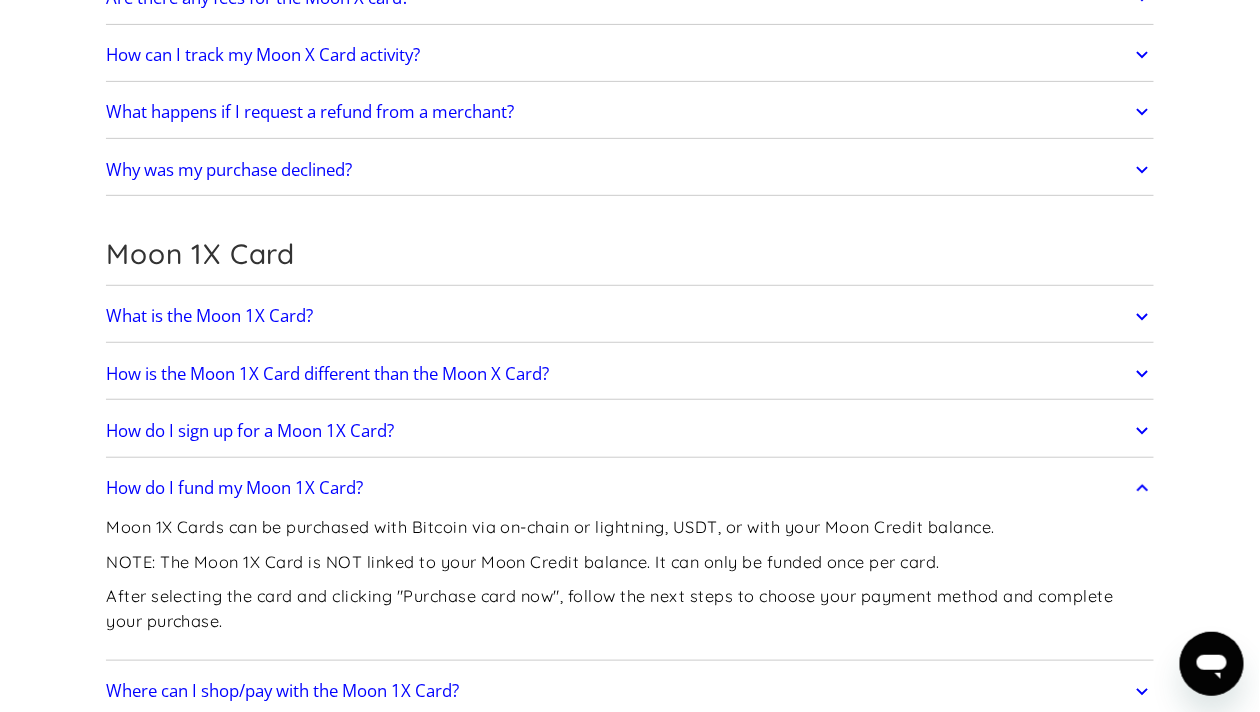 click on "How is the Moon 1X Card different than the Moon X Card?" at bounding box center [630, 374] 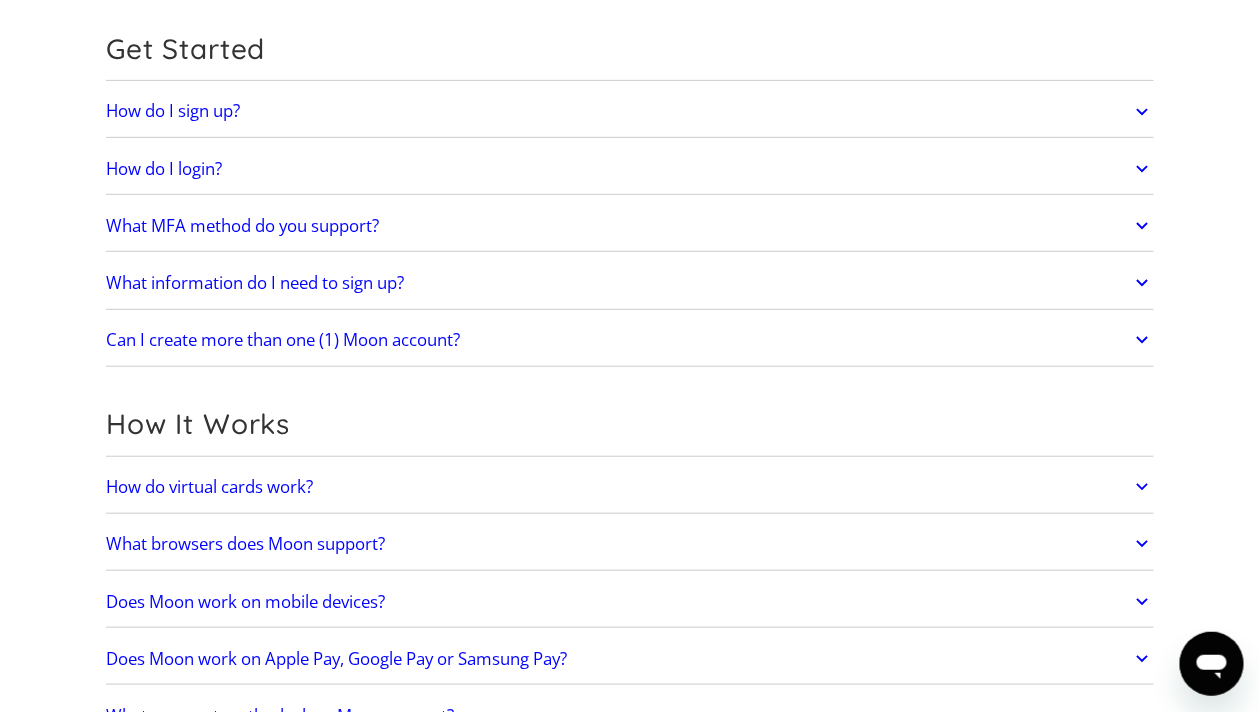 scroll, scrollTop: 0, scrollLeft: 0, axis: both 